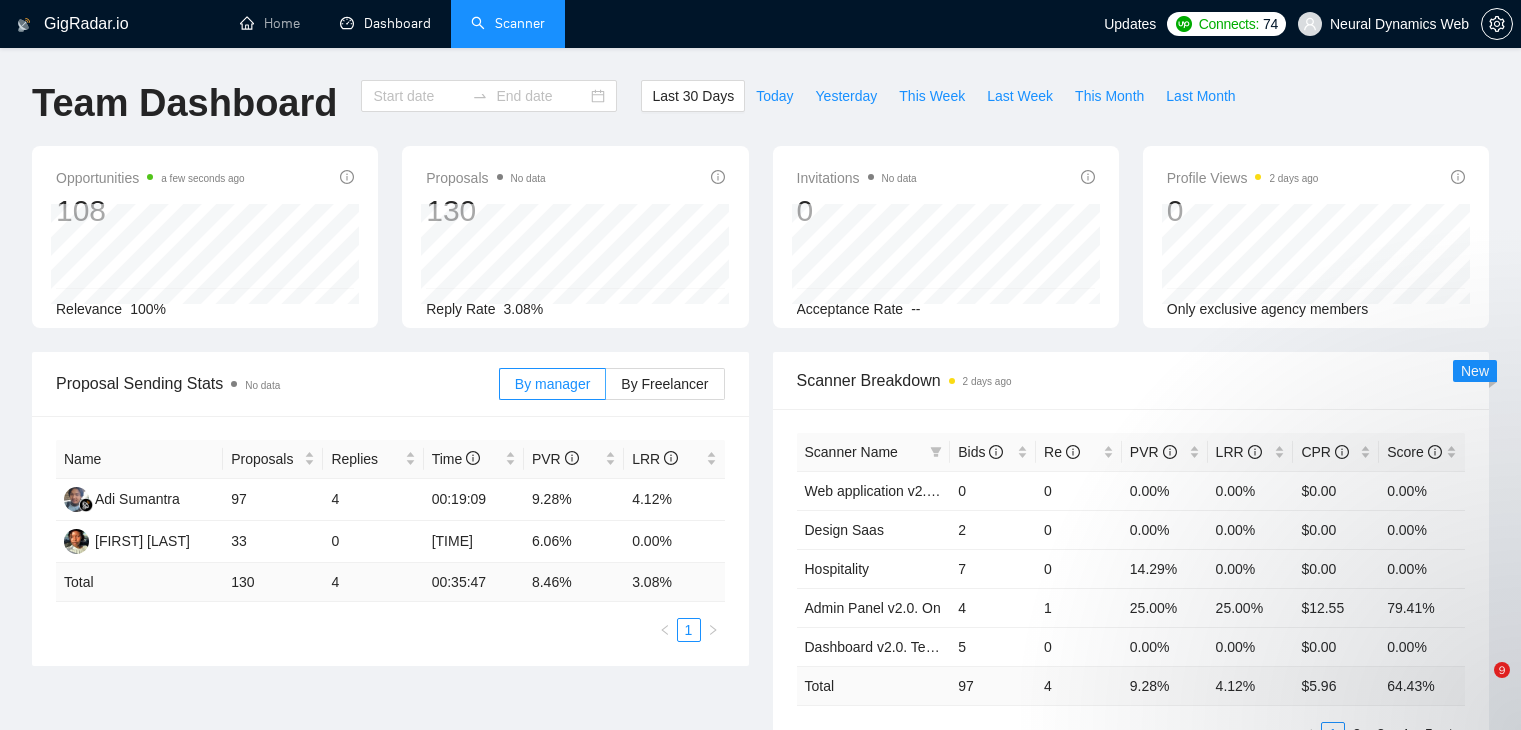 type on "2025-07-09" 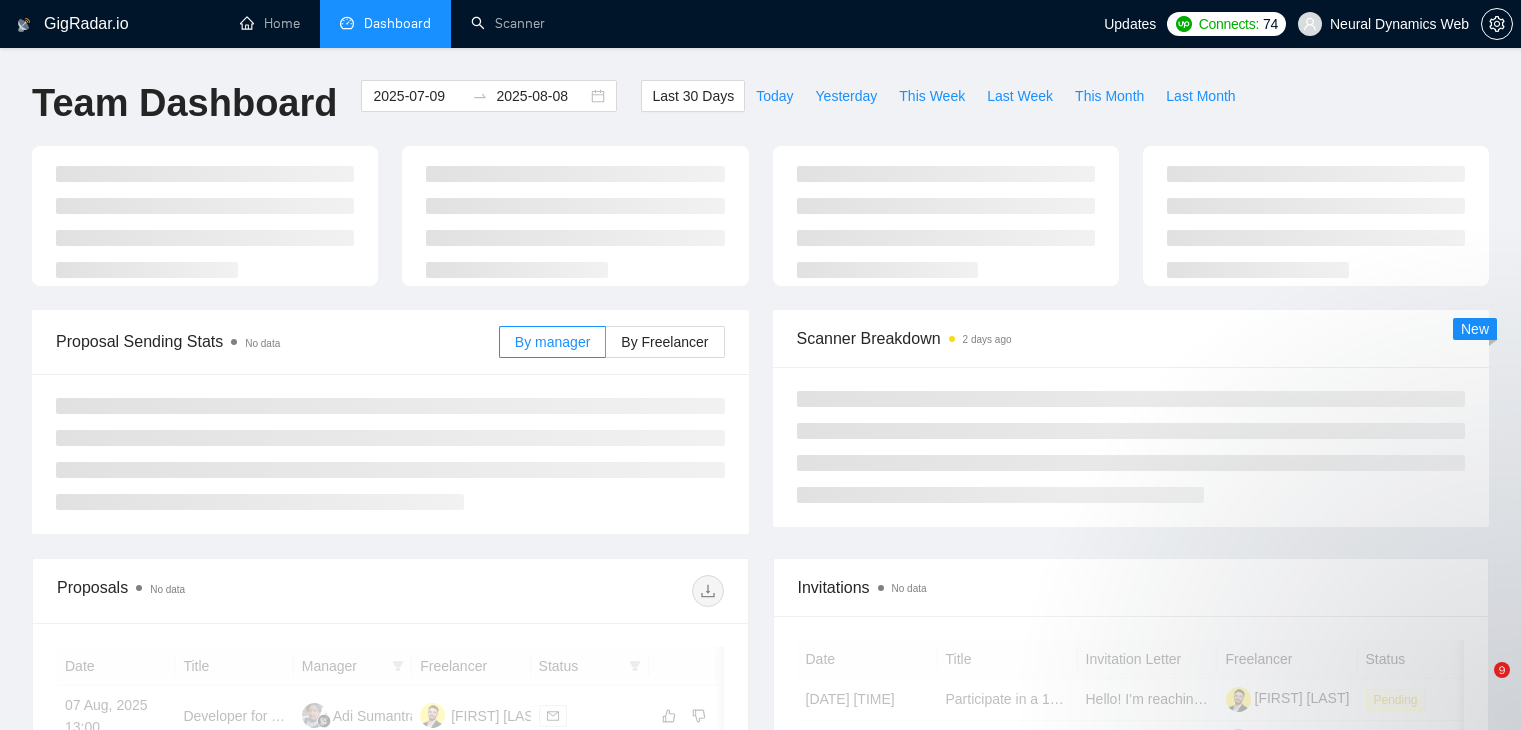 scroll, scrollTop: 0, scrollLeft: 0, axis: both 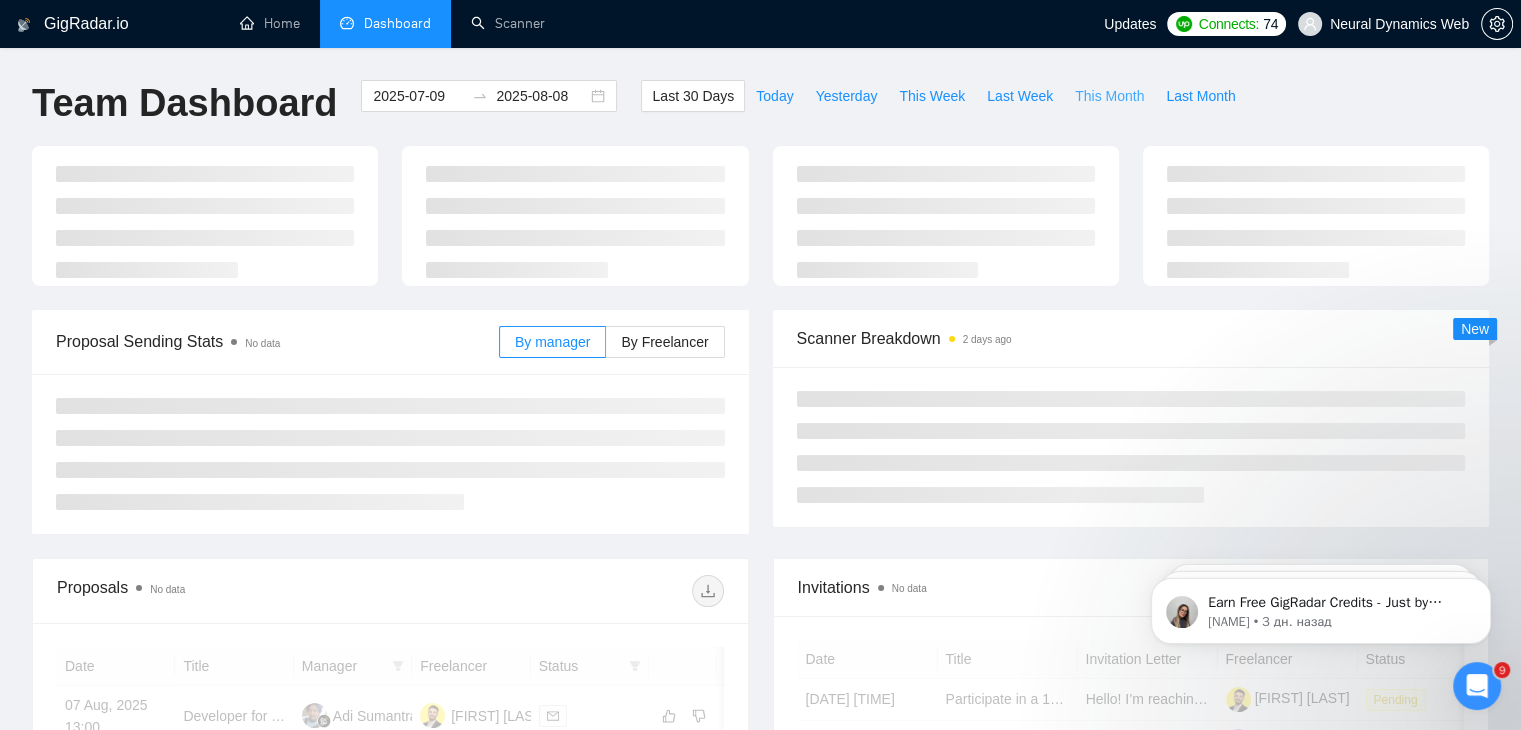 click on "This Month" at bounding box center (1109, 96) 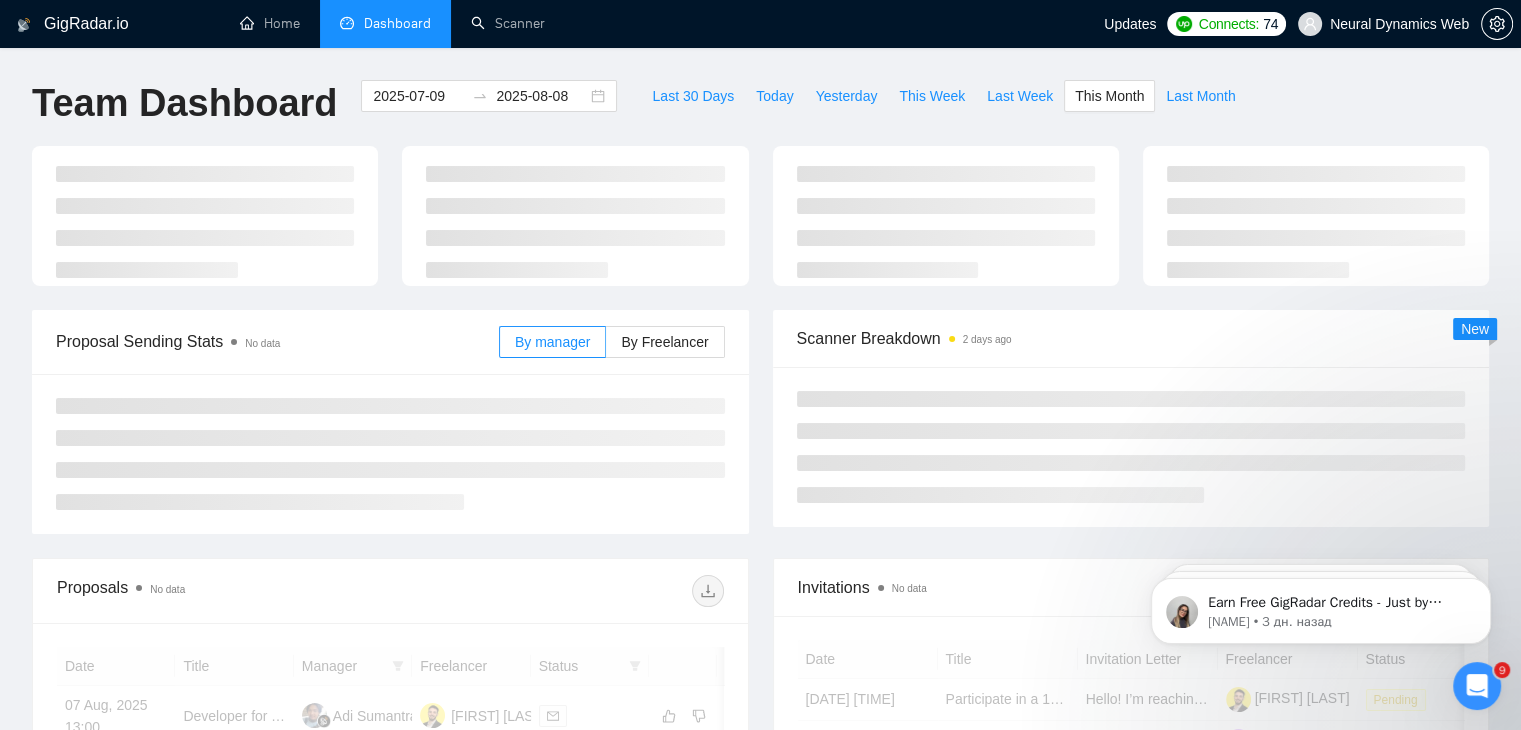 type on "2025-08-01" 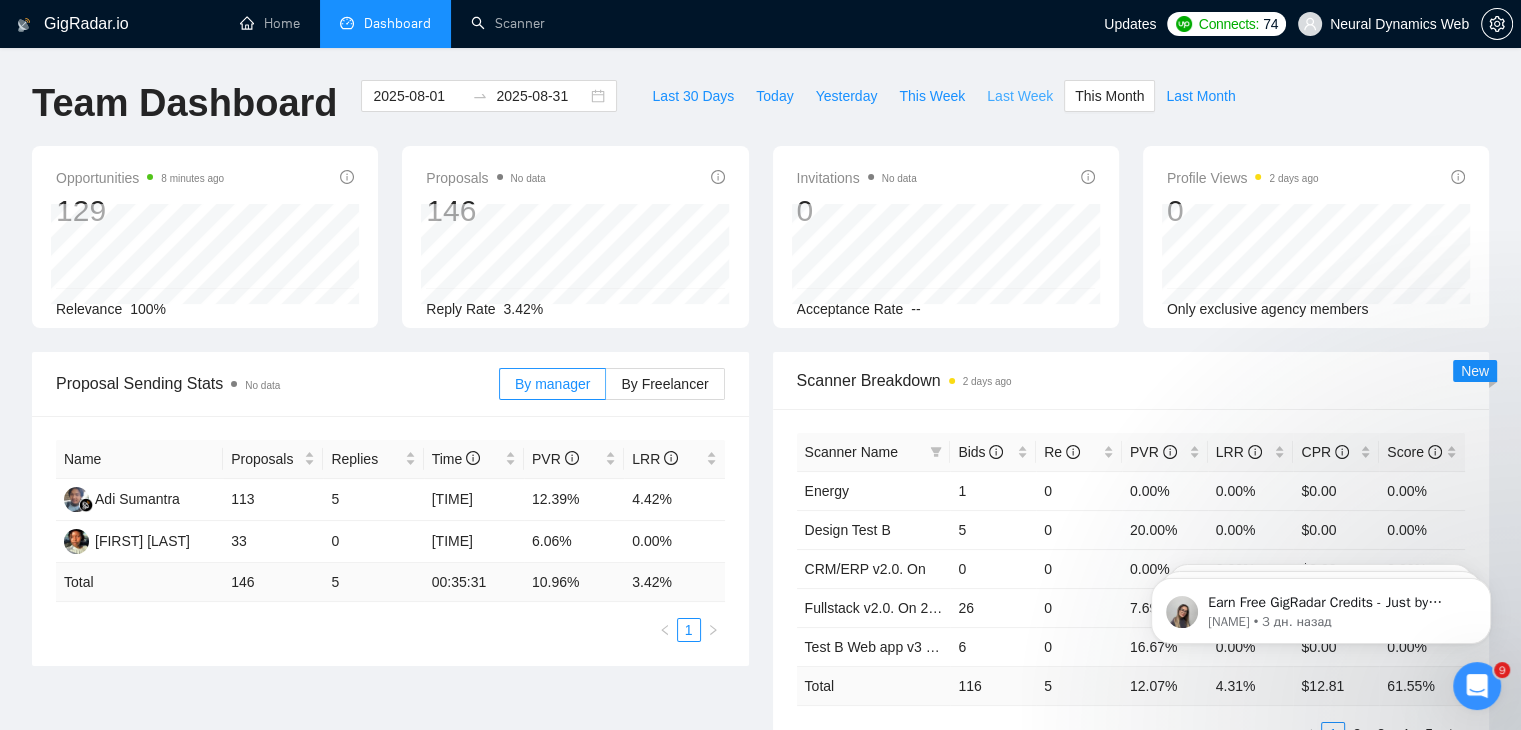 click on "Last Week" at bounding box center (1020, 96) 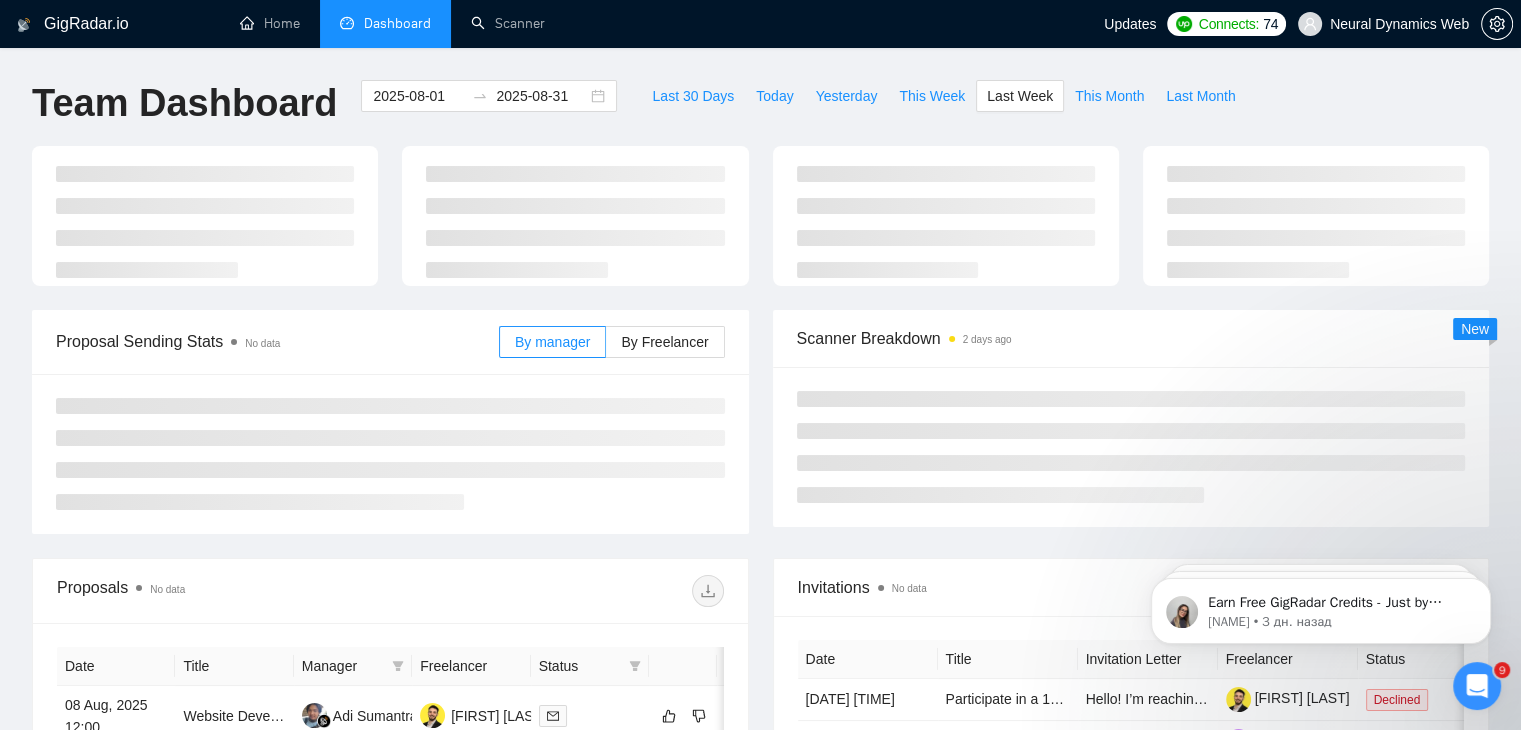 type on "2025-07-28" 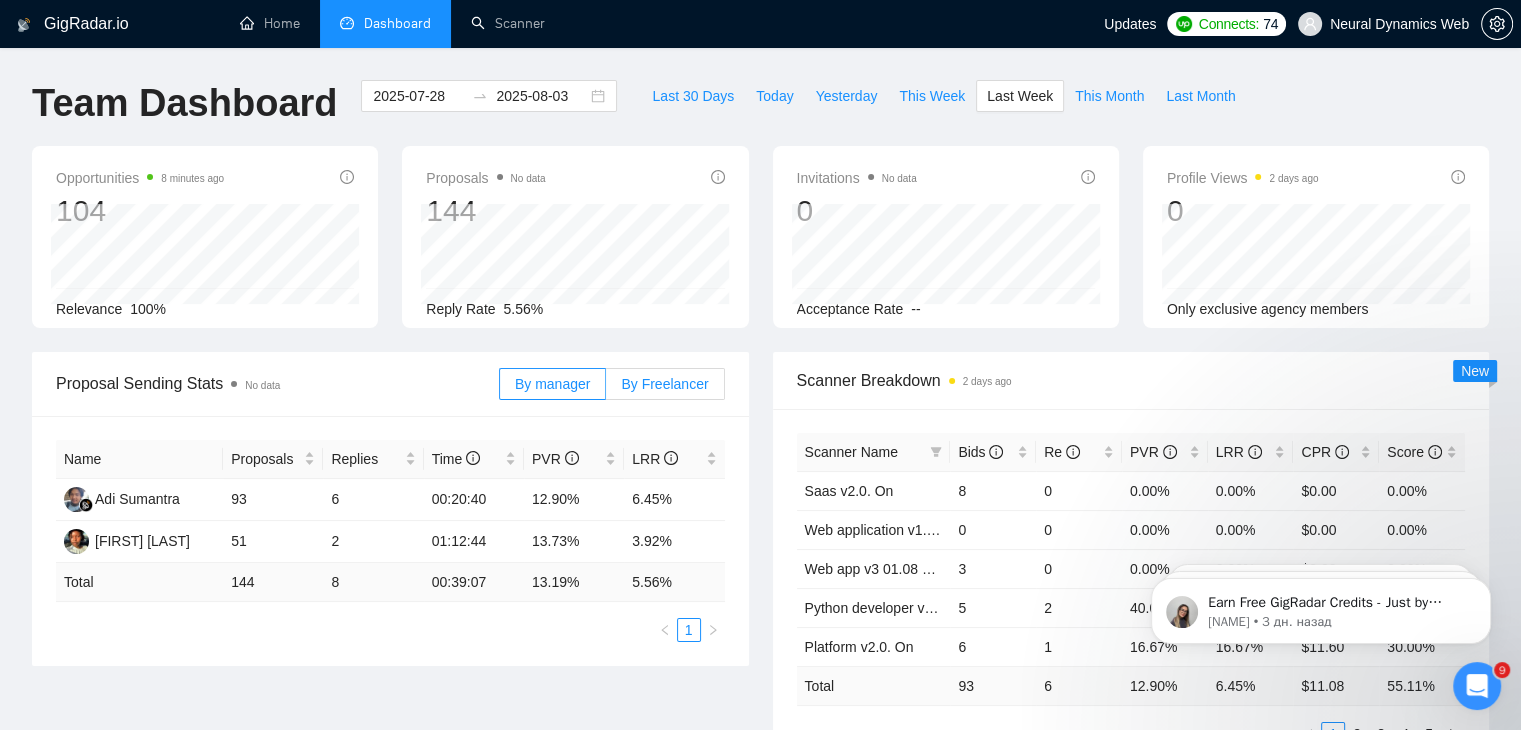 click on "By Freelancer" at bounding box center [664, 384] 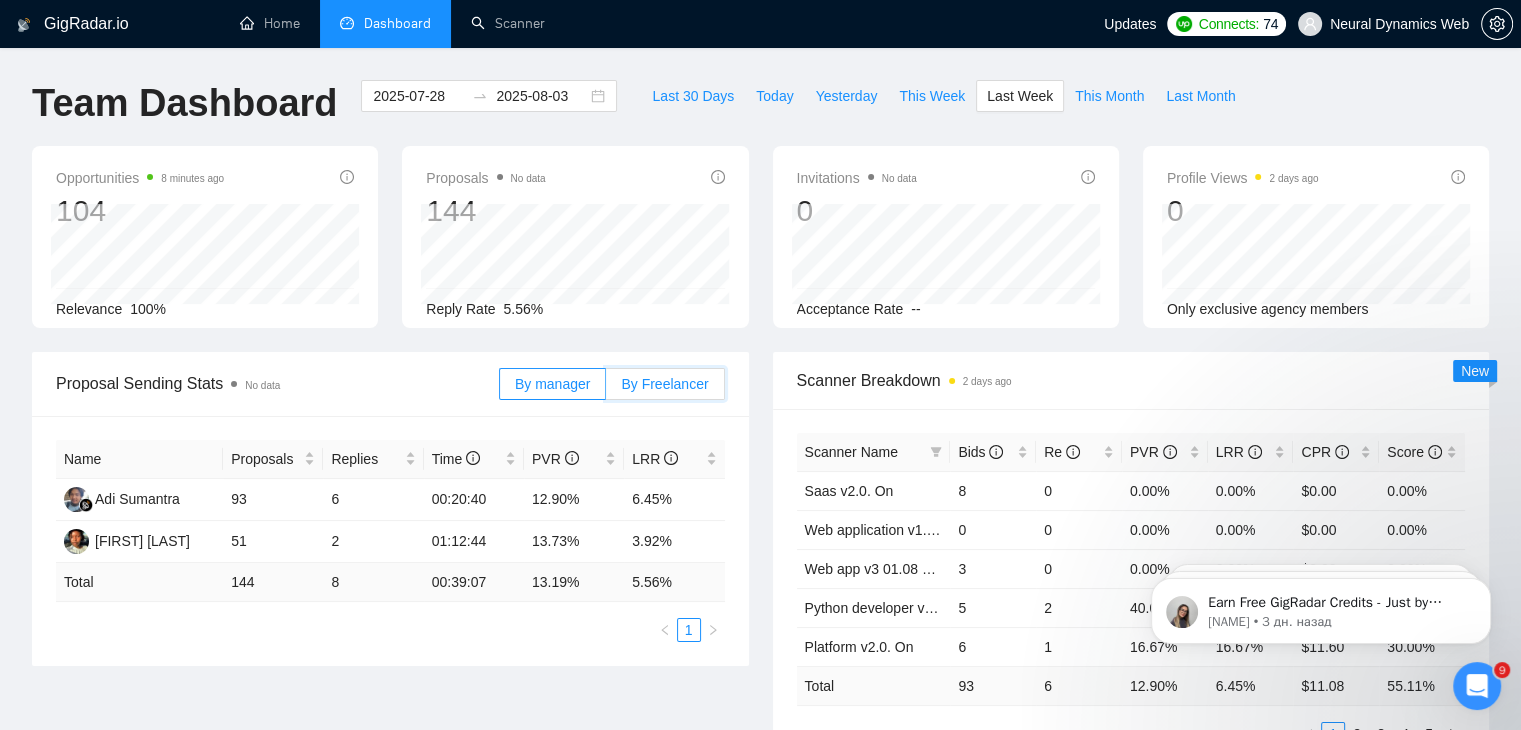 click on "By Freelancer" at bounding box center (606, 389) 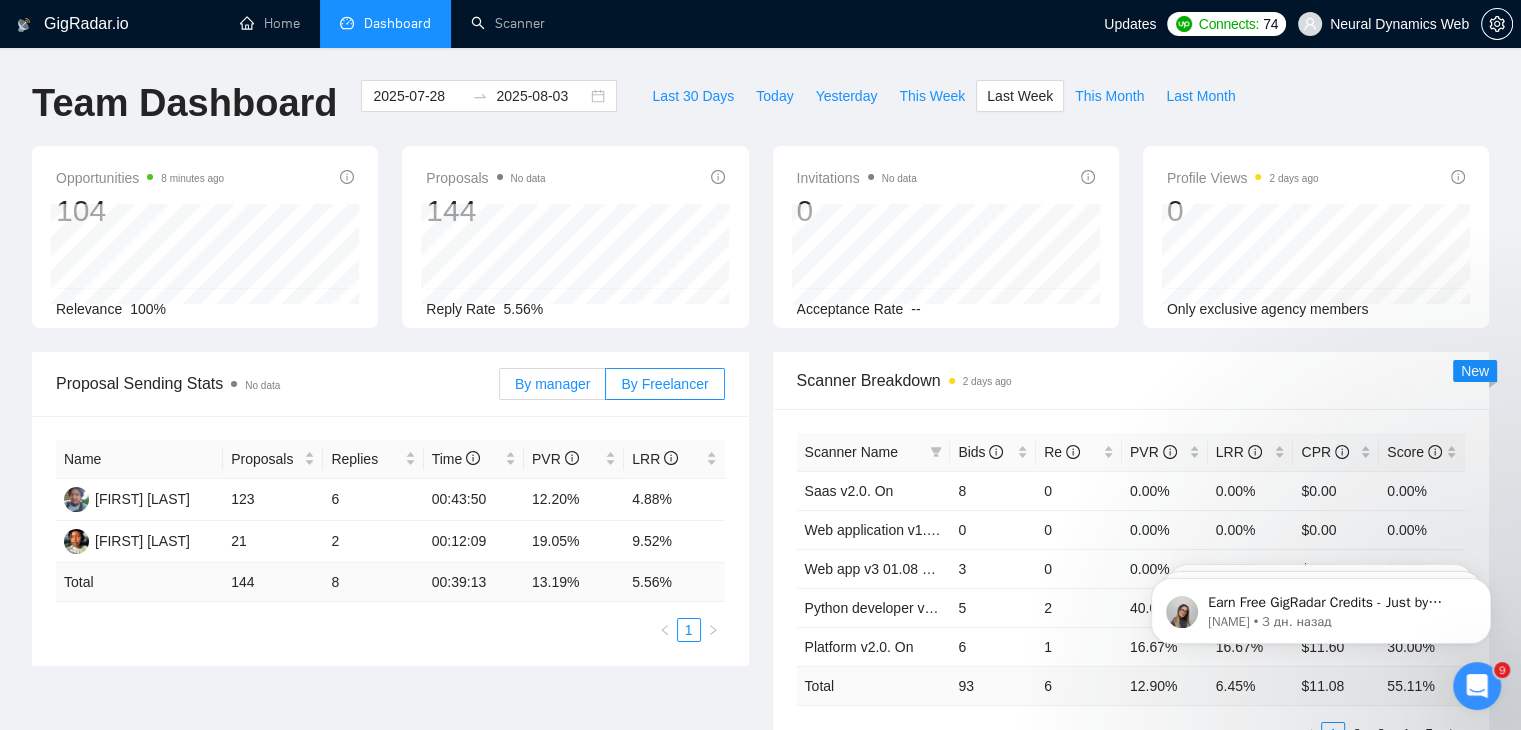click on "By manager" at bounding box center (552, 384) 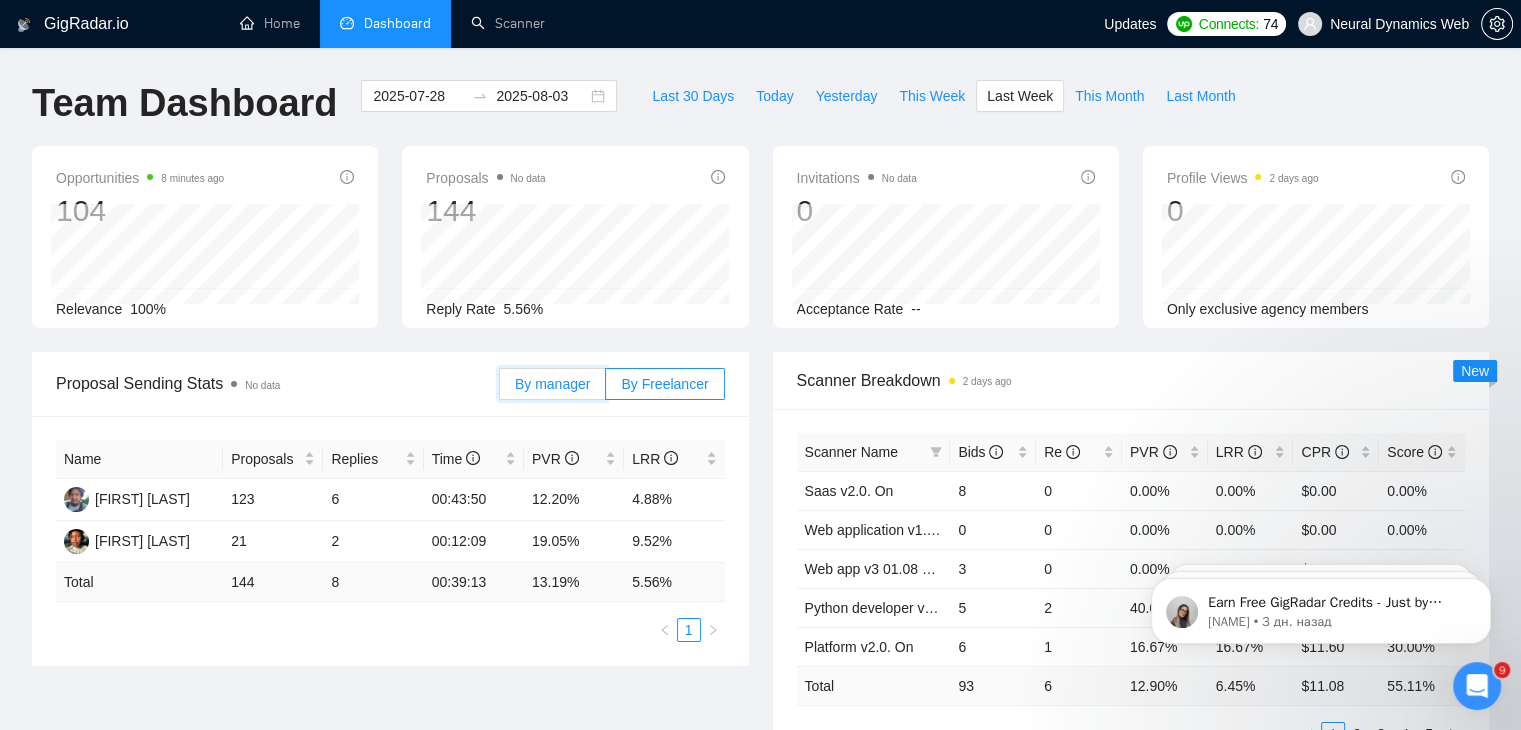 click on "By manager" at bounding box center [500, 389] 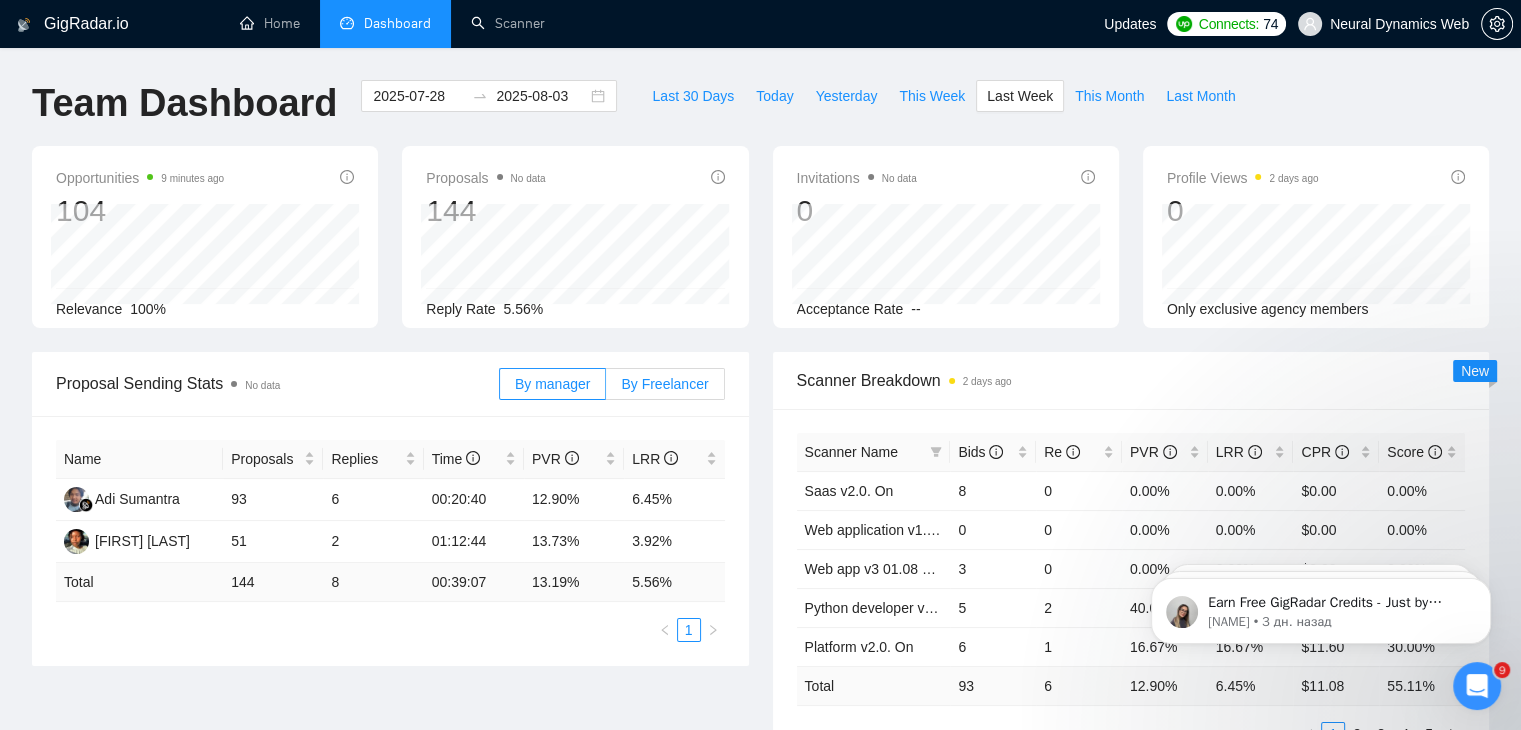 click on "By Freelancer" at bounding box center (664, 384) 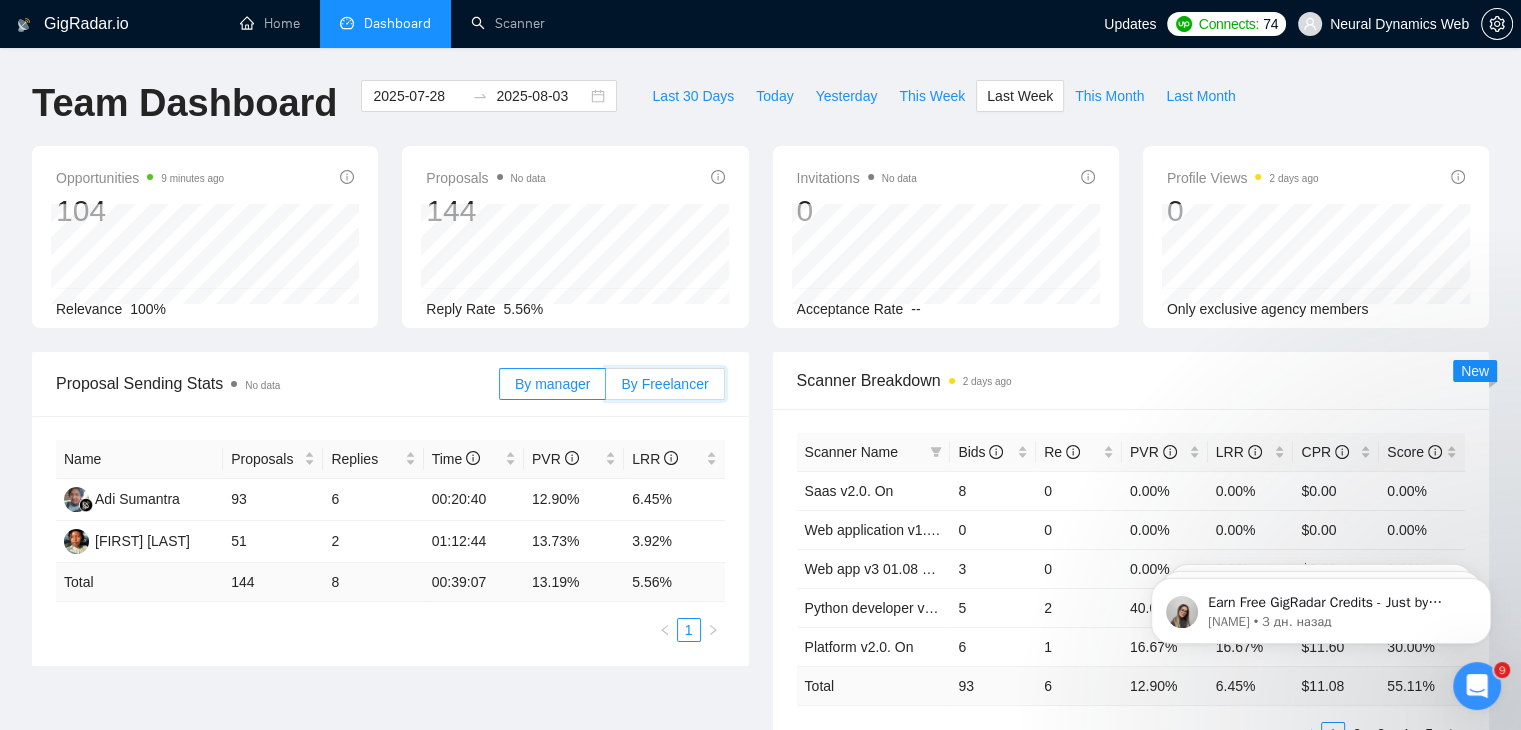 click on "By Freelancer" at bounding box center (606, 389) 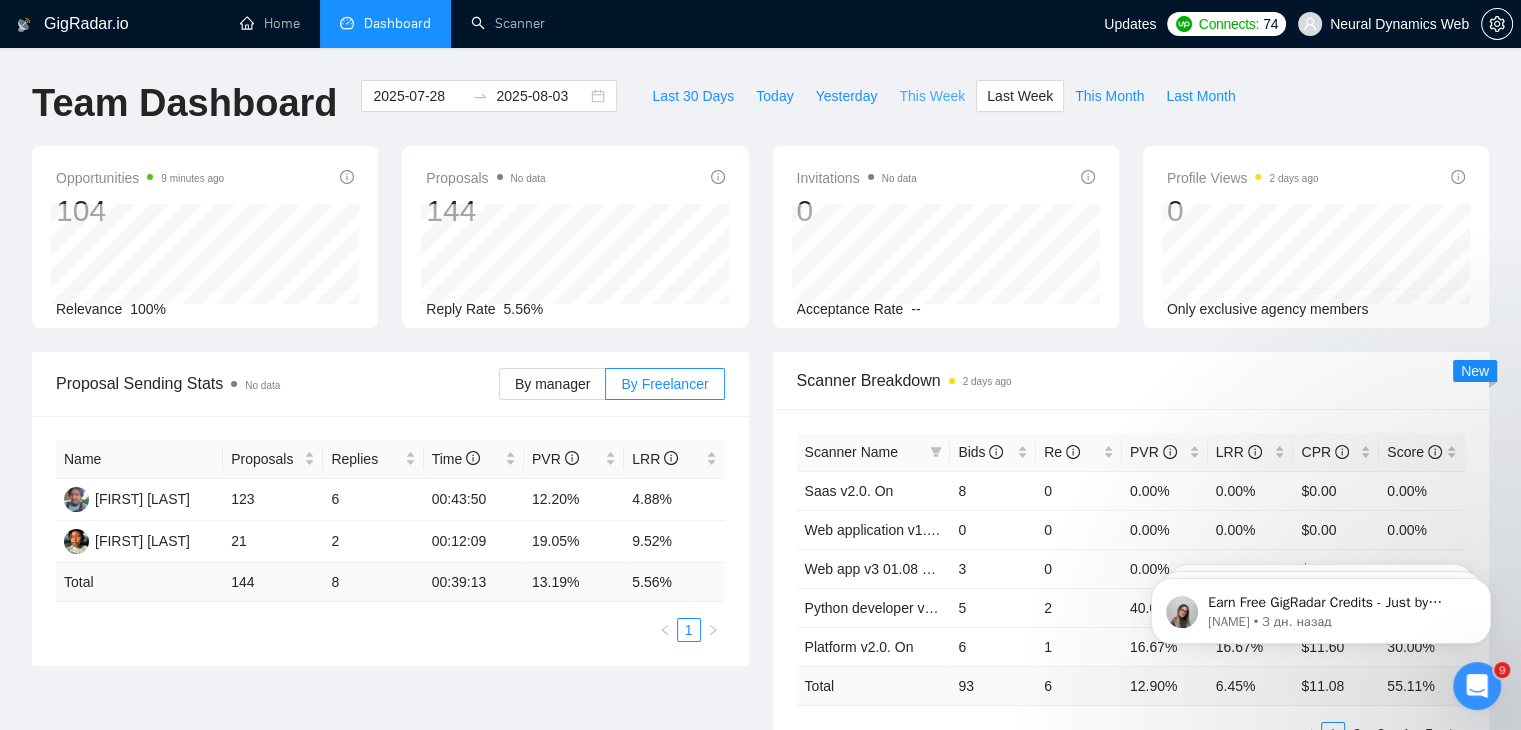 click on "This Week" at bounding box center (932, 96) 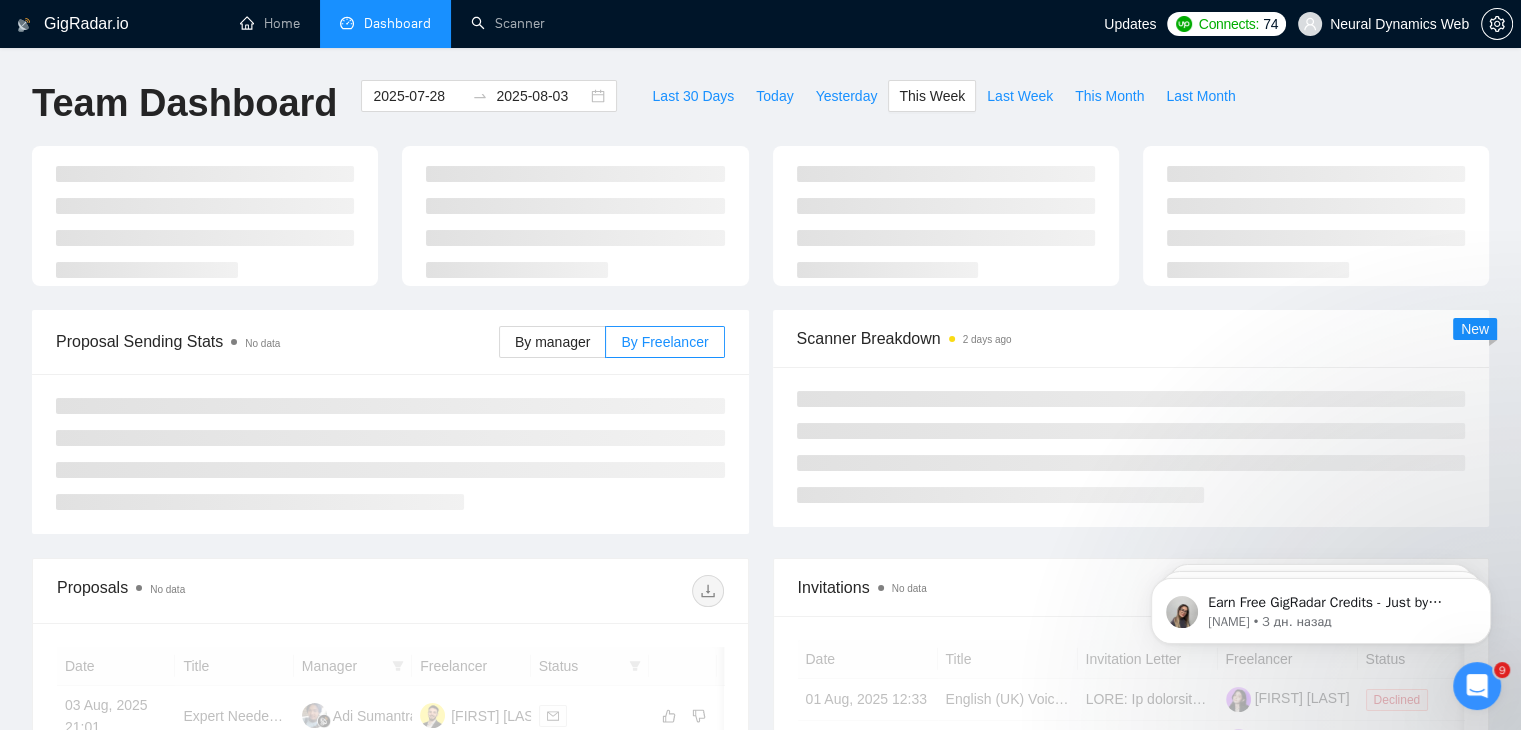 type on "2025-08-04" 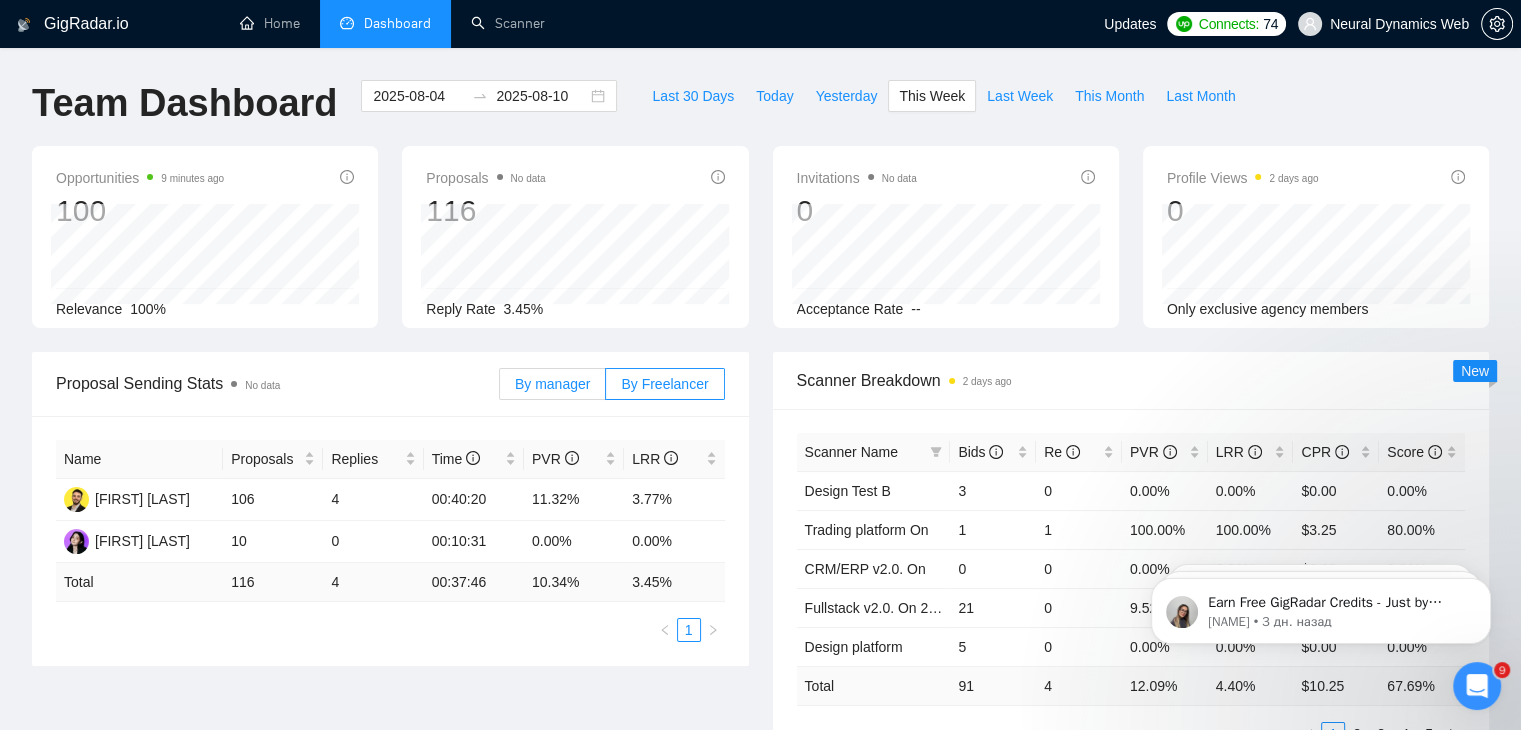 click on "By manager" at bounding box center (552, 384) 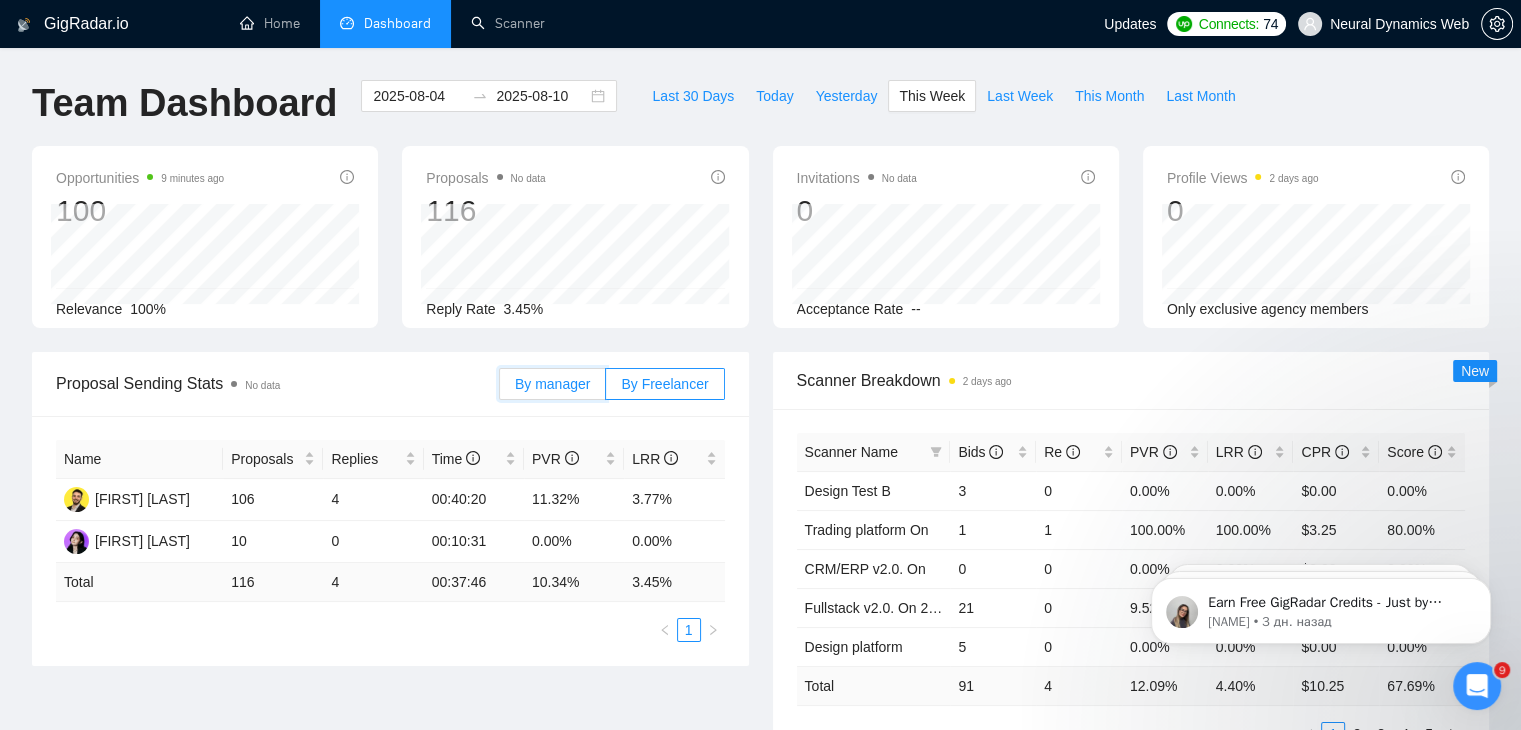 click on "By manager" at bounding box center (500, 389) 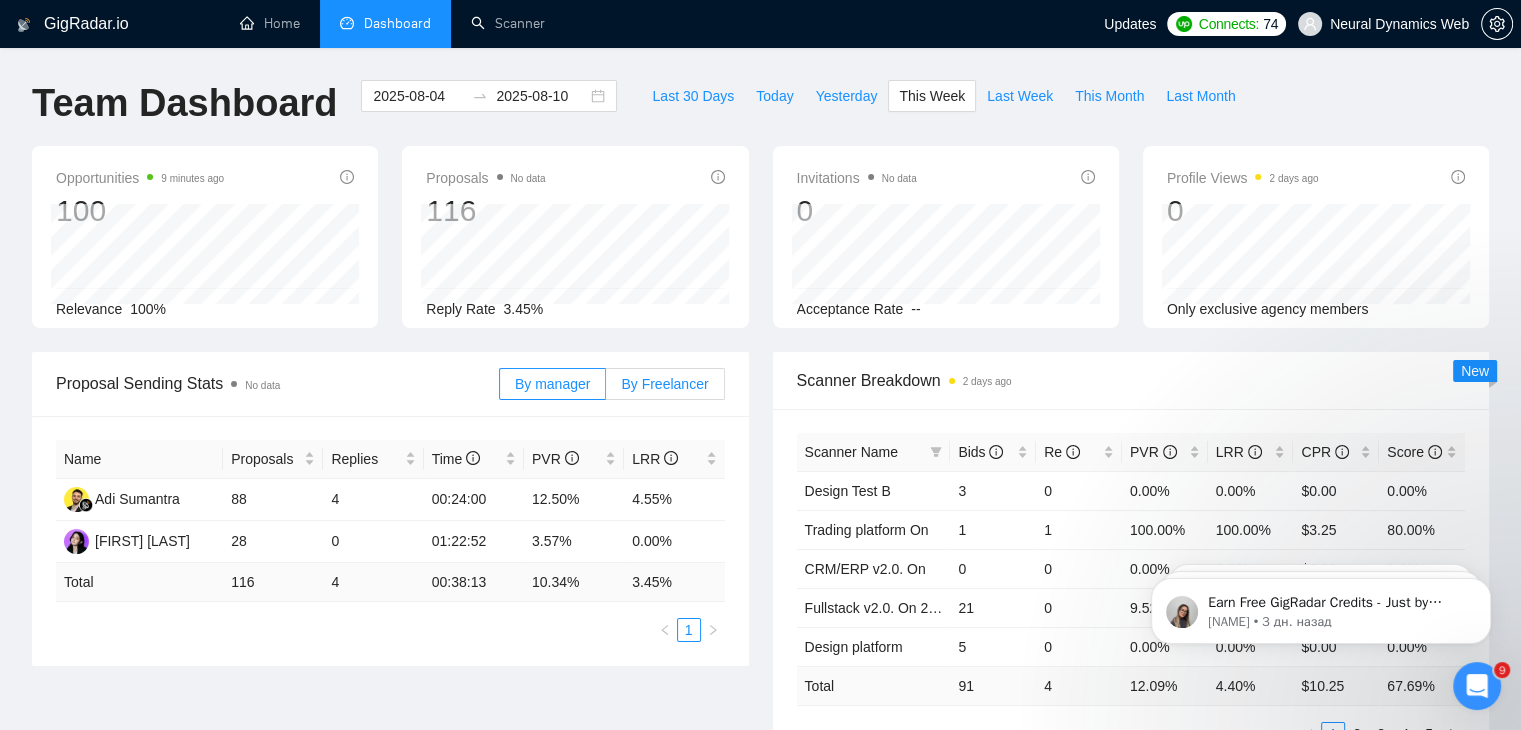 click on "By Freelancer" at bounding box center (664, 384) 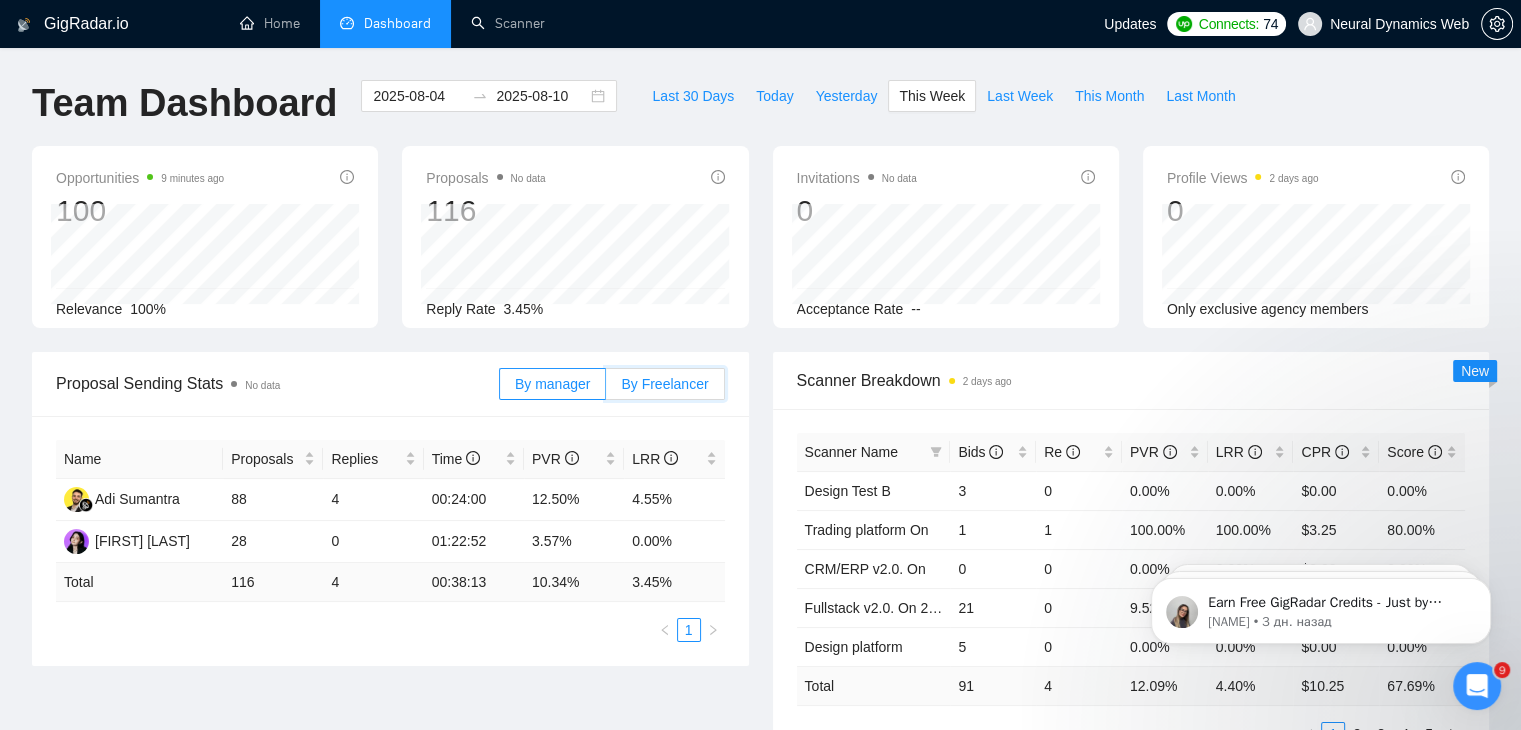 click on "By Freelancer" at bounding box center [606, 389] 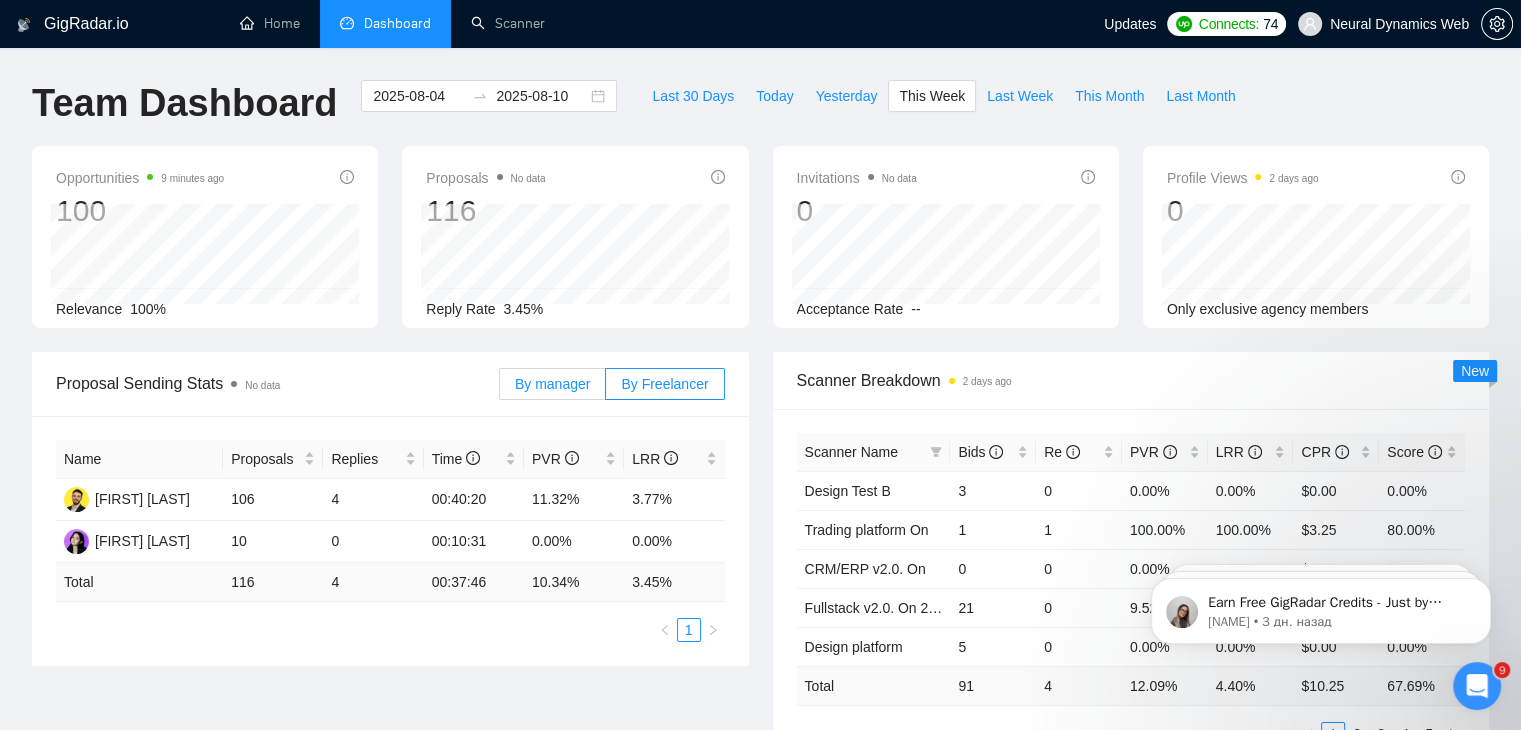 click on "By manager" at bounding box center [552, 384] 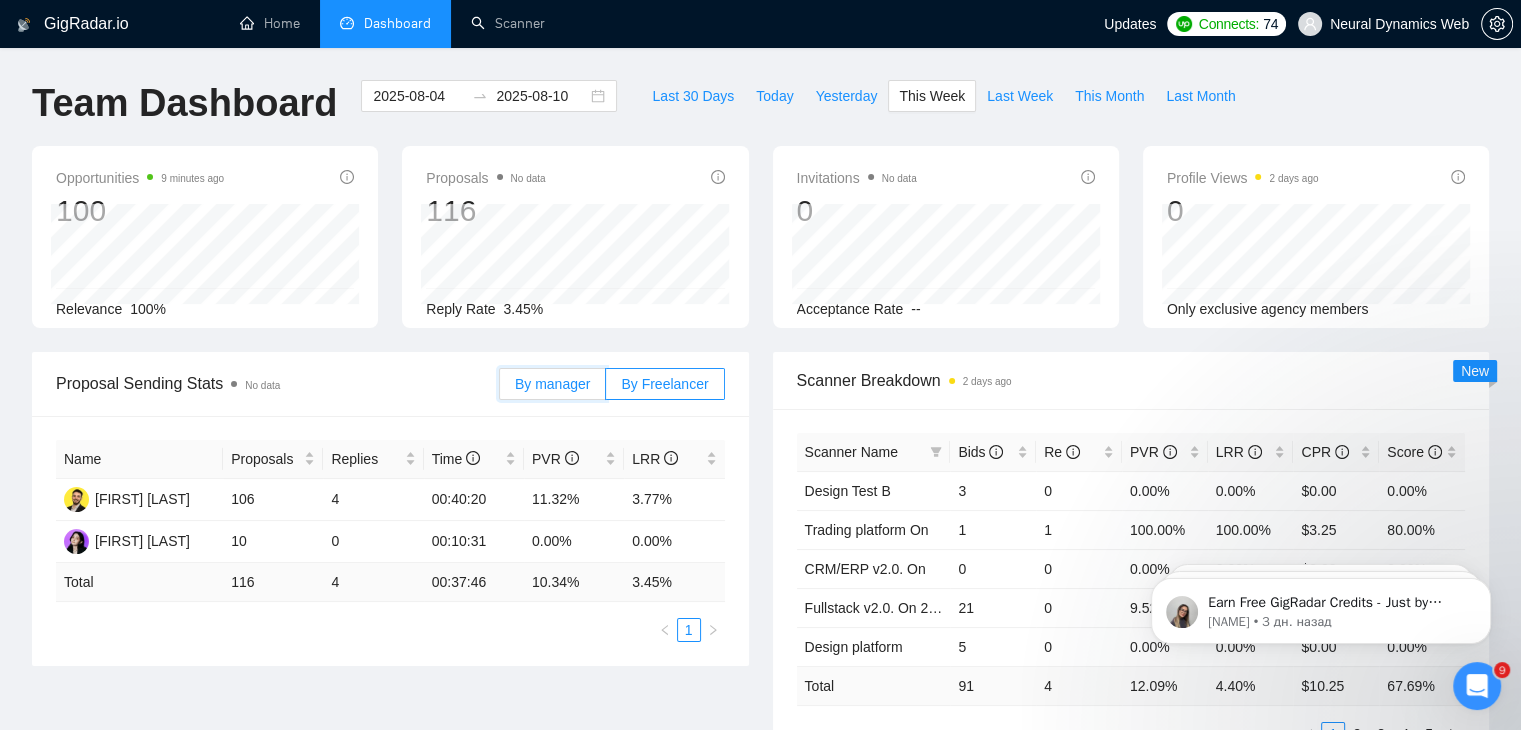 click on "By manager" at bounding box center (500, 389) 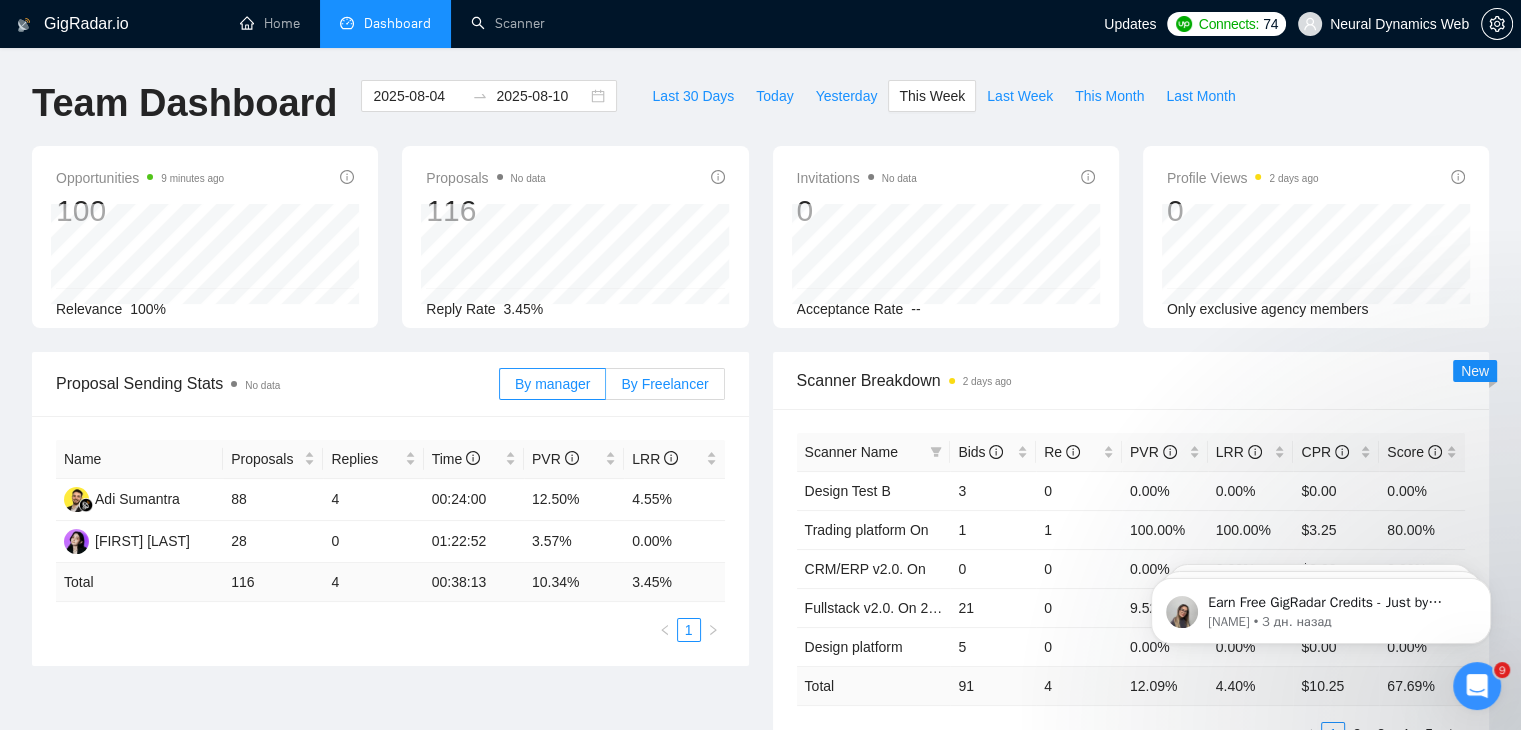 click on "By Freelancer" at bounding box center (664, 384) 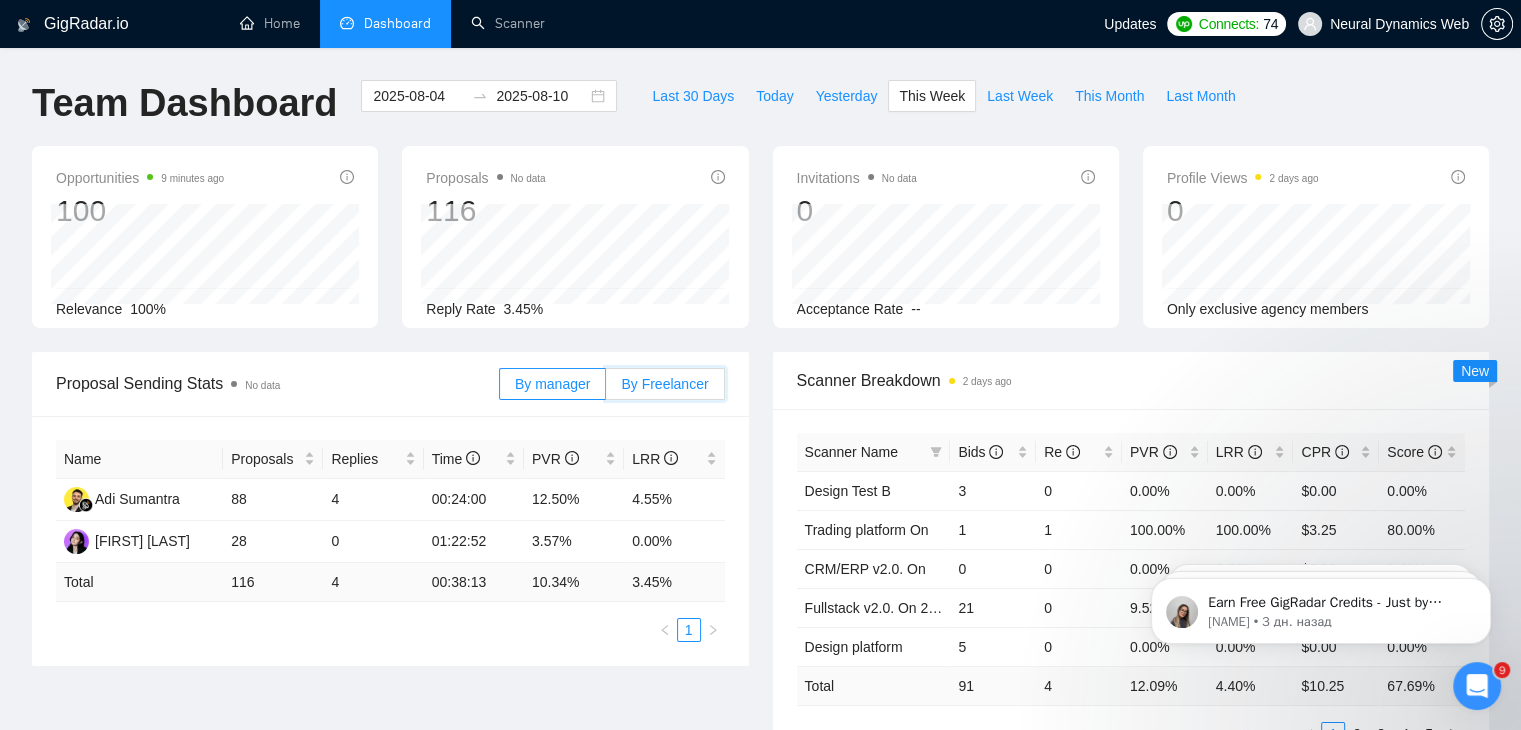 click on "By Freelancer" at bounding box center [606, 389] 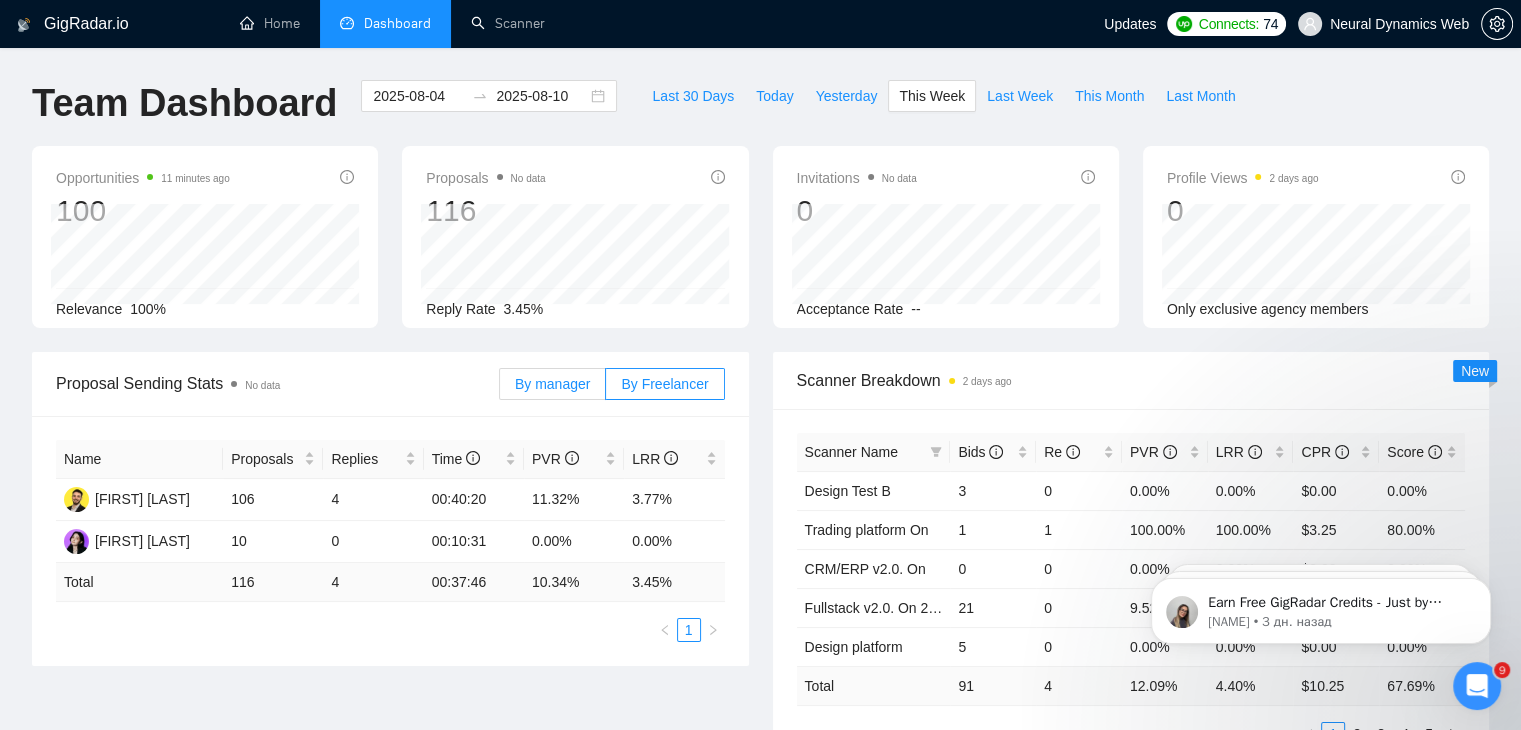 click on "By manager" at bounding box center [552, 384] 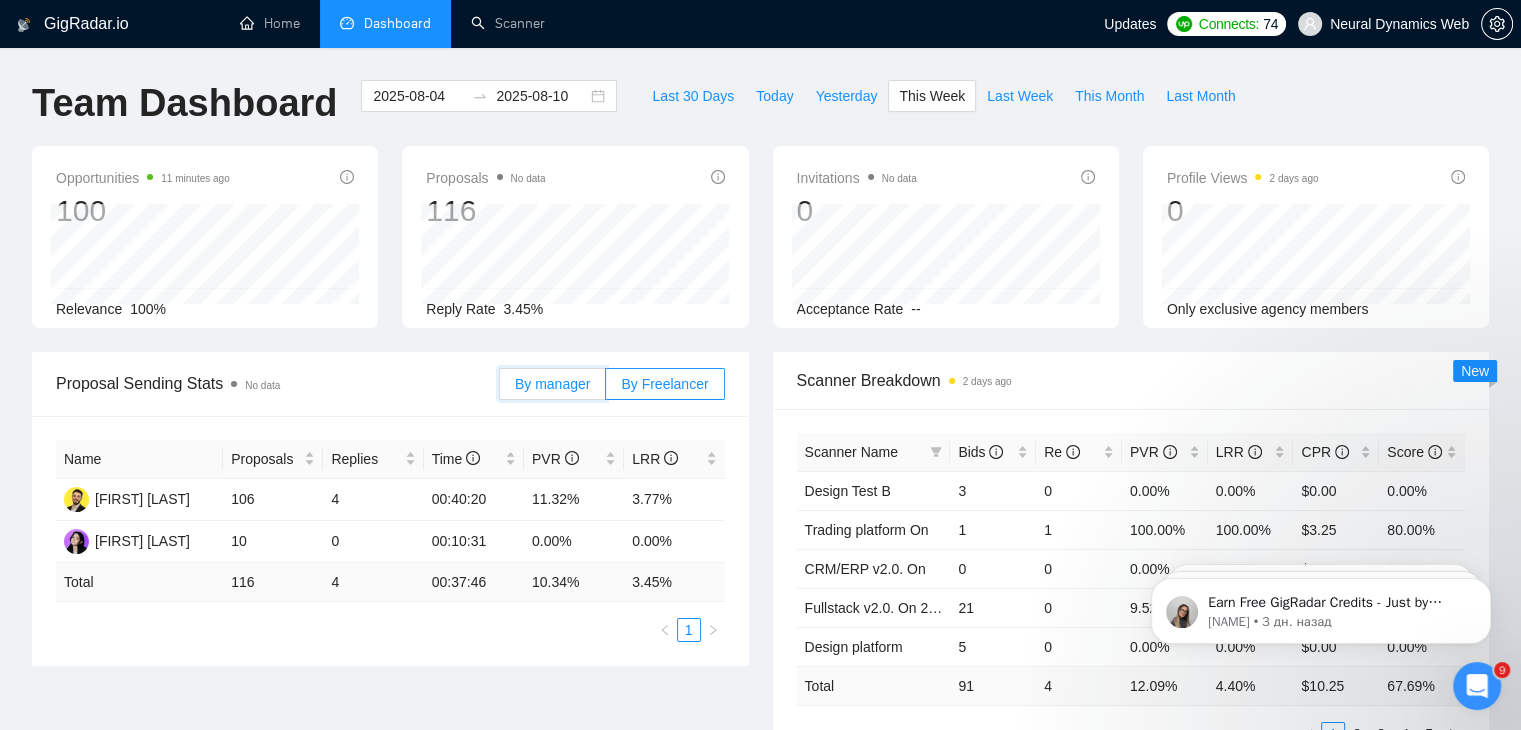 click on "By manager" at bounding box center (500, 389) 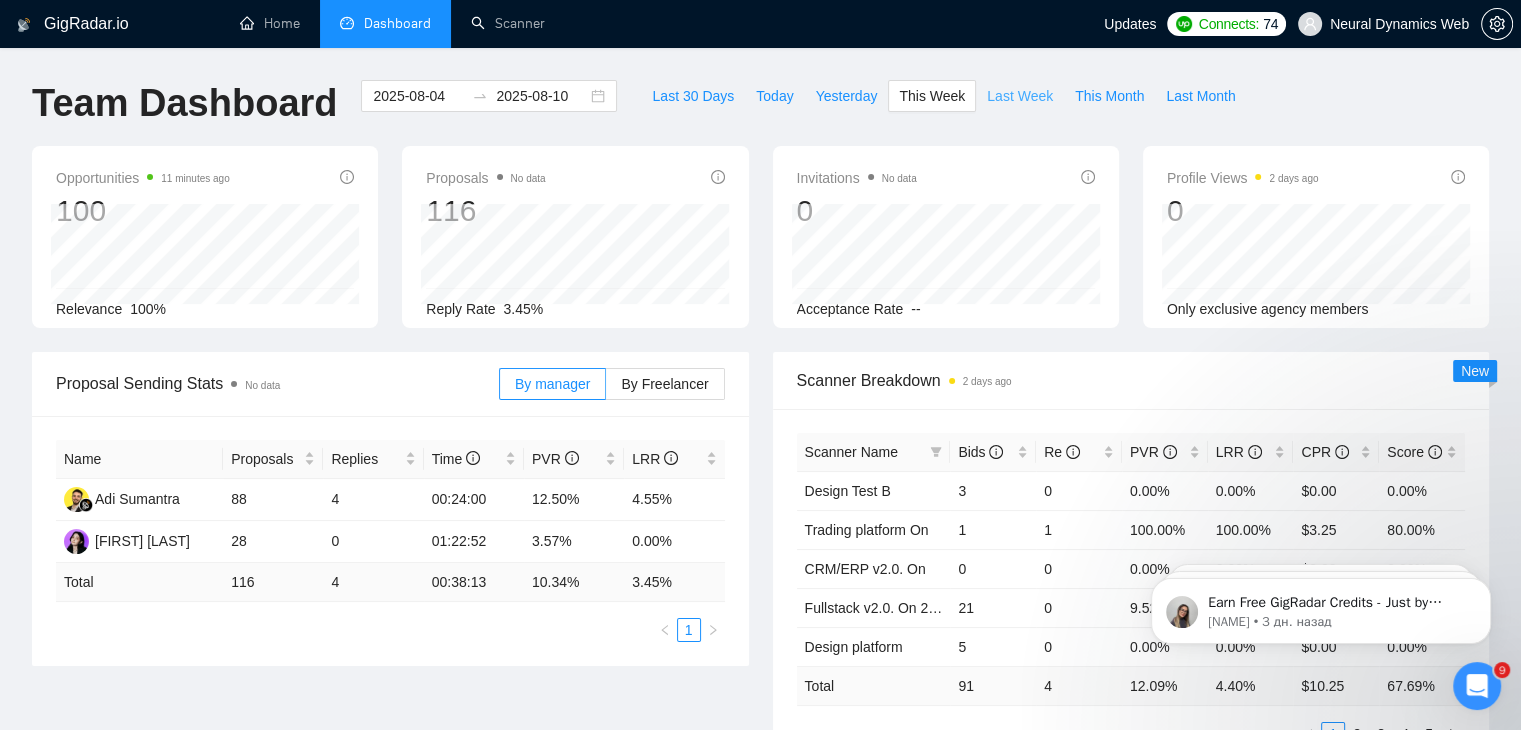 click on "Last Week" at bounding box center (1020, 96) 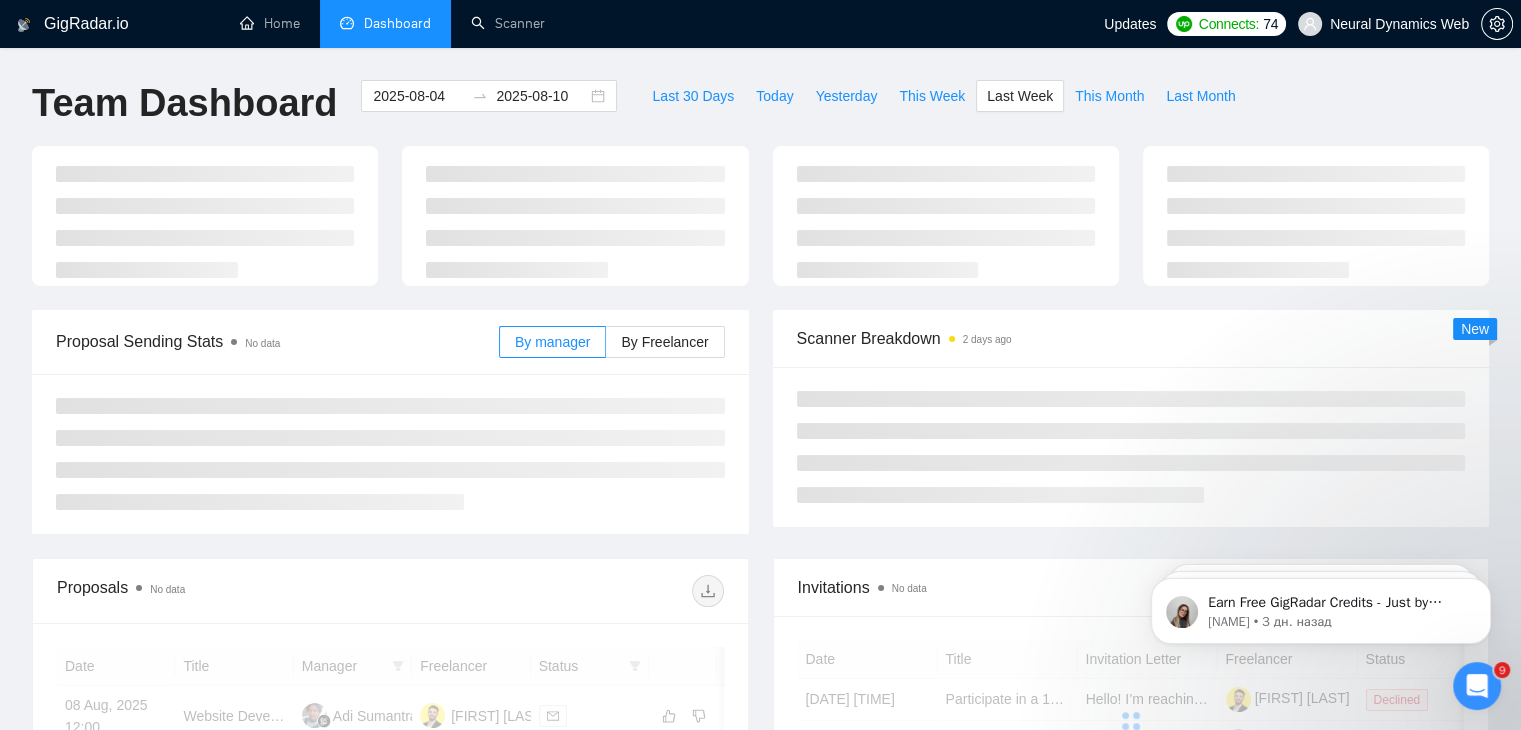 type on "2025-07-28" 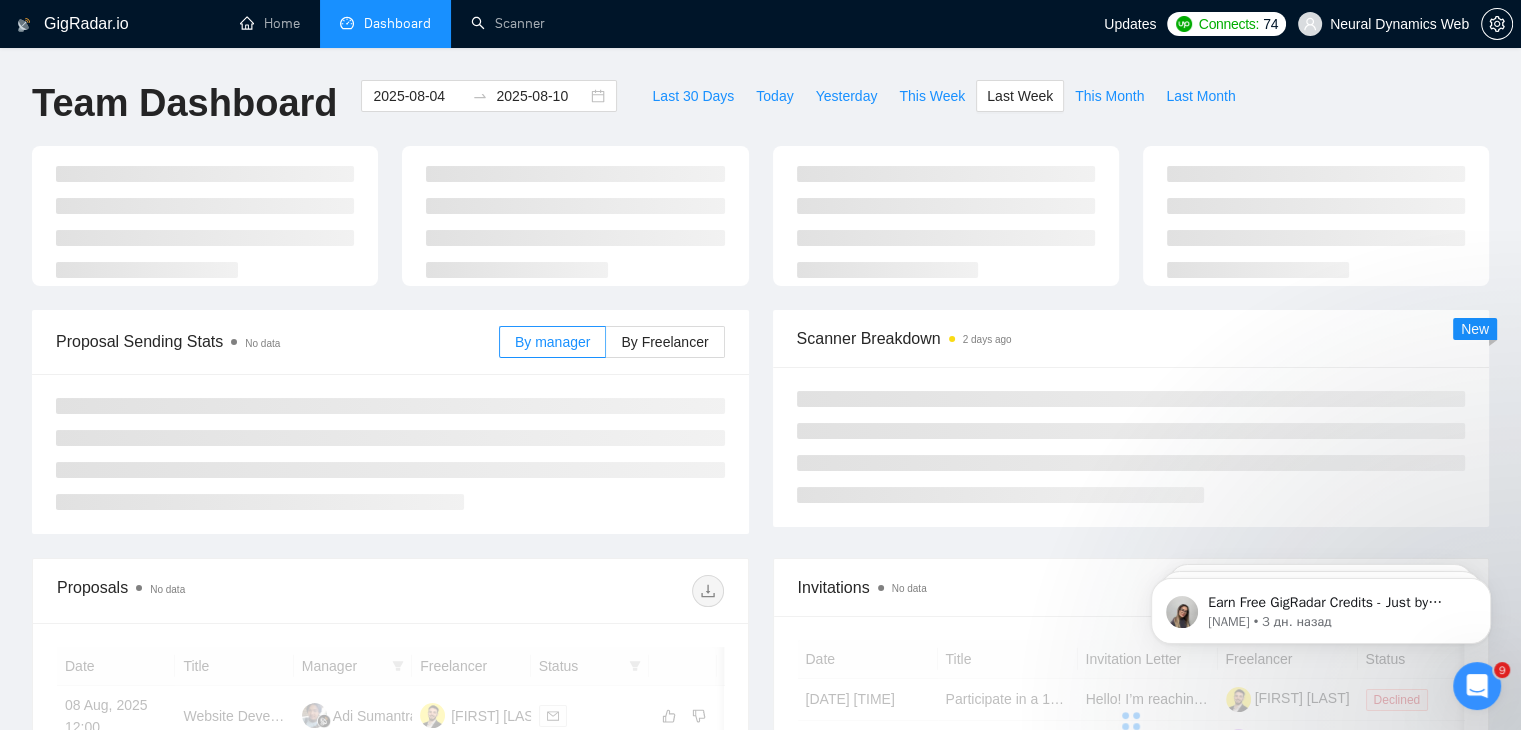type on "2025-08-03" 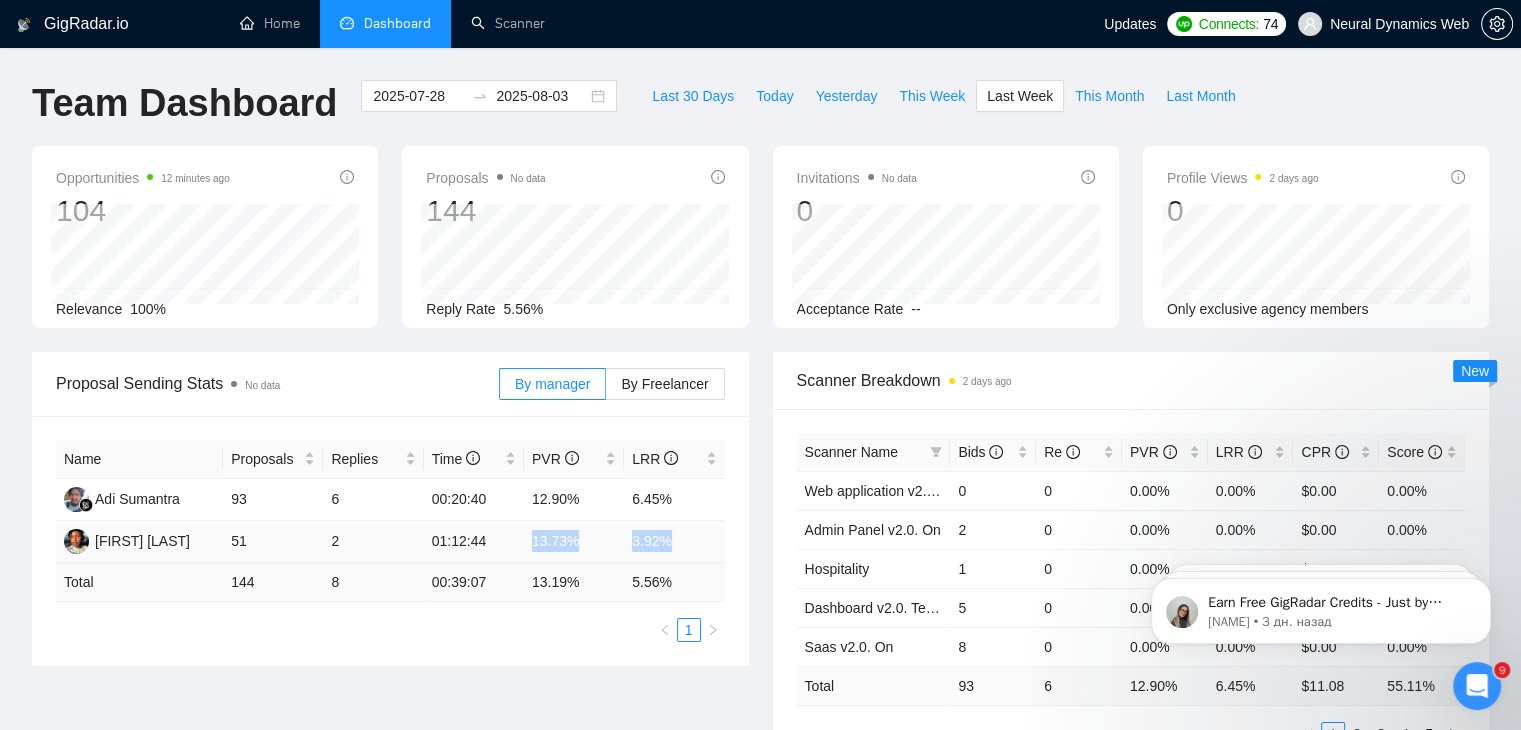 drag, startPoint x: 533, startPoint y: 540, endPoint x: 708, endPoint y: 537, distance: 175.02571 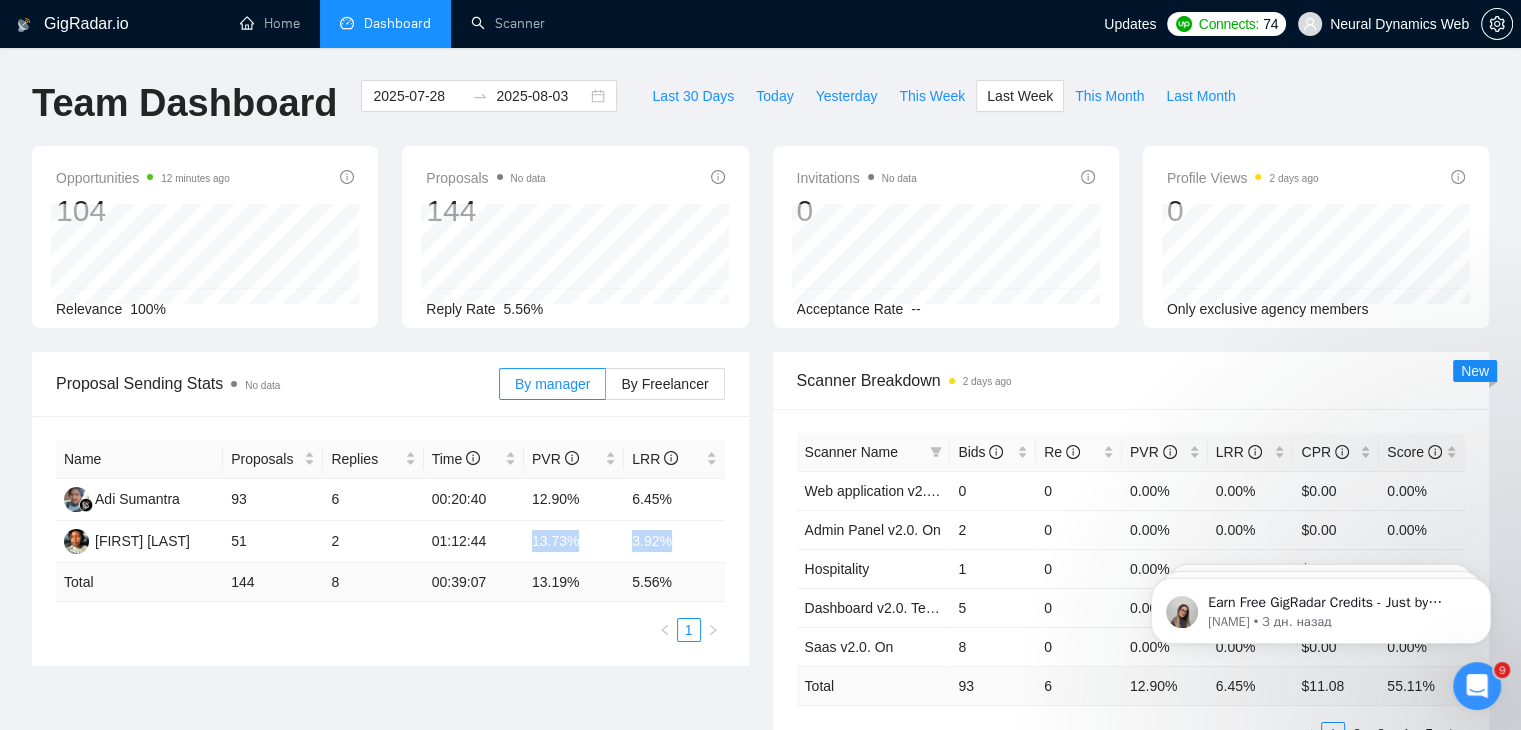 copy on "13.73% 3.92%" 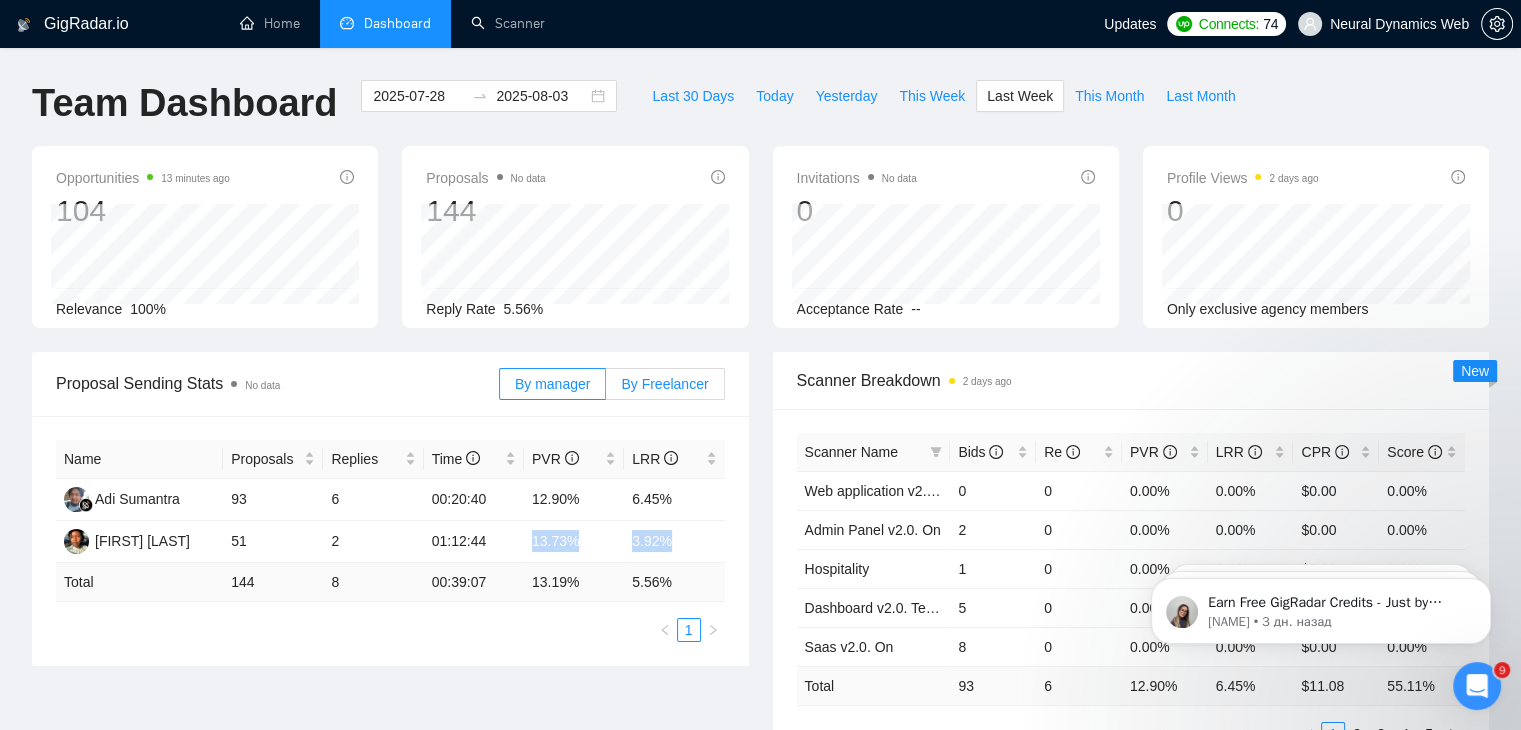 click on "By Freelancer" at bounding box center (664, 384) 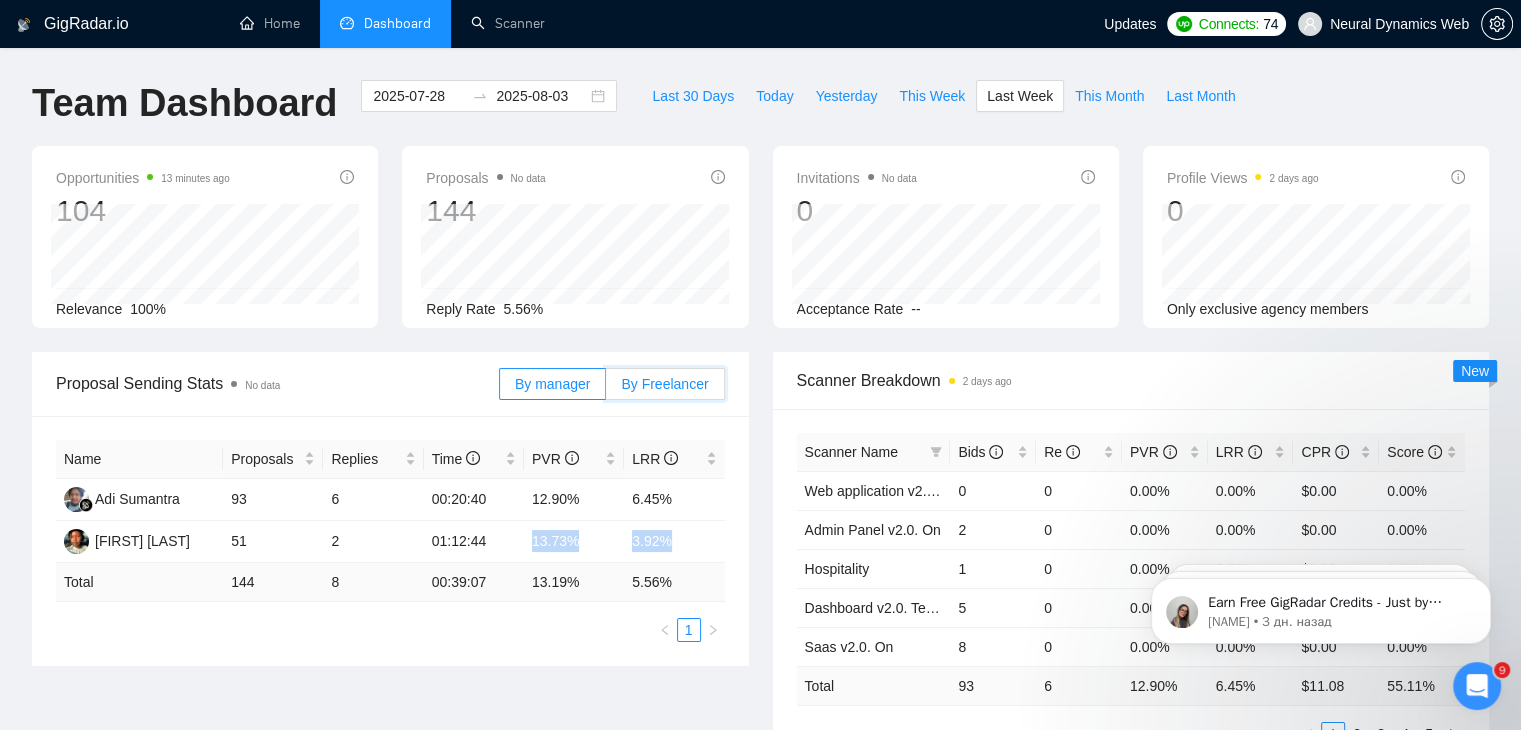 click on "By Freelancer" at bounding box center [606, 389] 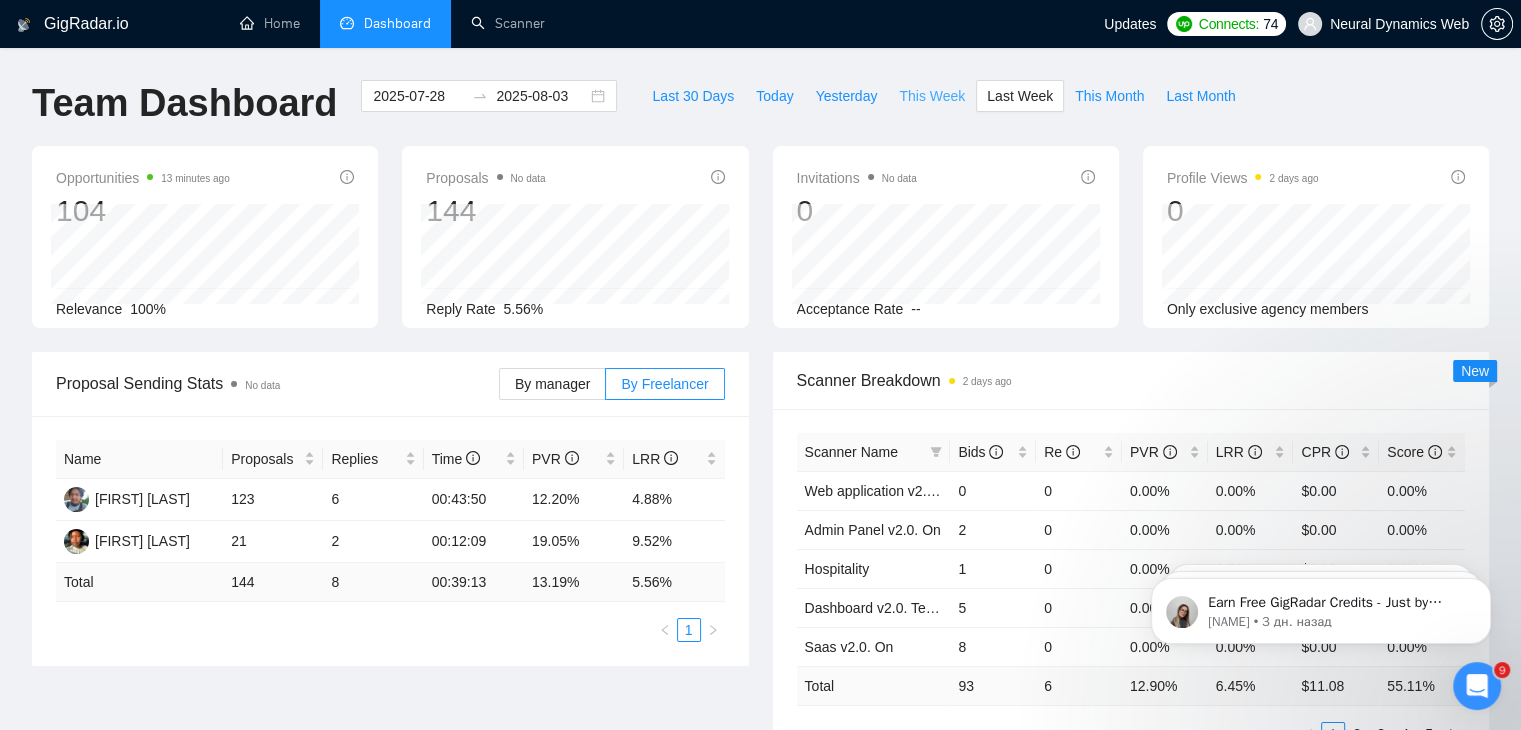 click on "This Week" at bounding box center (932, 96) 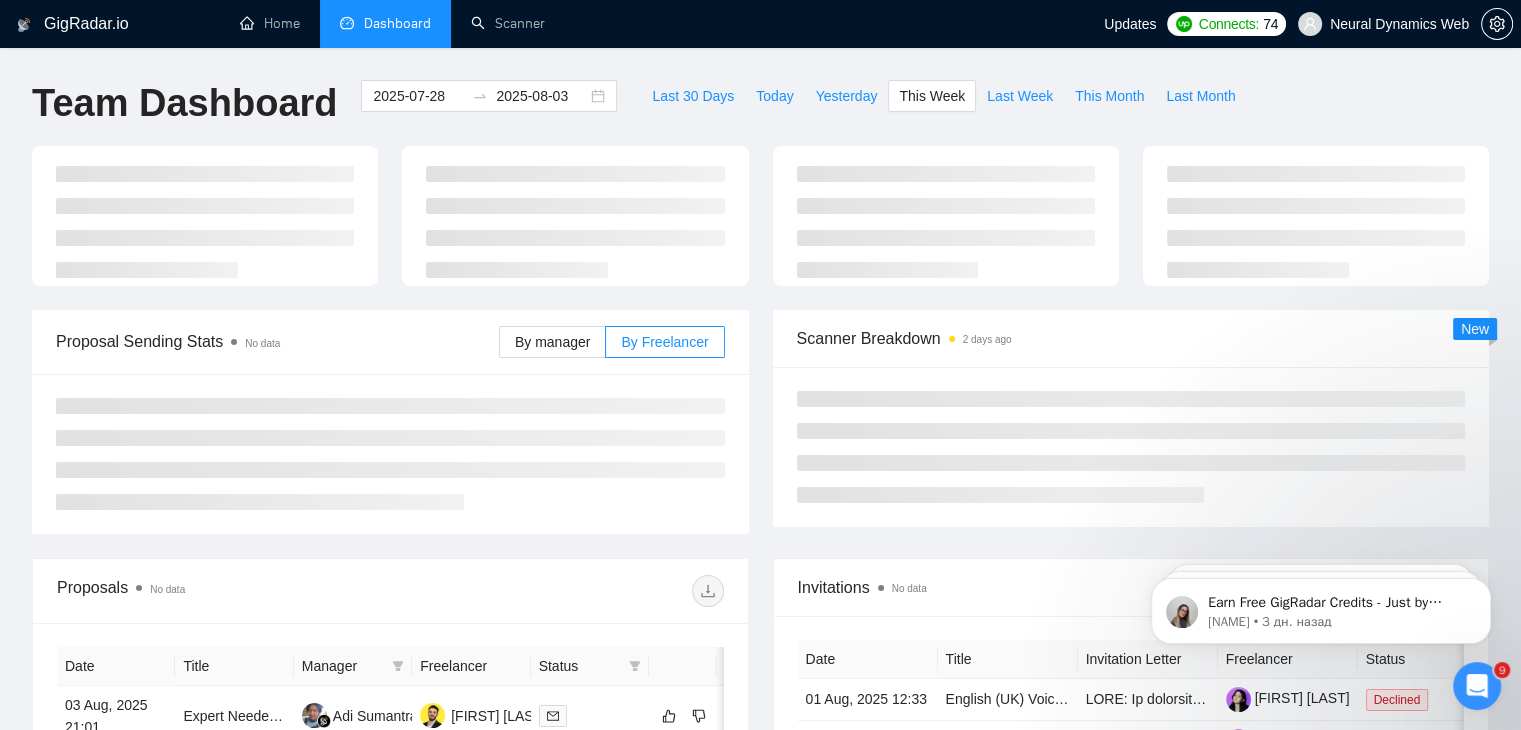 type on "2025-08-04" 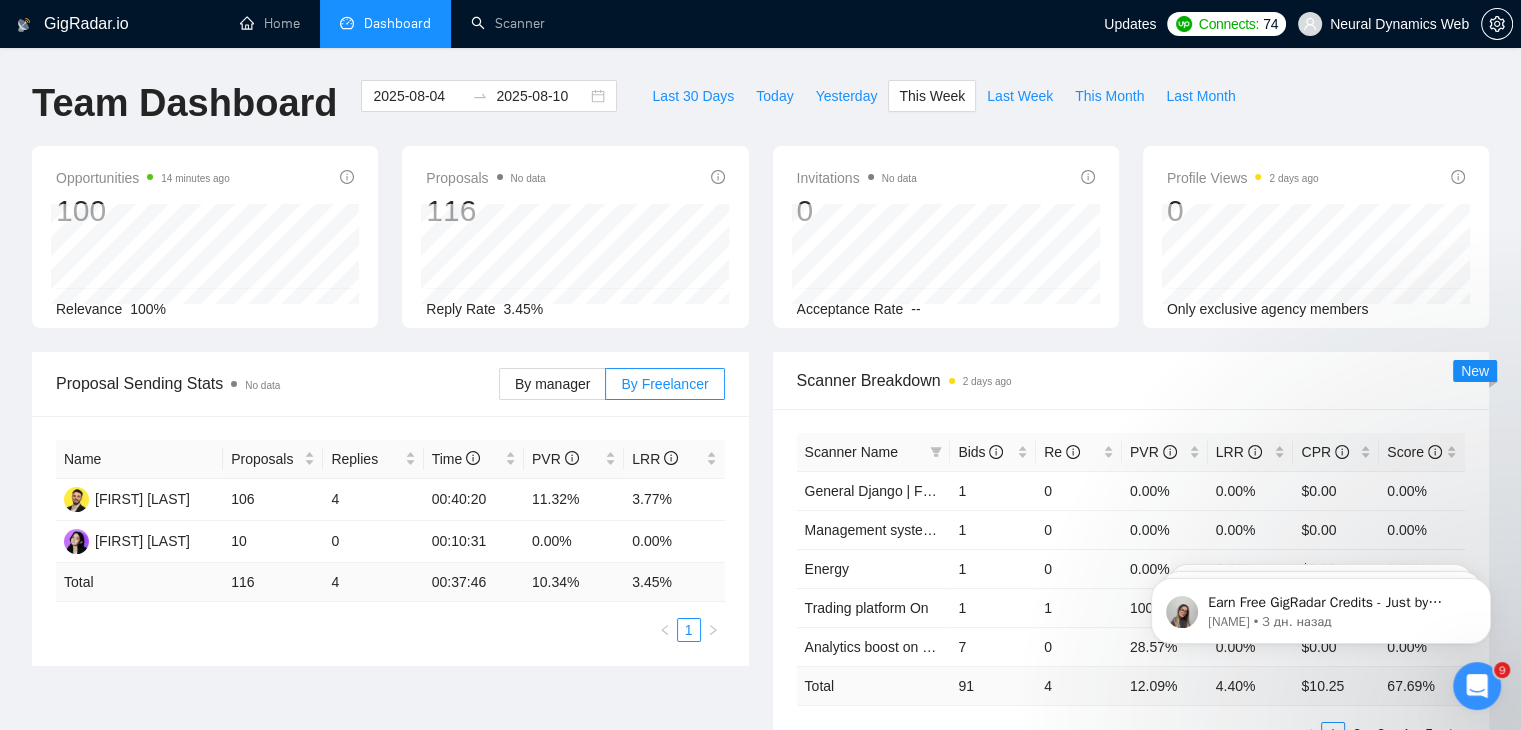 click on "By manager By Freelancer" at bounding box center (612, 384) 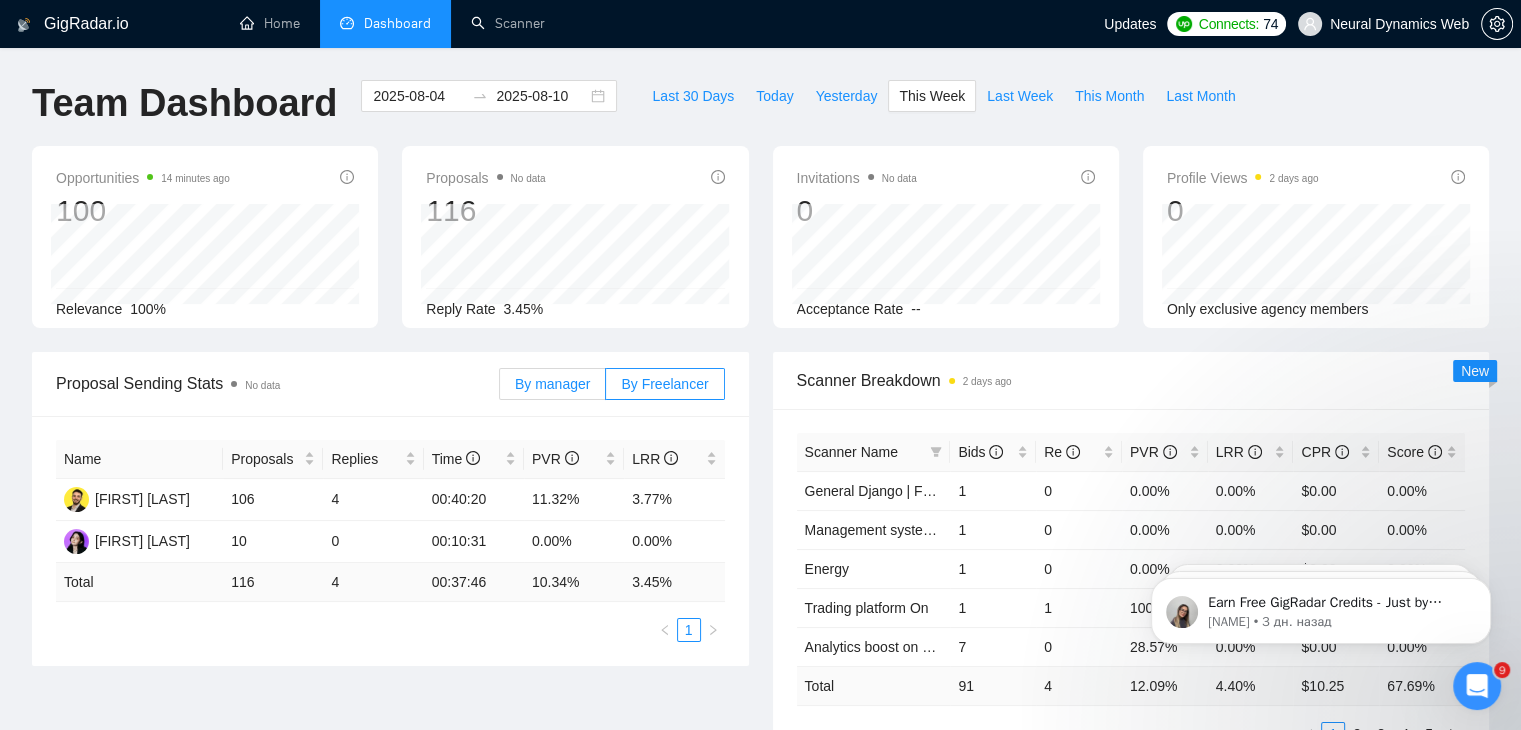 click on "By manager" at bounding box center [552, 384] 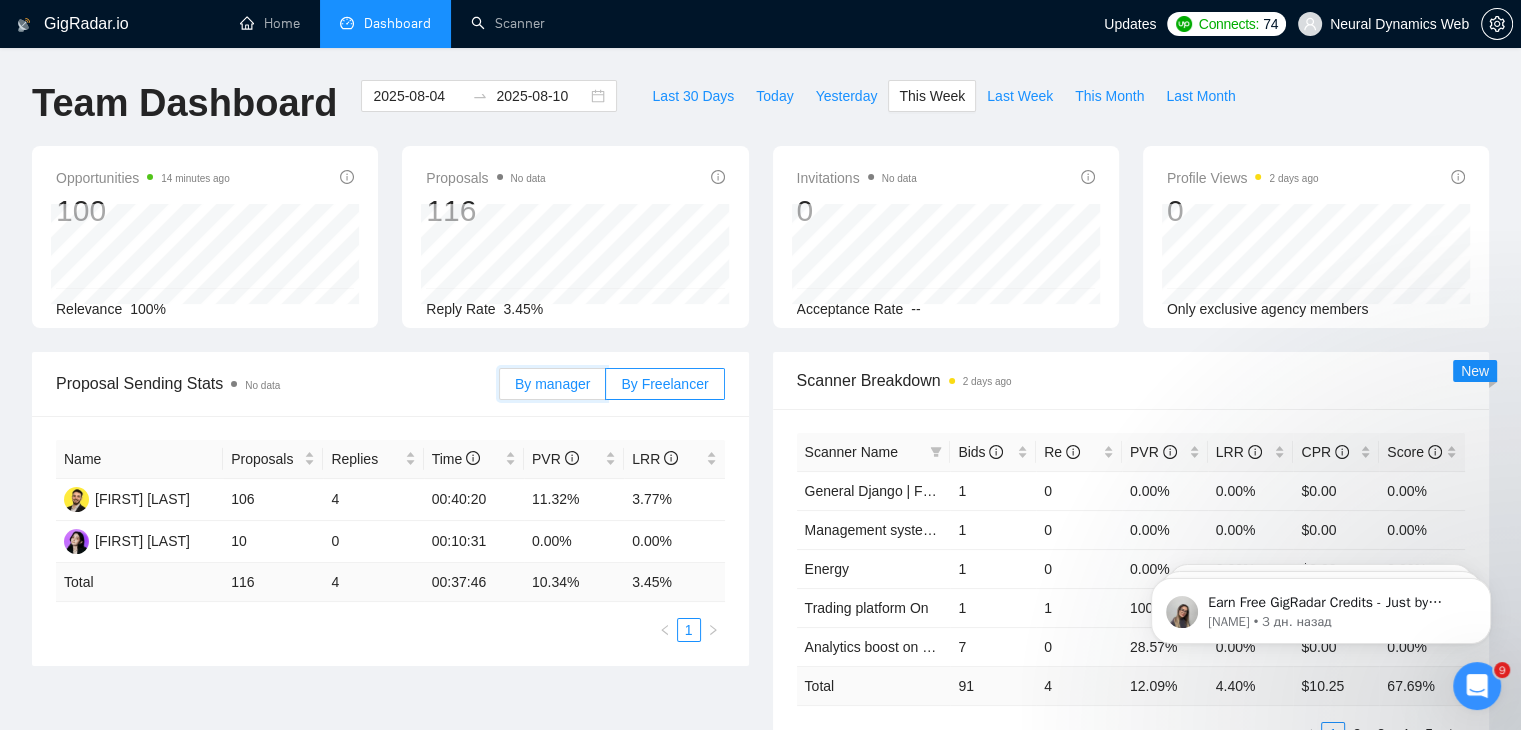 click on "By manager" at bounding box center (500, 389) 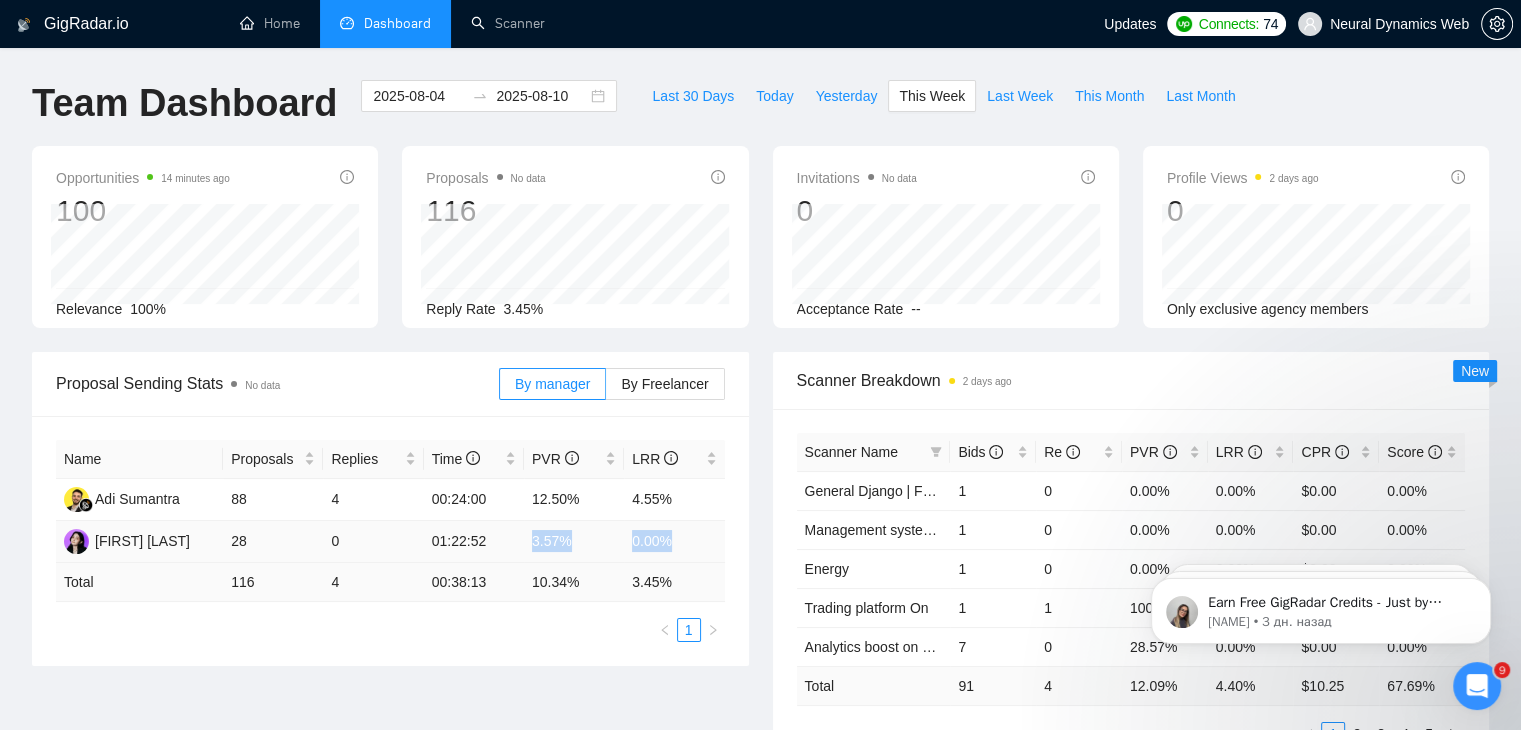 drag, startPoint x: 526, startPoint y: 539, endPoint x: 719, endPoint y: 541, distance: 193.01036 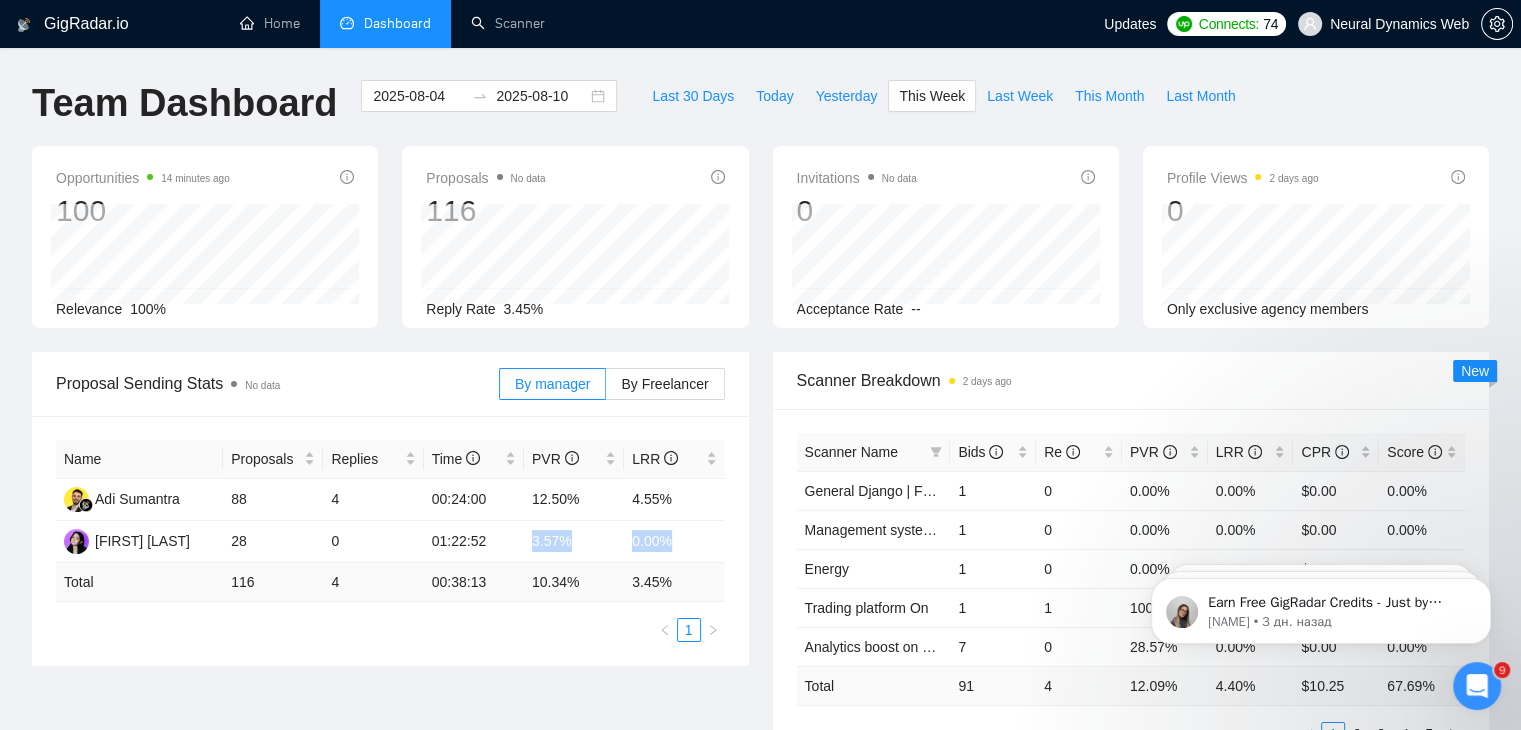 copy on "3.57% 0.00%" 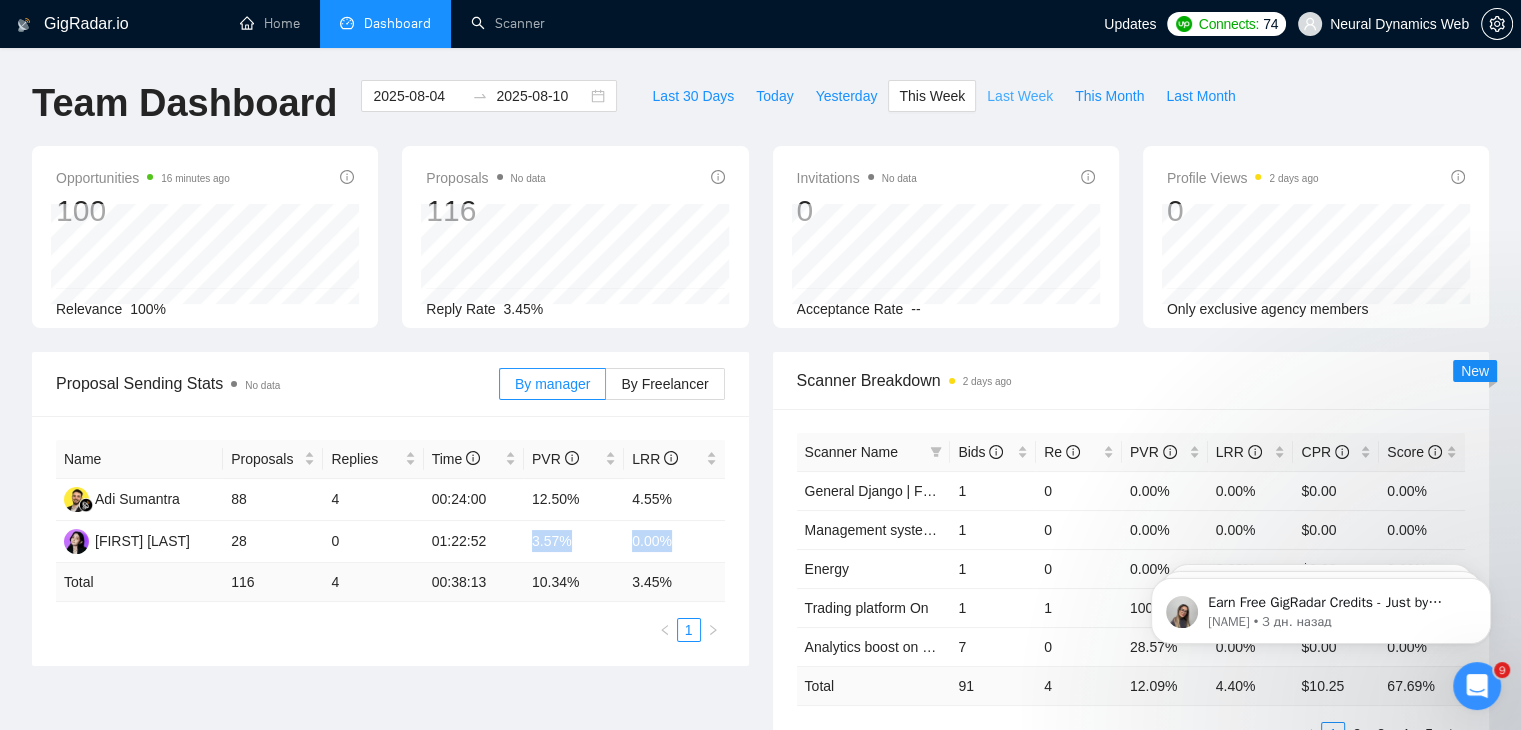 click on "Last Week" at bounding box center (1020, 96) 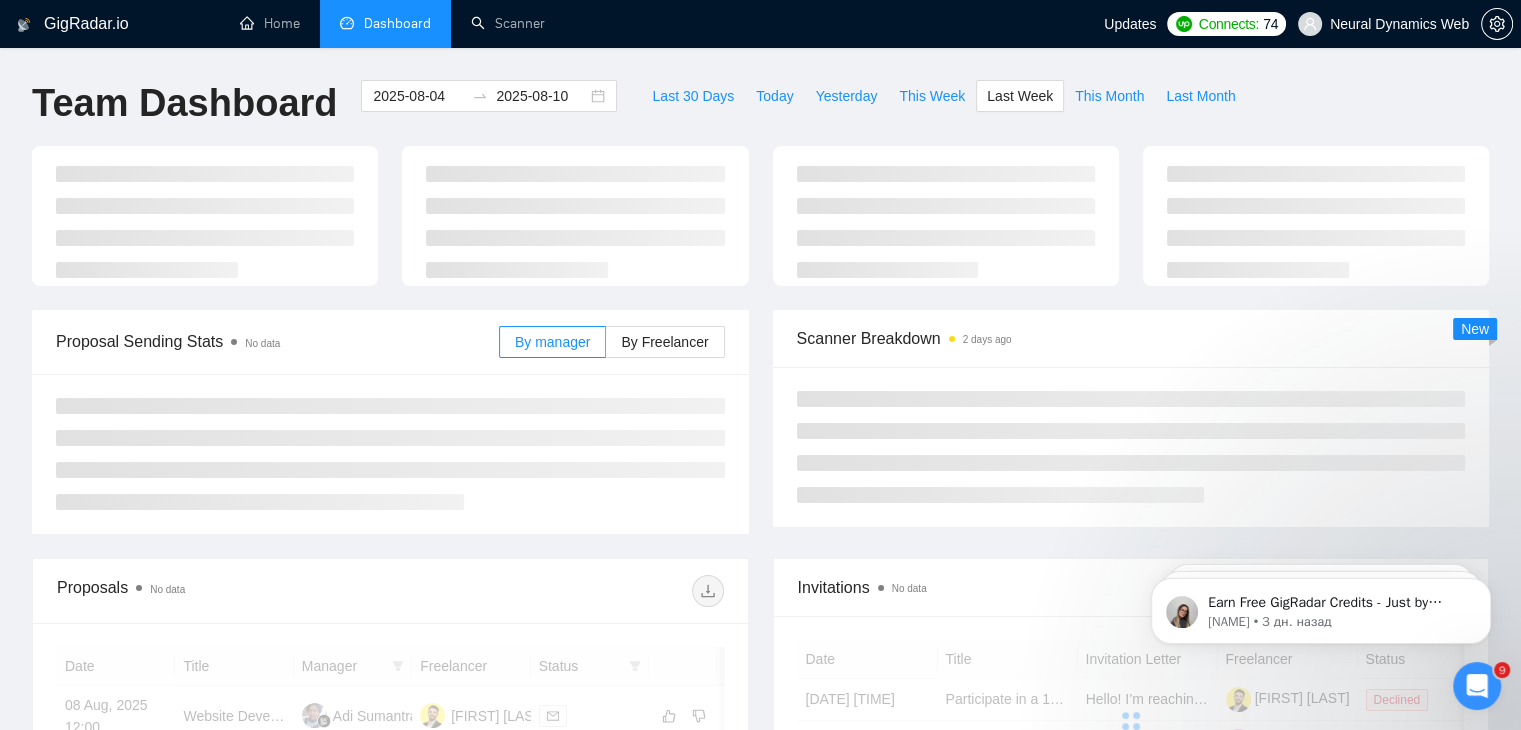 type on "2025-07-28" 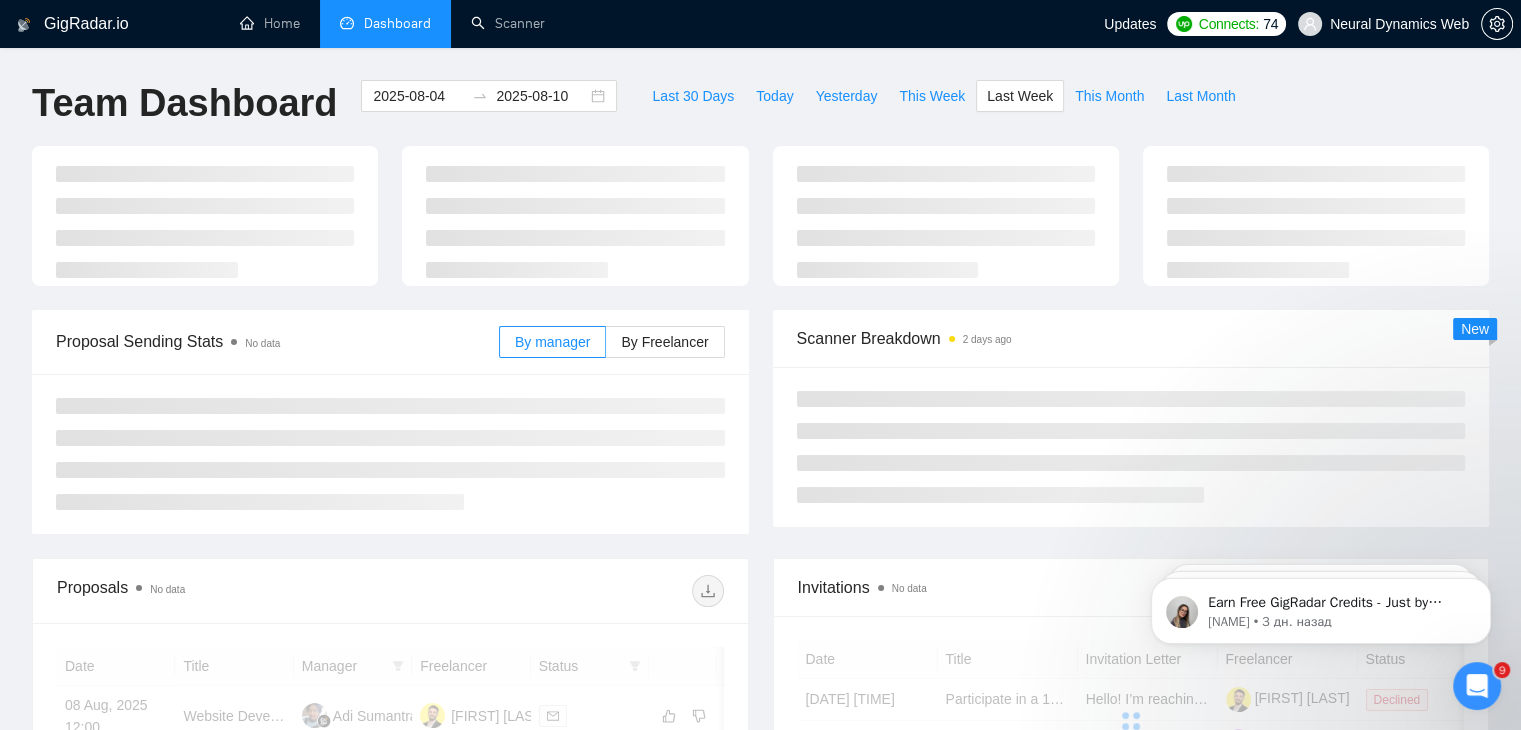 type on "2025-08-03" 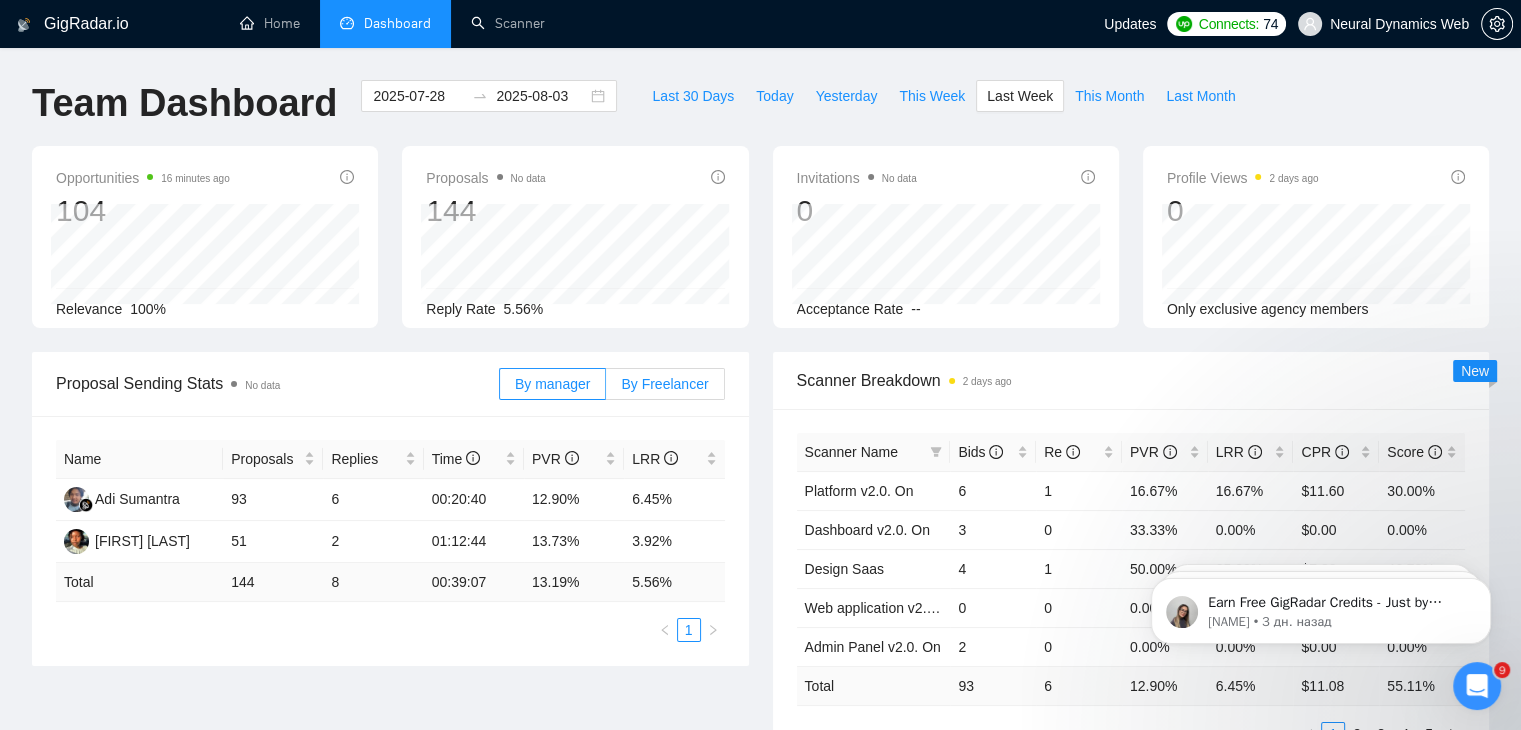 click on "By Freelancer" at bounding box center [664, 384] 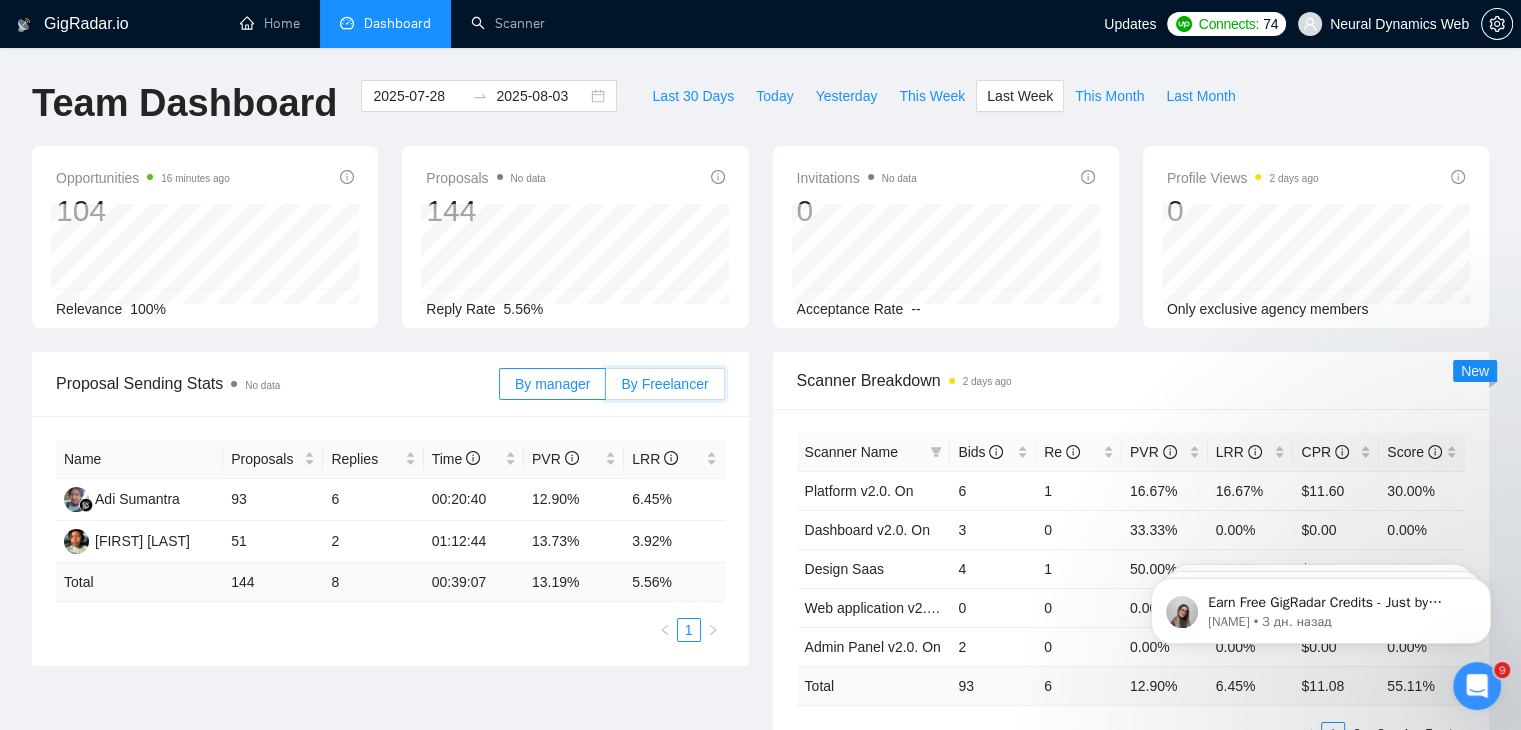 click on "By Freelancer" at bounding box center (606, 389) 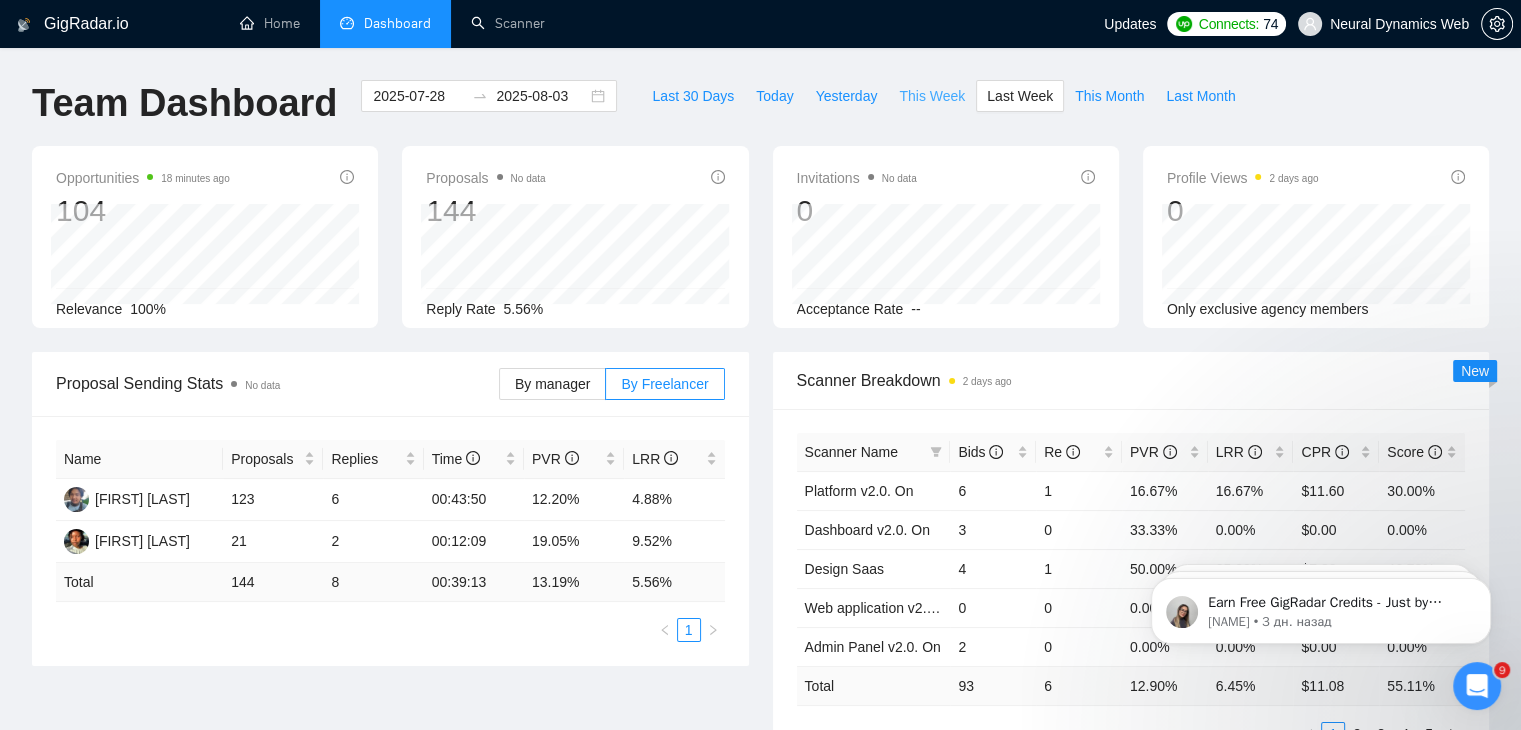 click on "This Week" at bounding box center (932, 96) 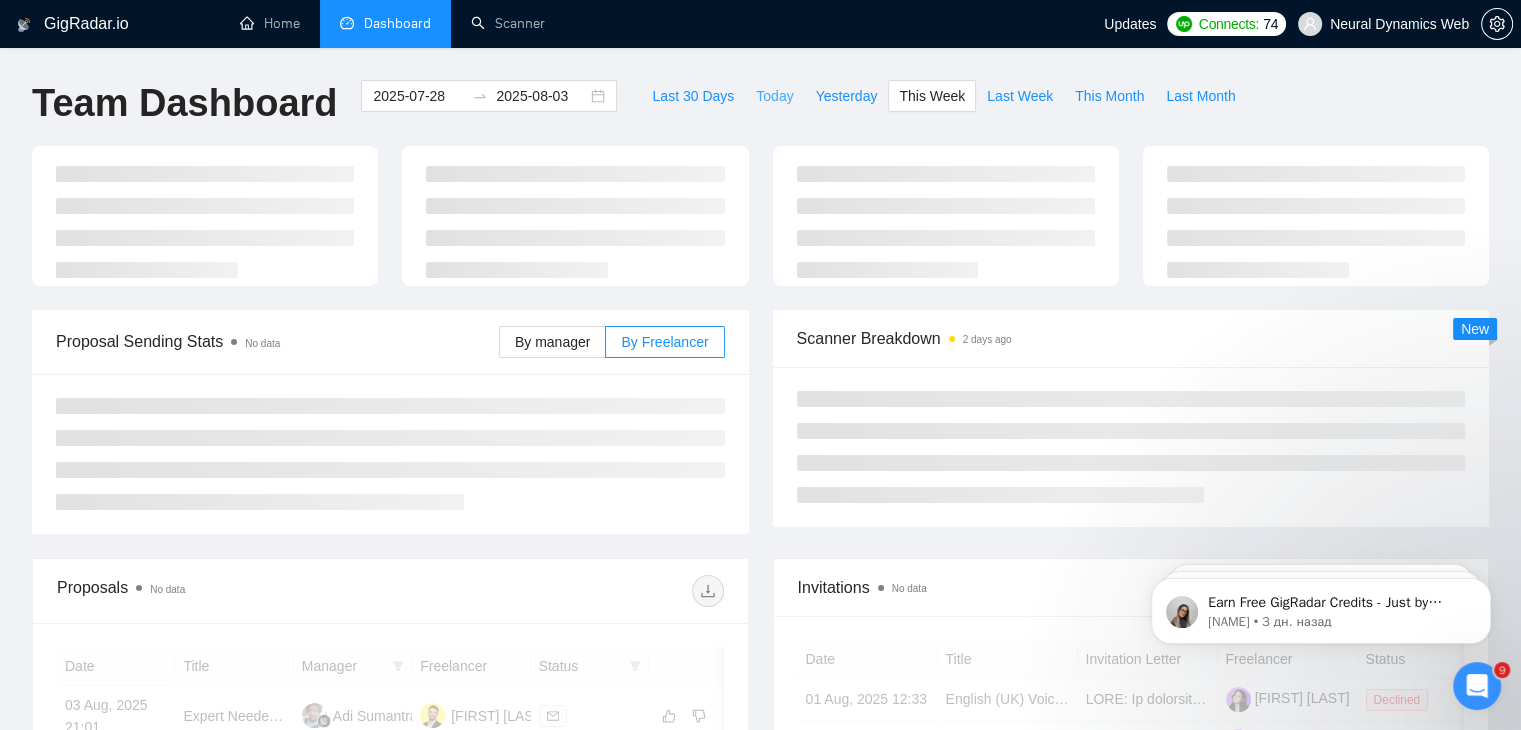 type on "2025-08-04" 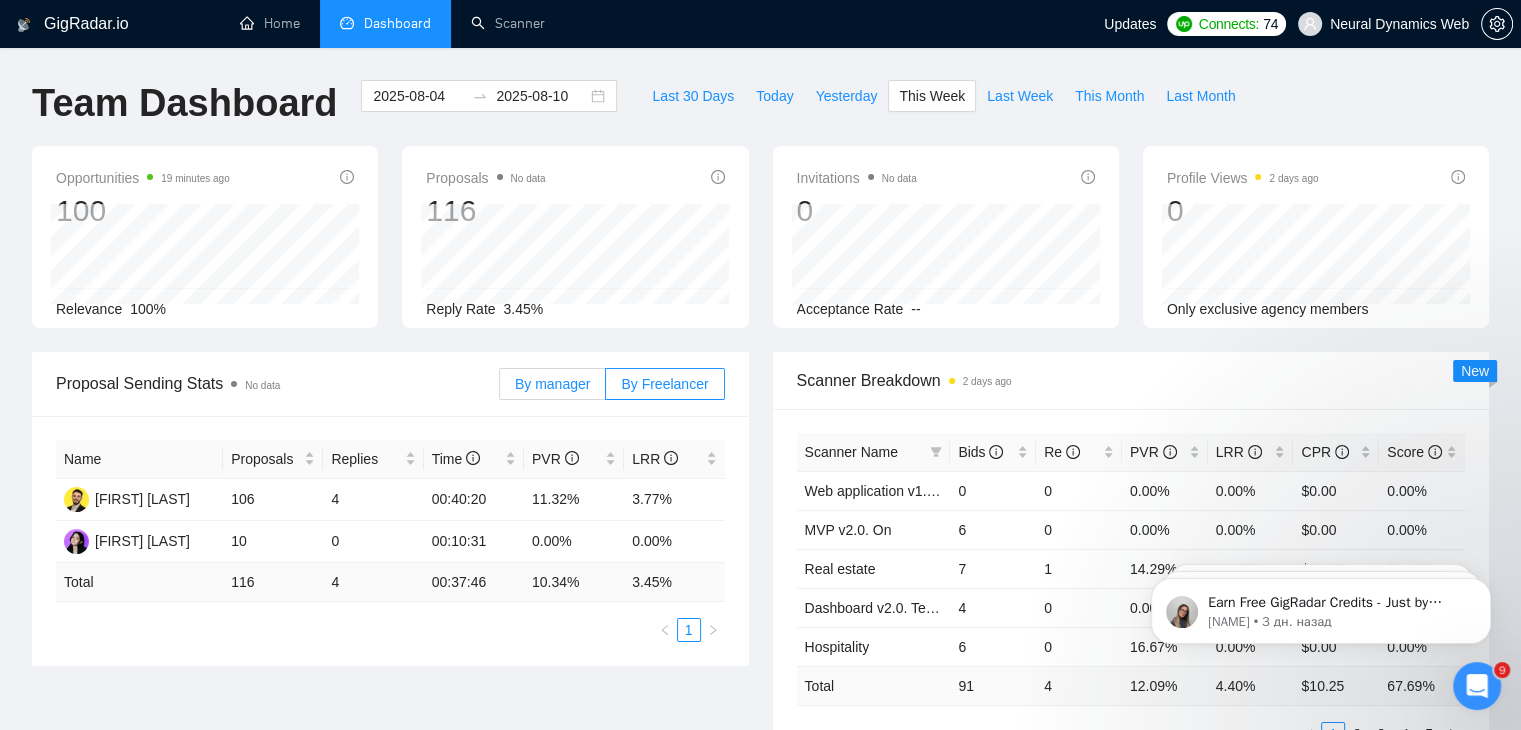 click on "By manager" at bounding box center (552, 384) 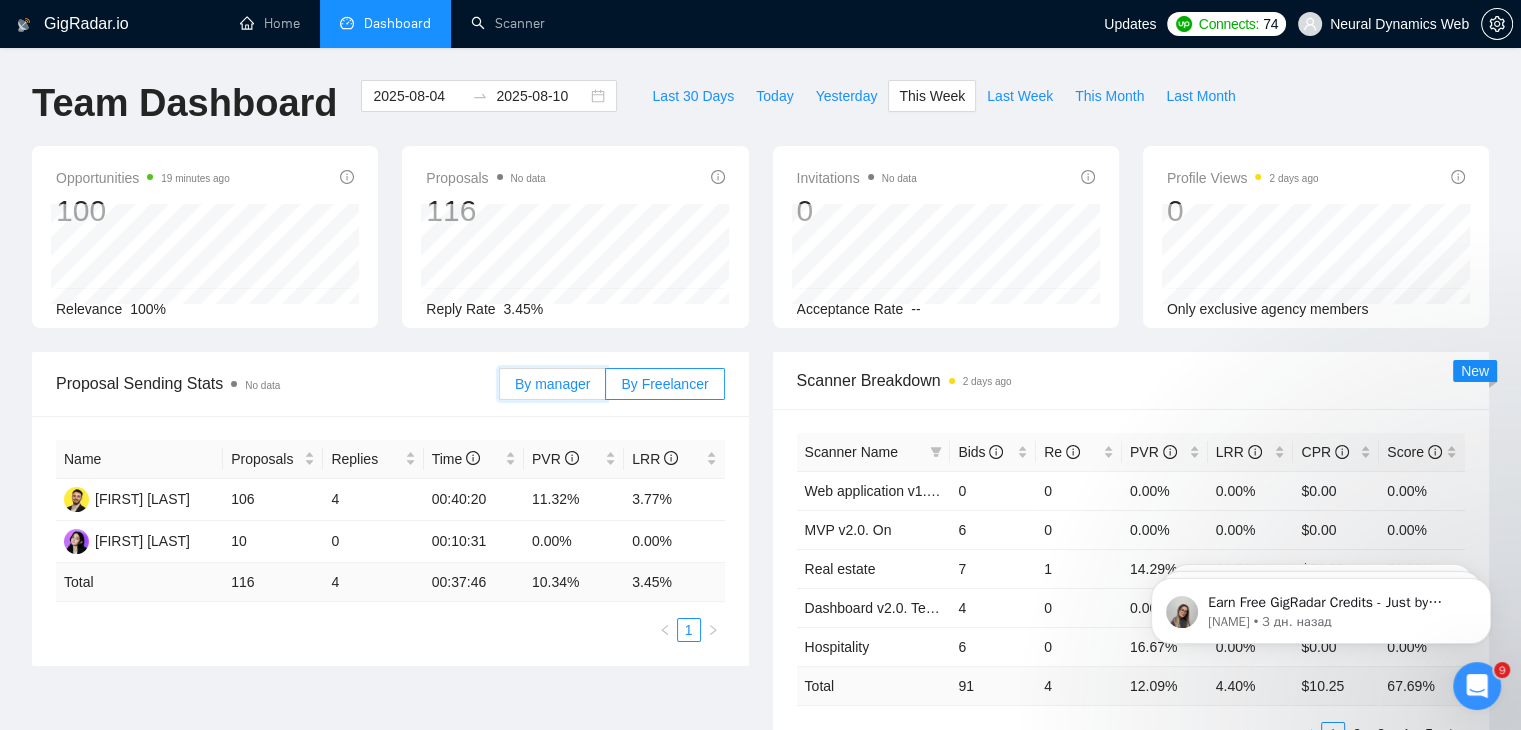 click on "By manager" at bounding box center (500, 389) 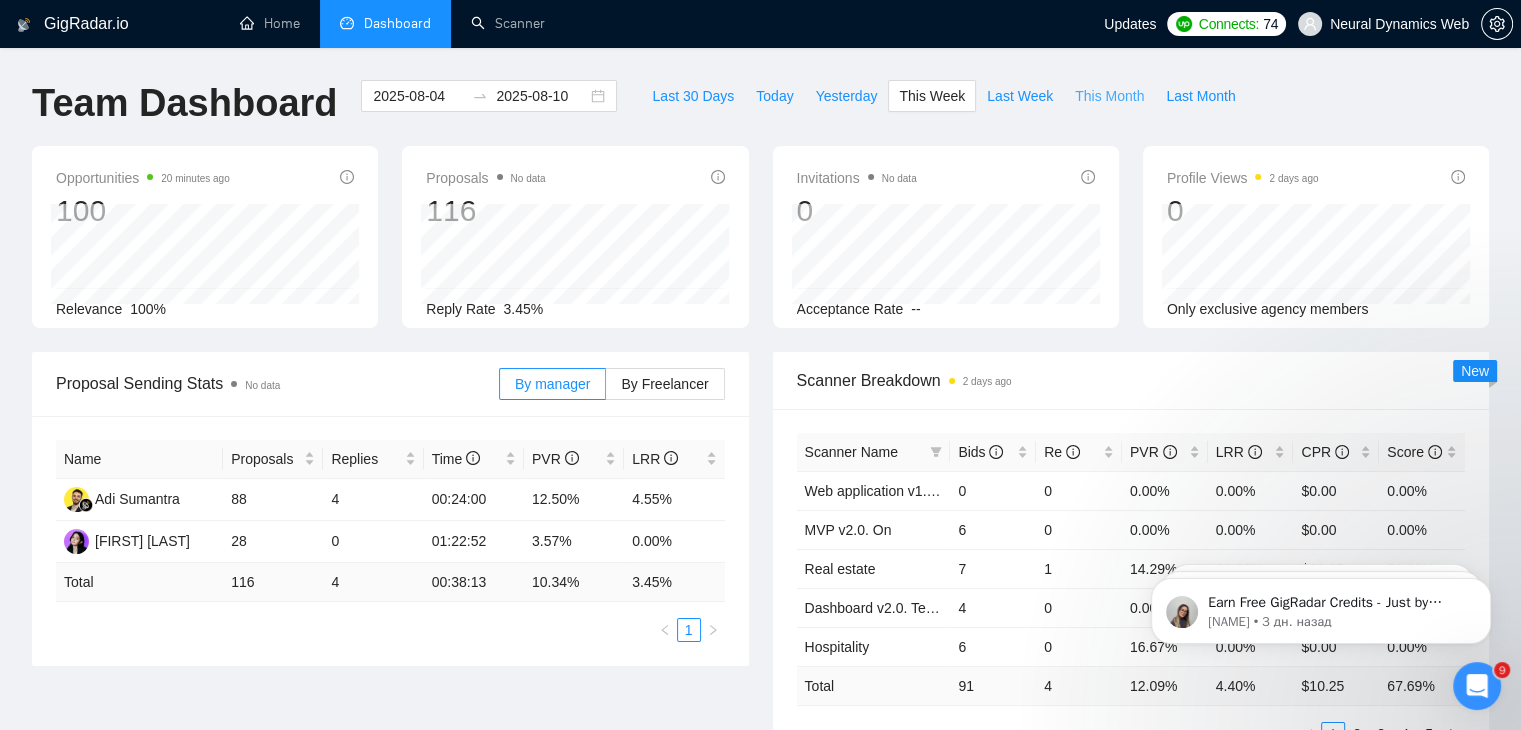click on "This Month" at bounding box center (1109, 96) 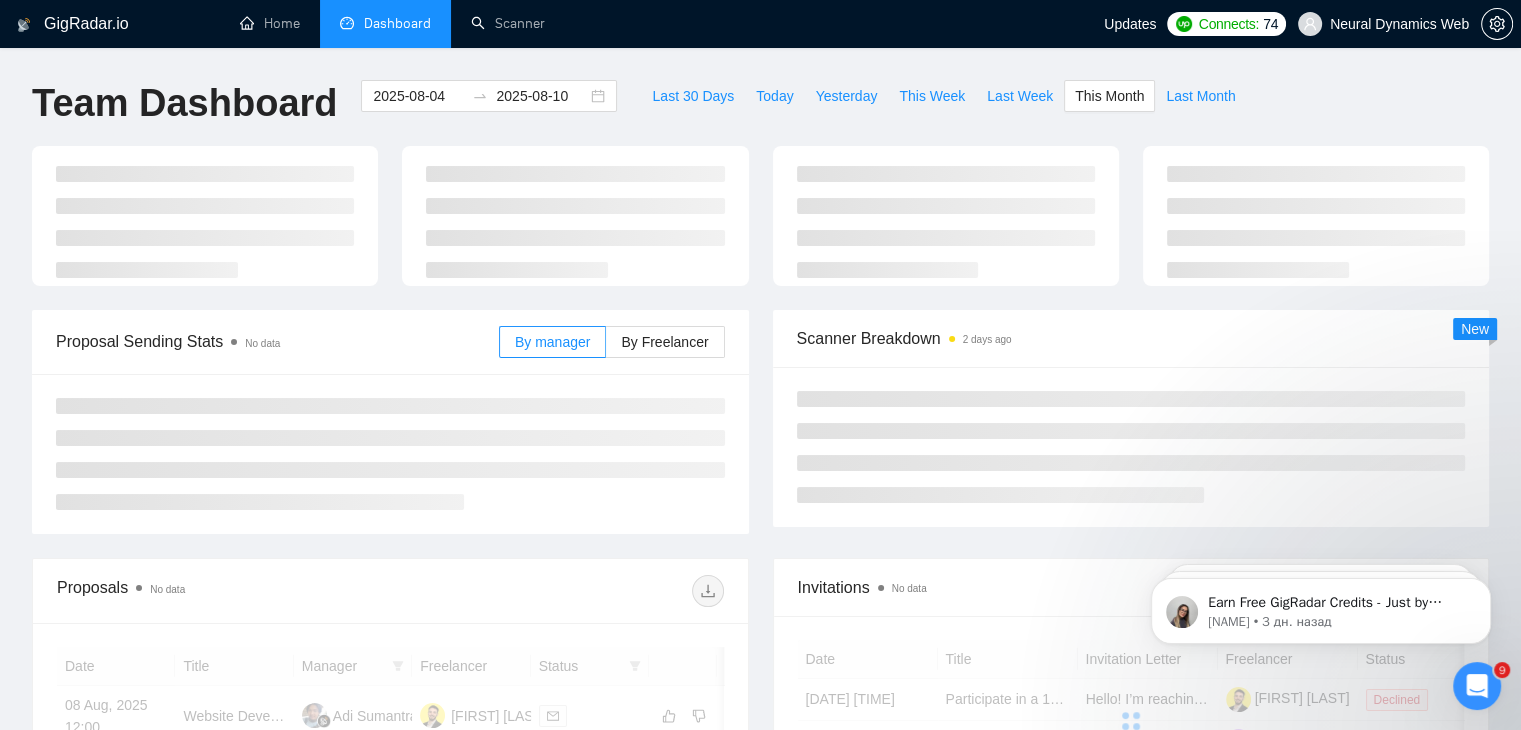 type on "2025-08-01" 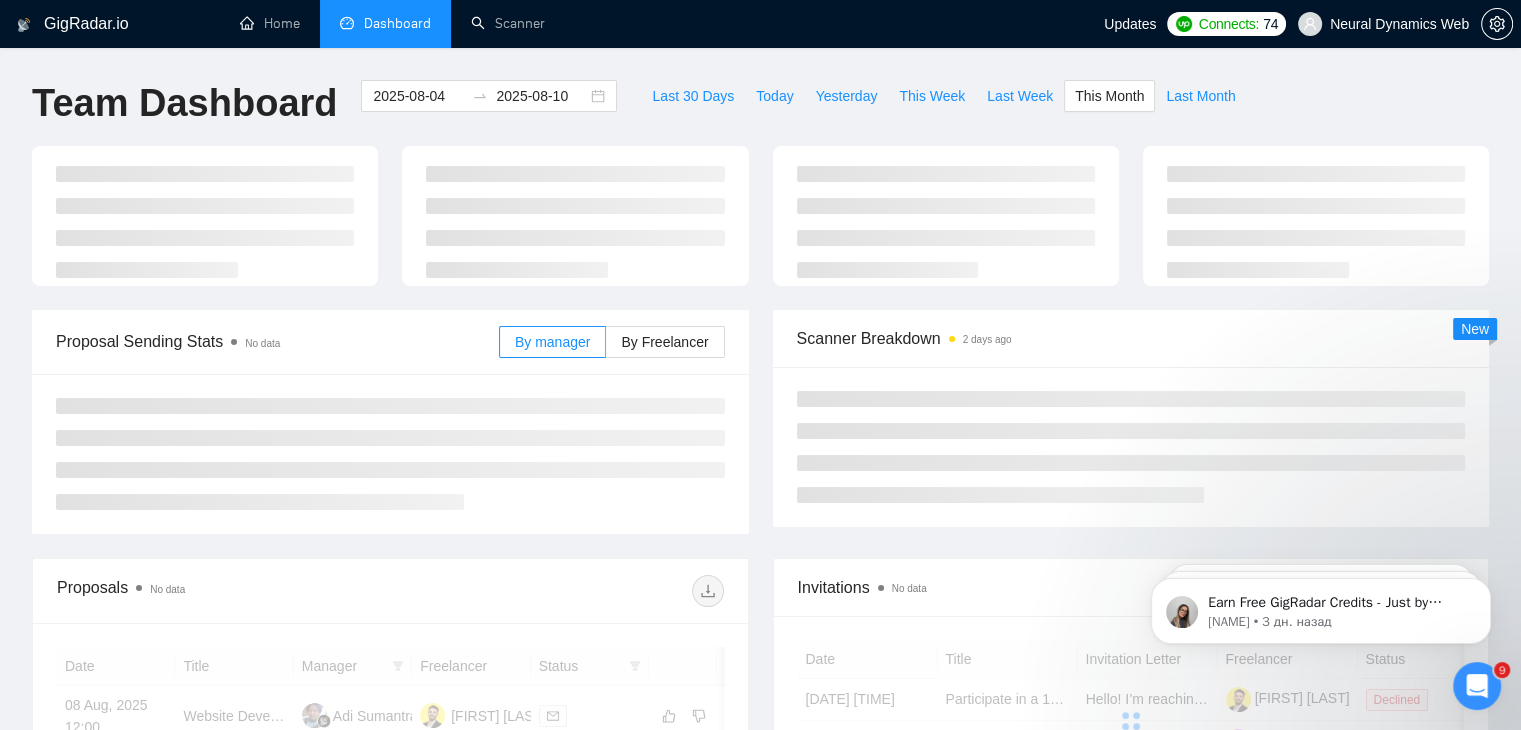 type on "2025-08-31" 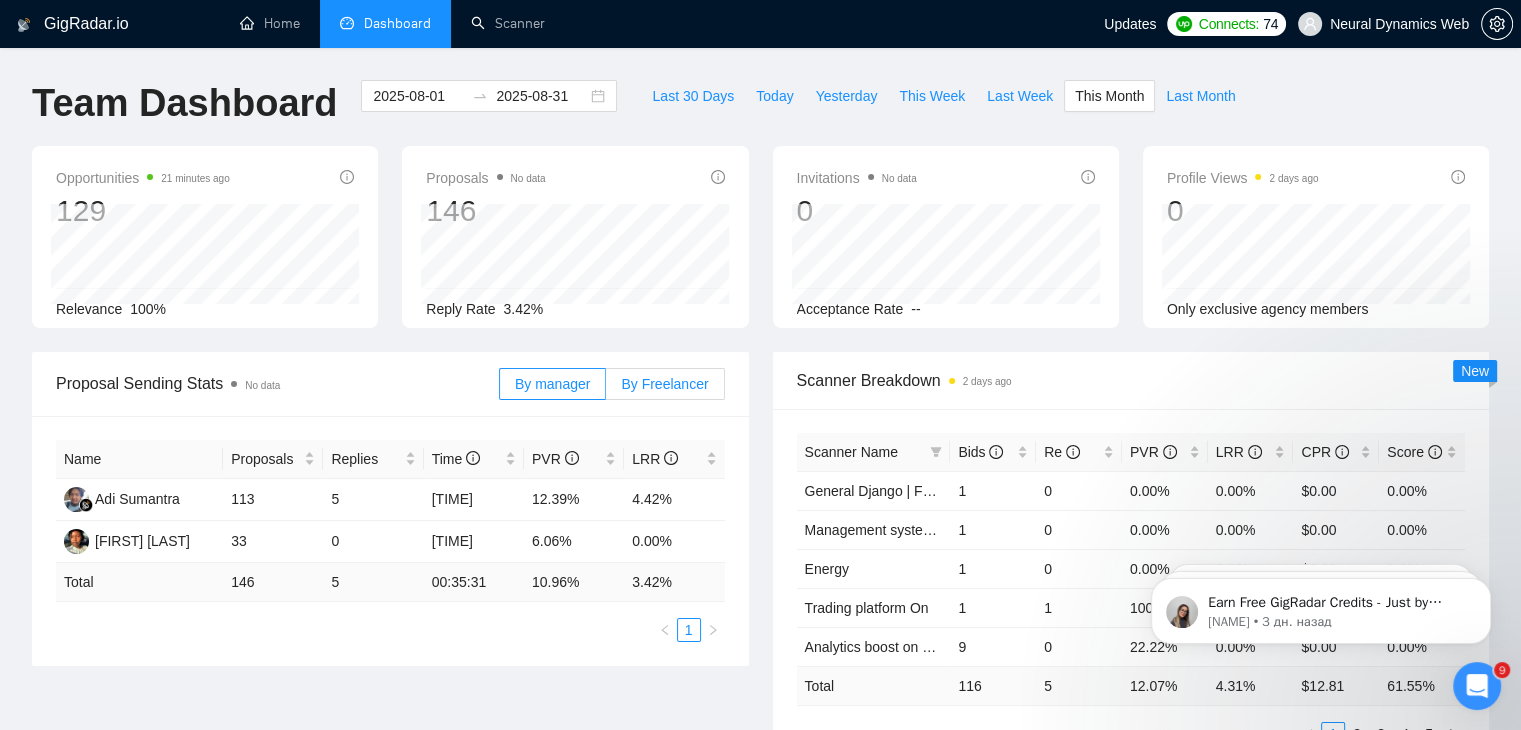 click on "By Freelancer" at bounding box center [664, 384] 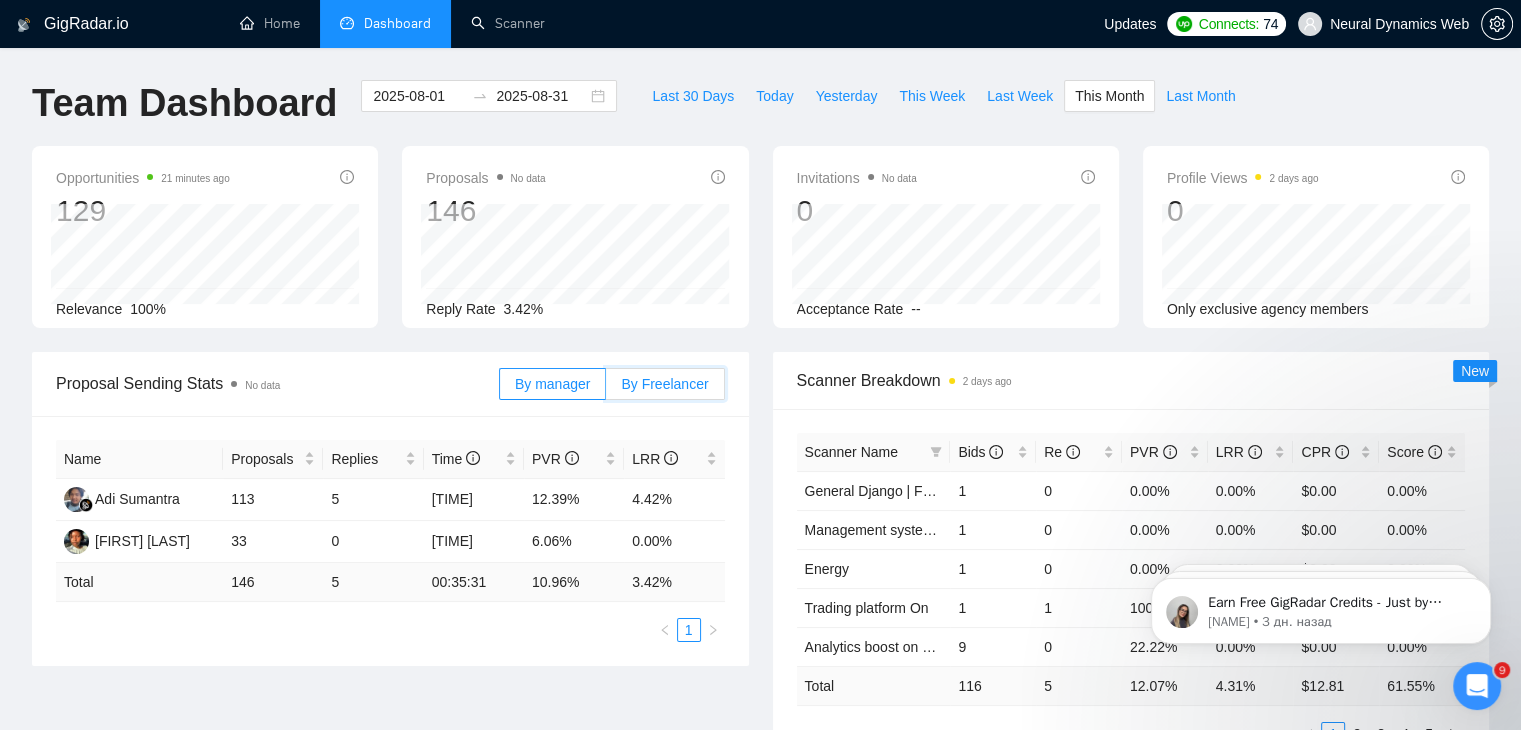 click on "By Freelancer" at bounding box center [606, 389] 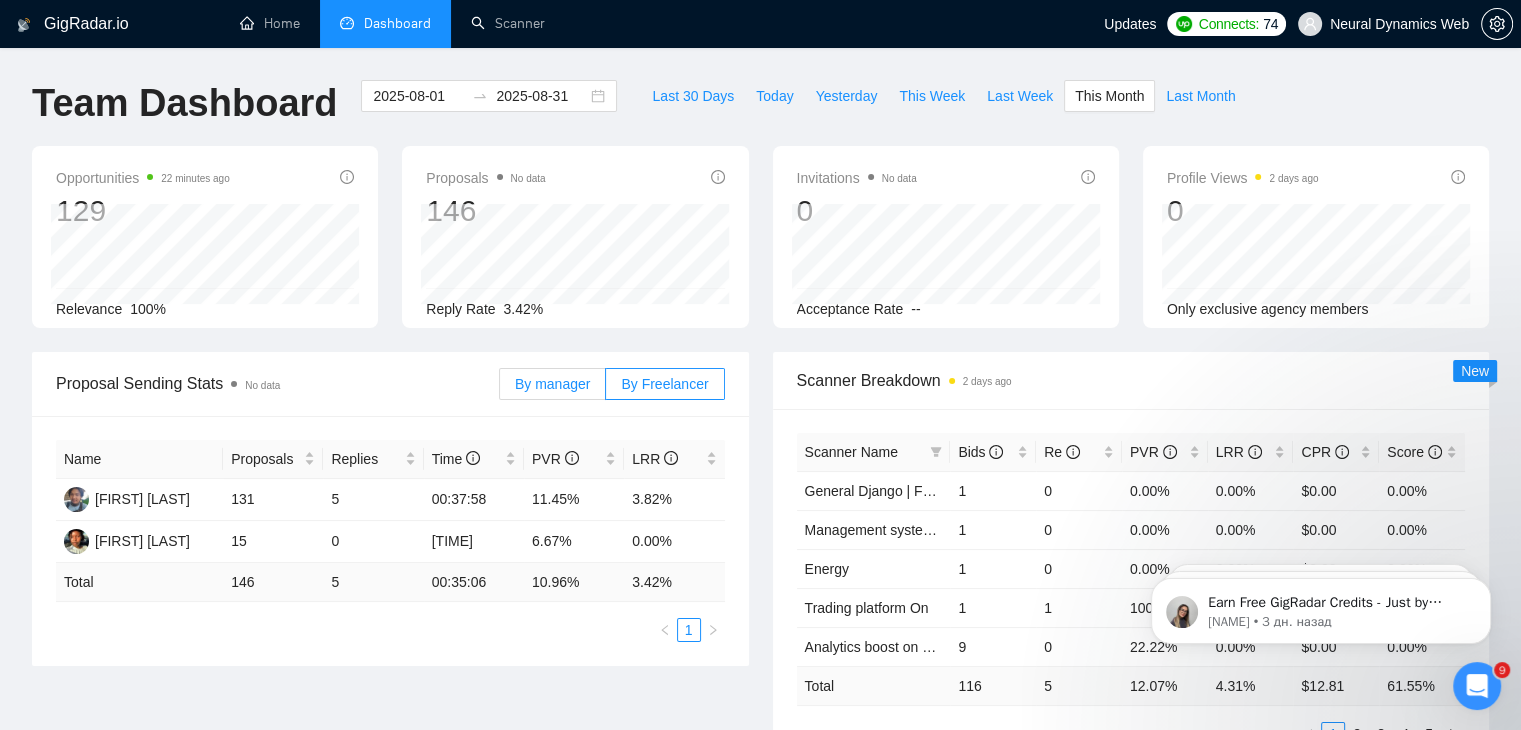 click on "By manager" at bounding box center (552, 384) 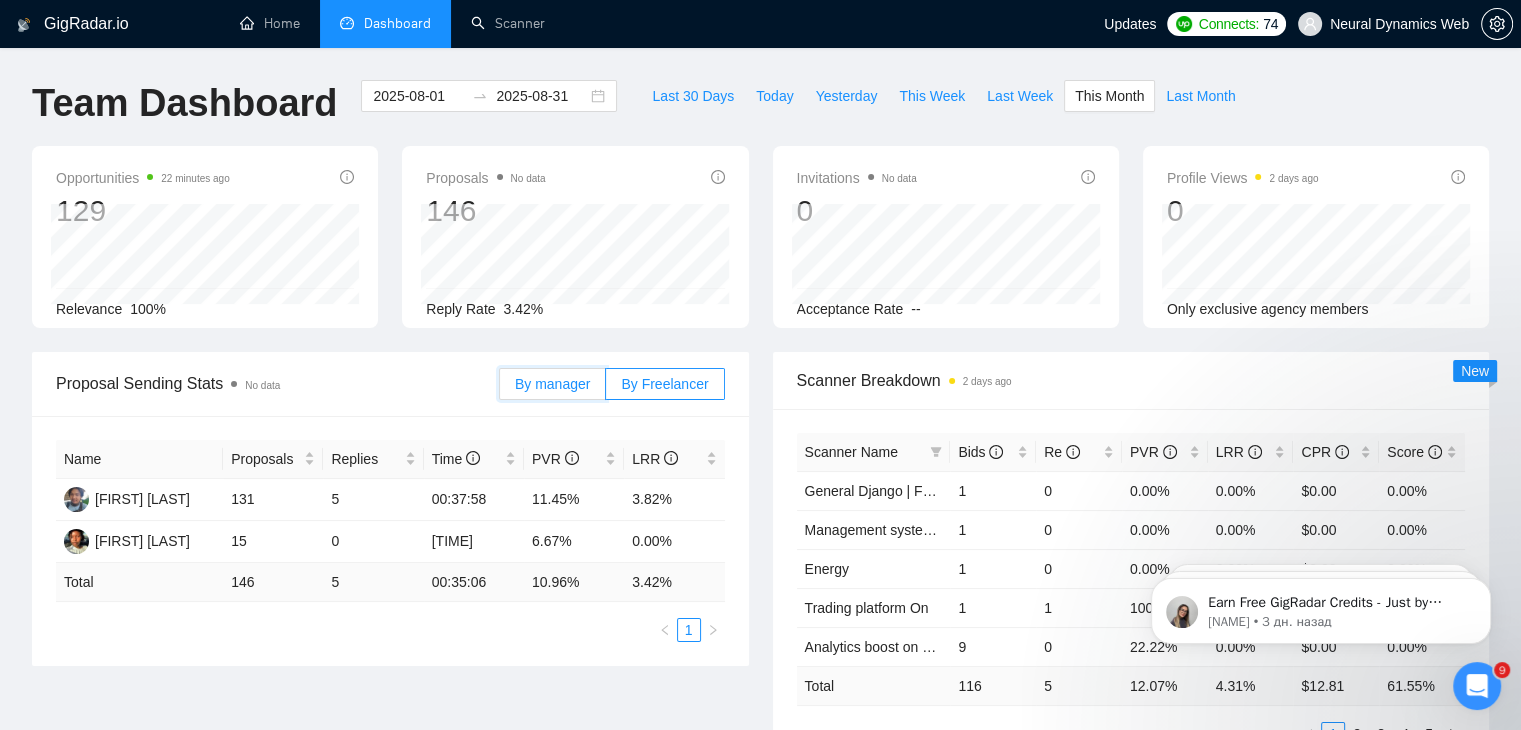 click on "By manager" at bounding box center (500, 389) 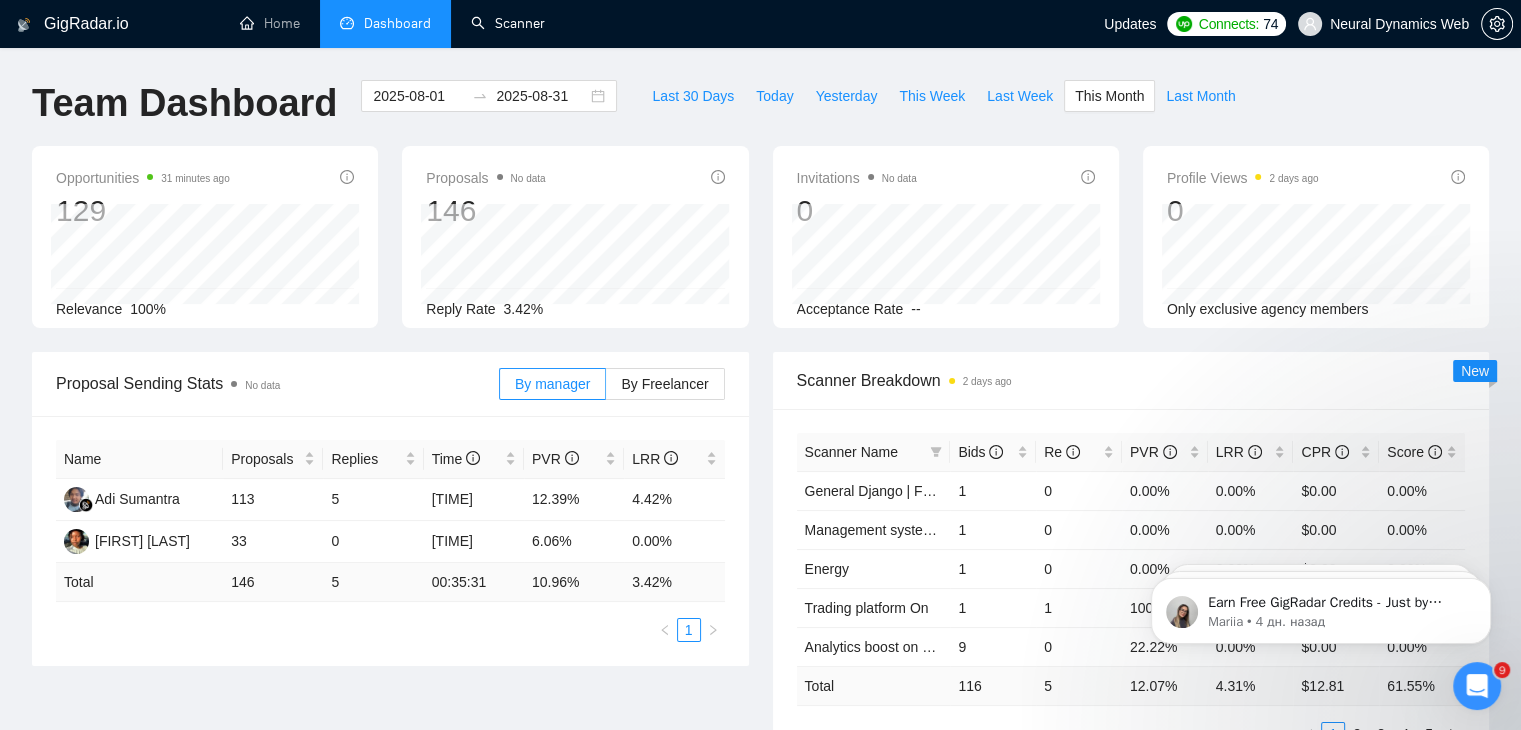 click on "Scanner" at bounding box center (508, 23) 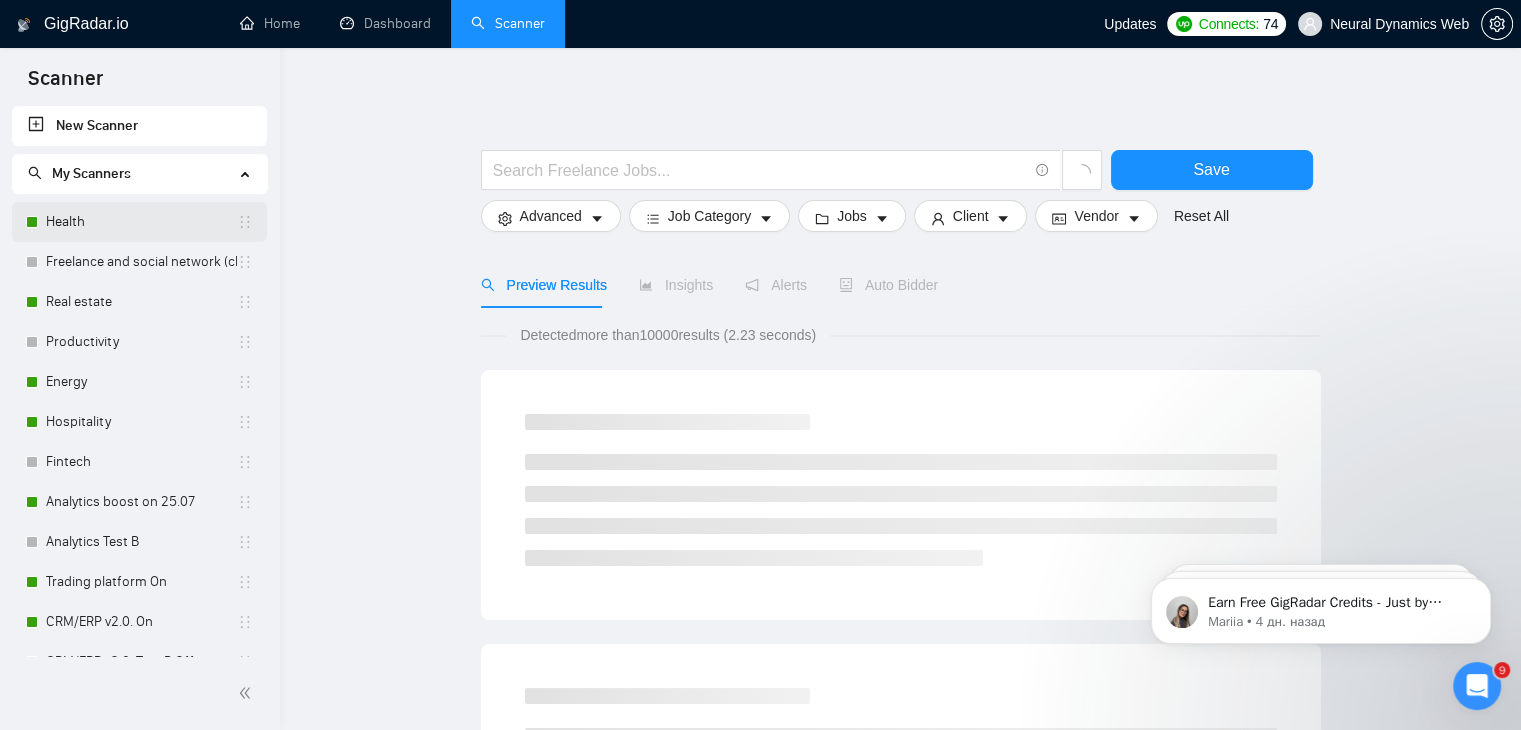click on "Health" at bounding box center (141, 222) 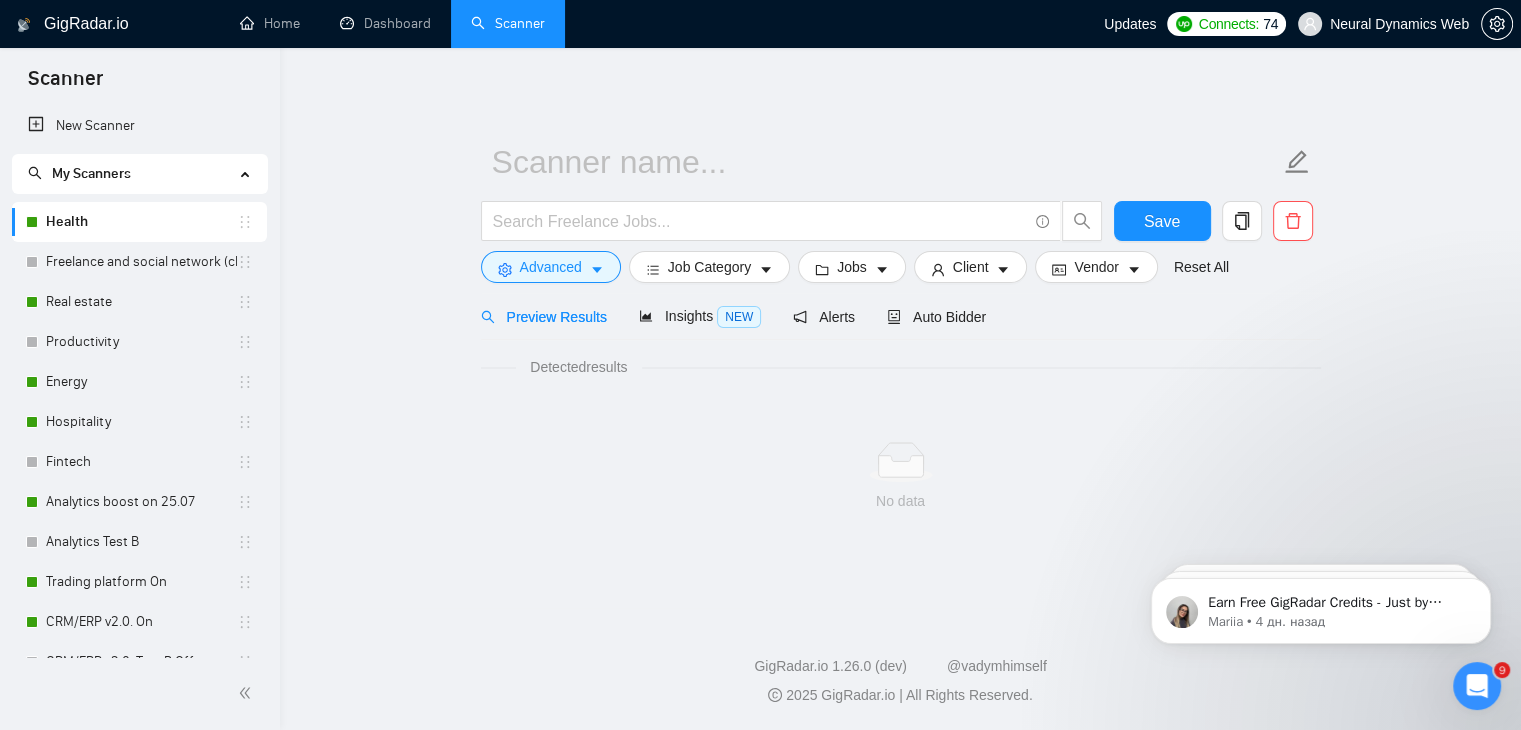 click on "Save Advanced   Job Category   Jobs   Client   Vendor   Reset All" at bounding box center [901, 211] 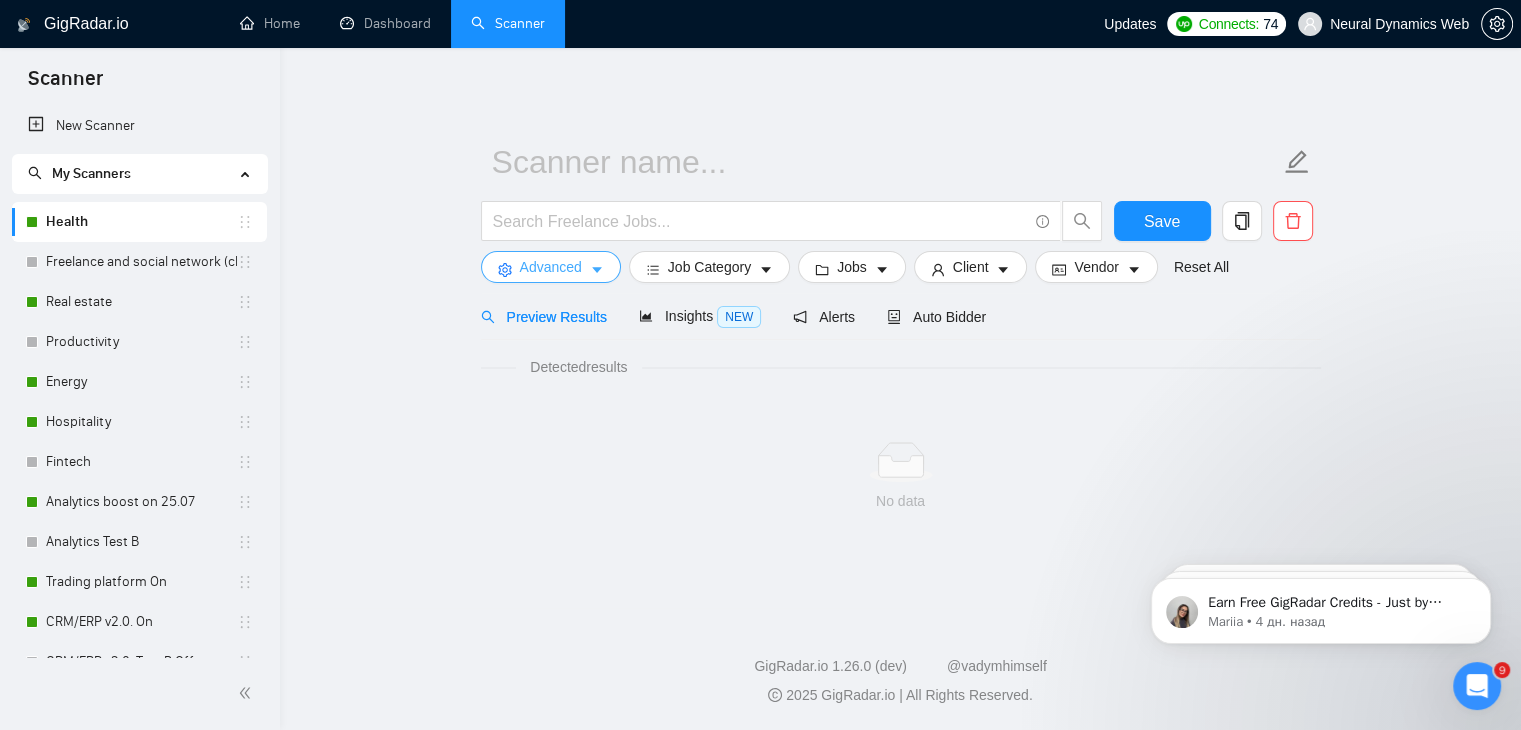 click on "Advanced" at bounding box center (551, 267) 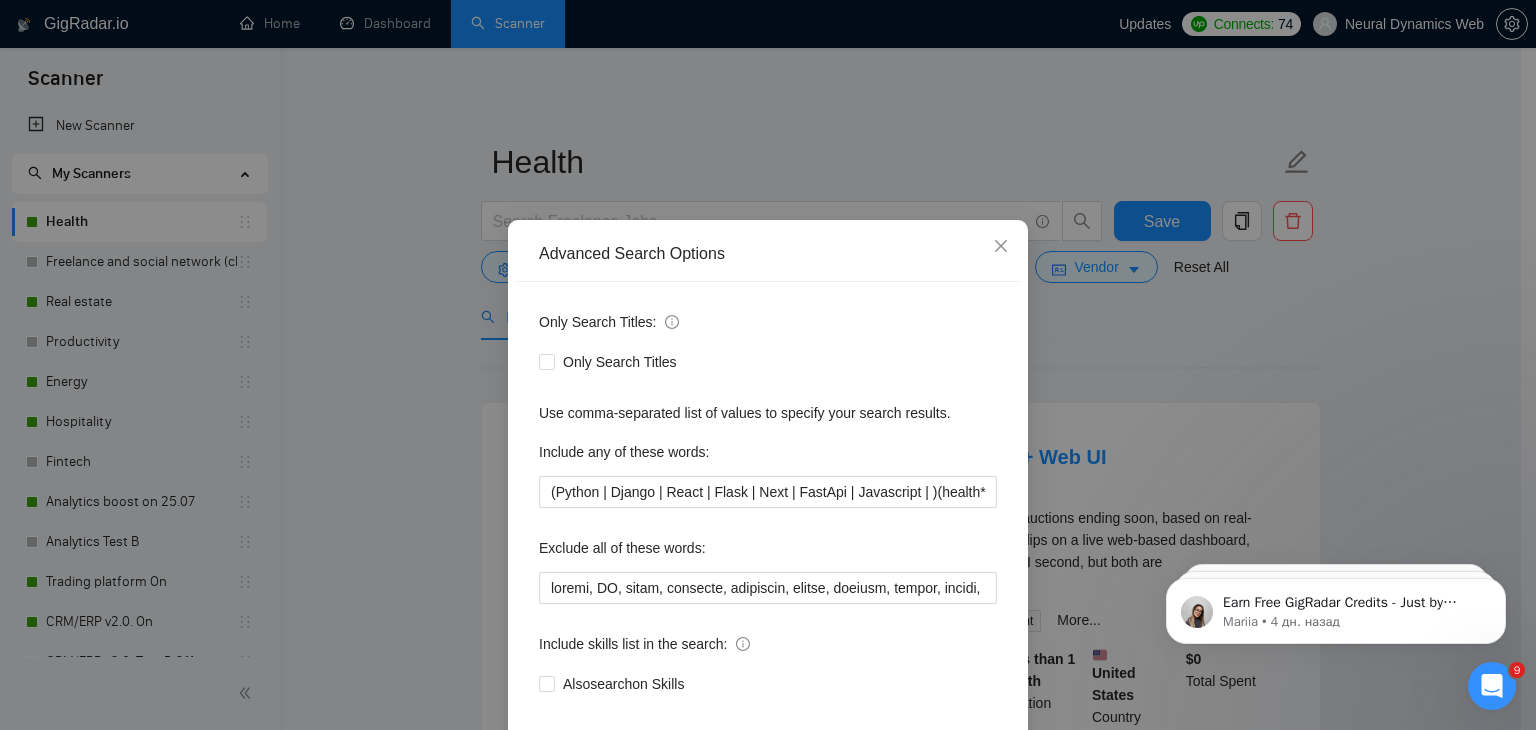 scroll, scrollTop: 0, scrollLeft: 11040, axis: horizontal 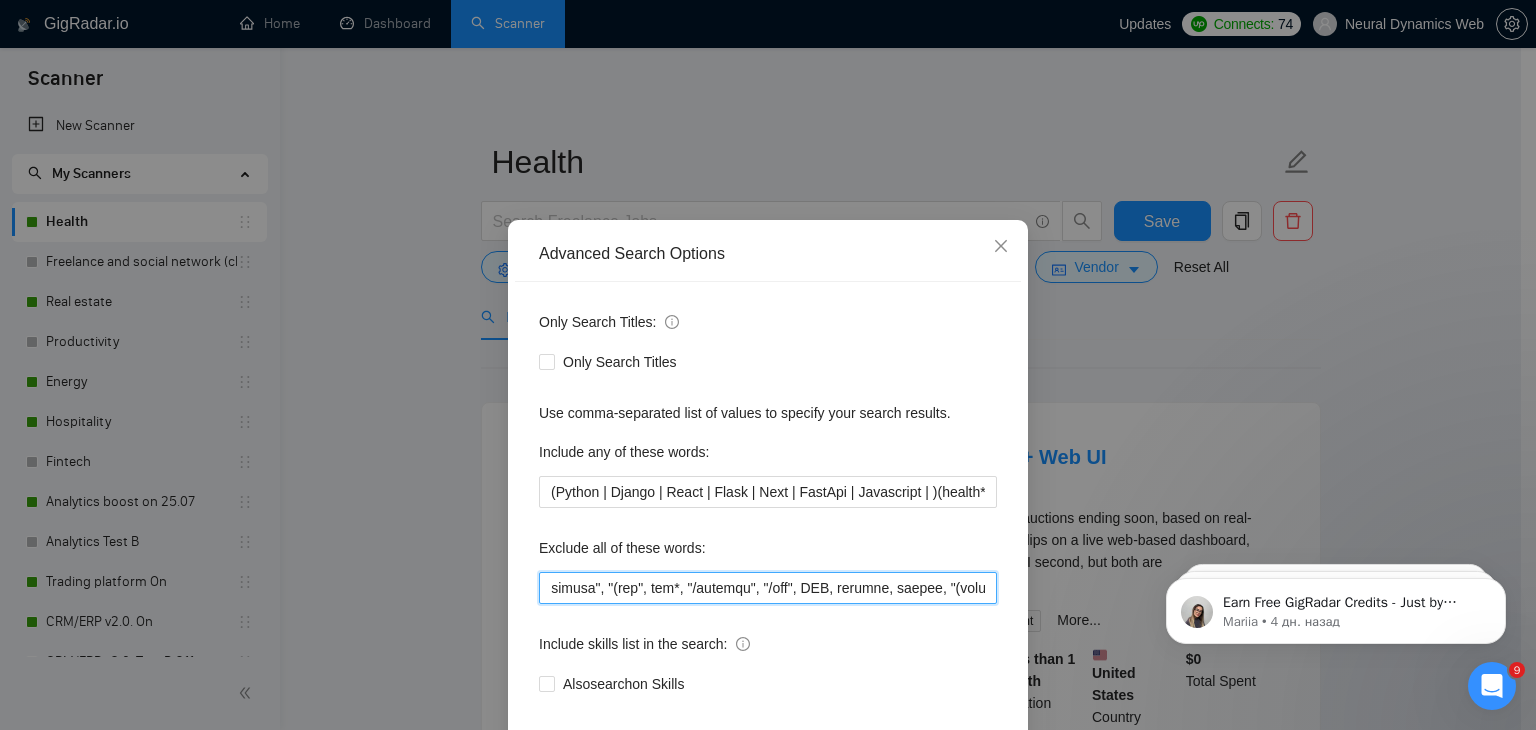 click at bounding box center (768, 588) 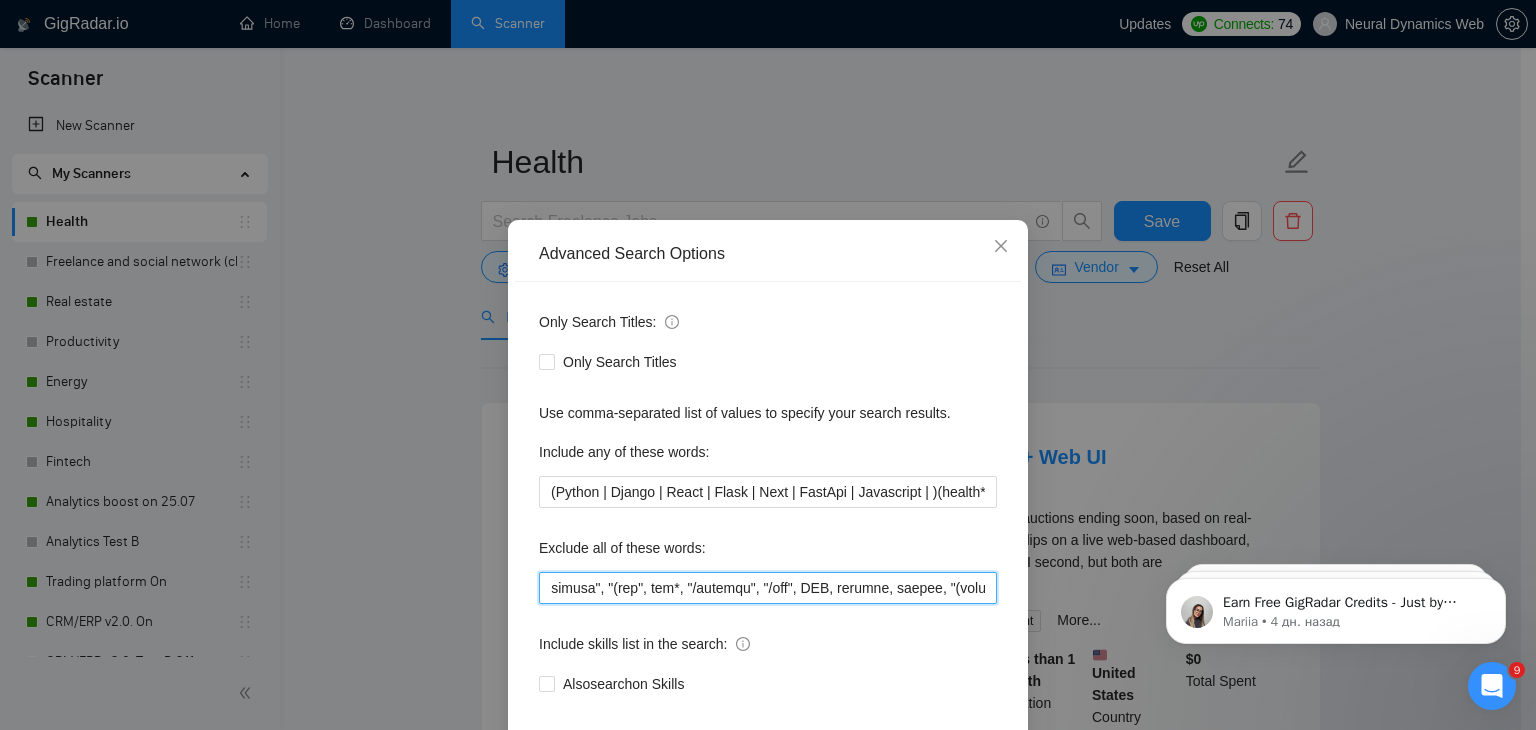 drag, startPoint x: 780, startPoint y: 585, endPoint x: 733, endPoint y: 580, distance: 47.26521 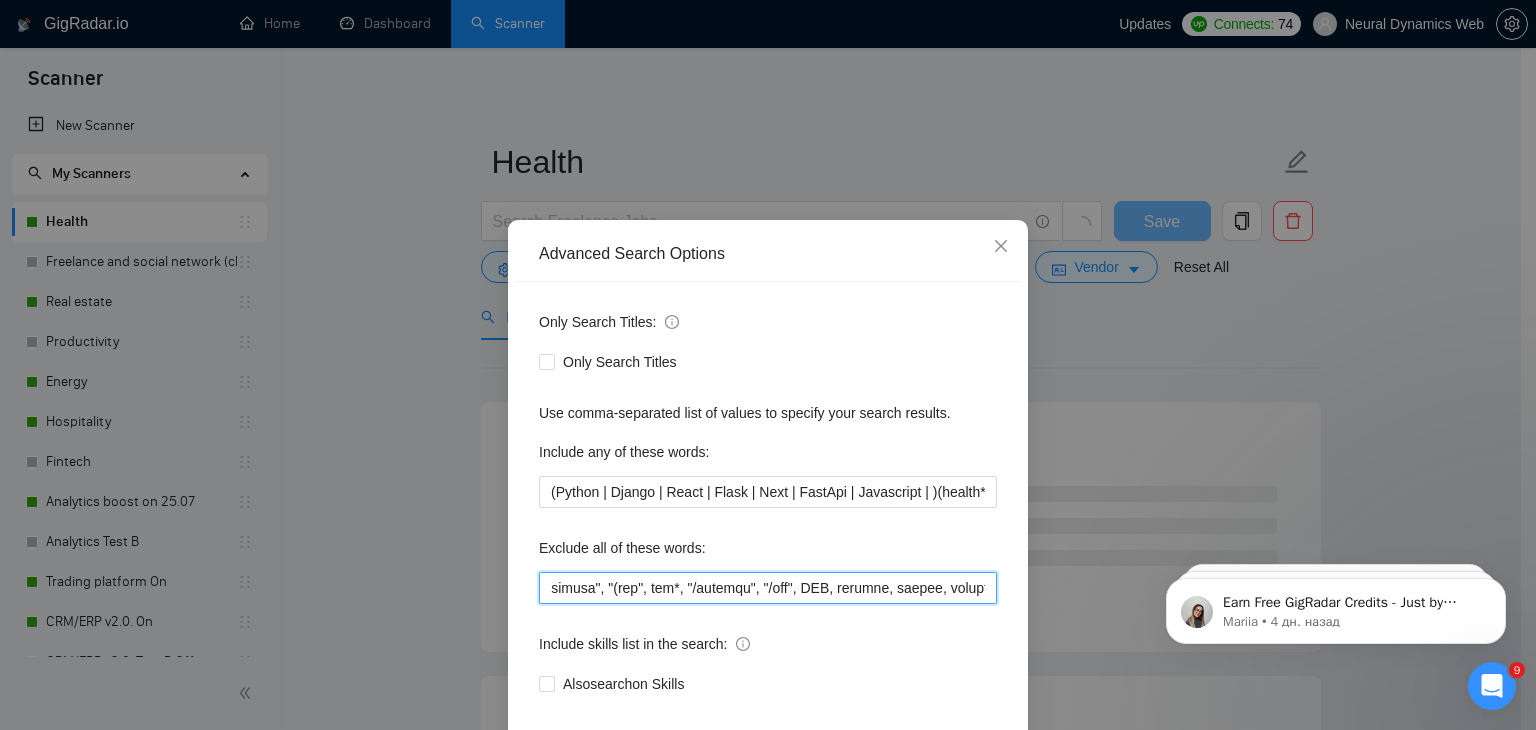 scroll, scrollTop: 102, scrollLeft: 0, axis: vertical 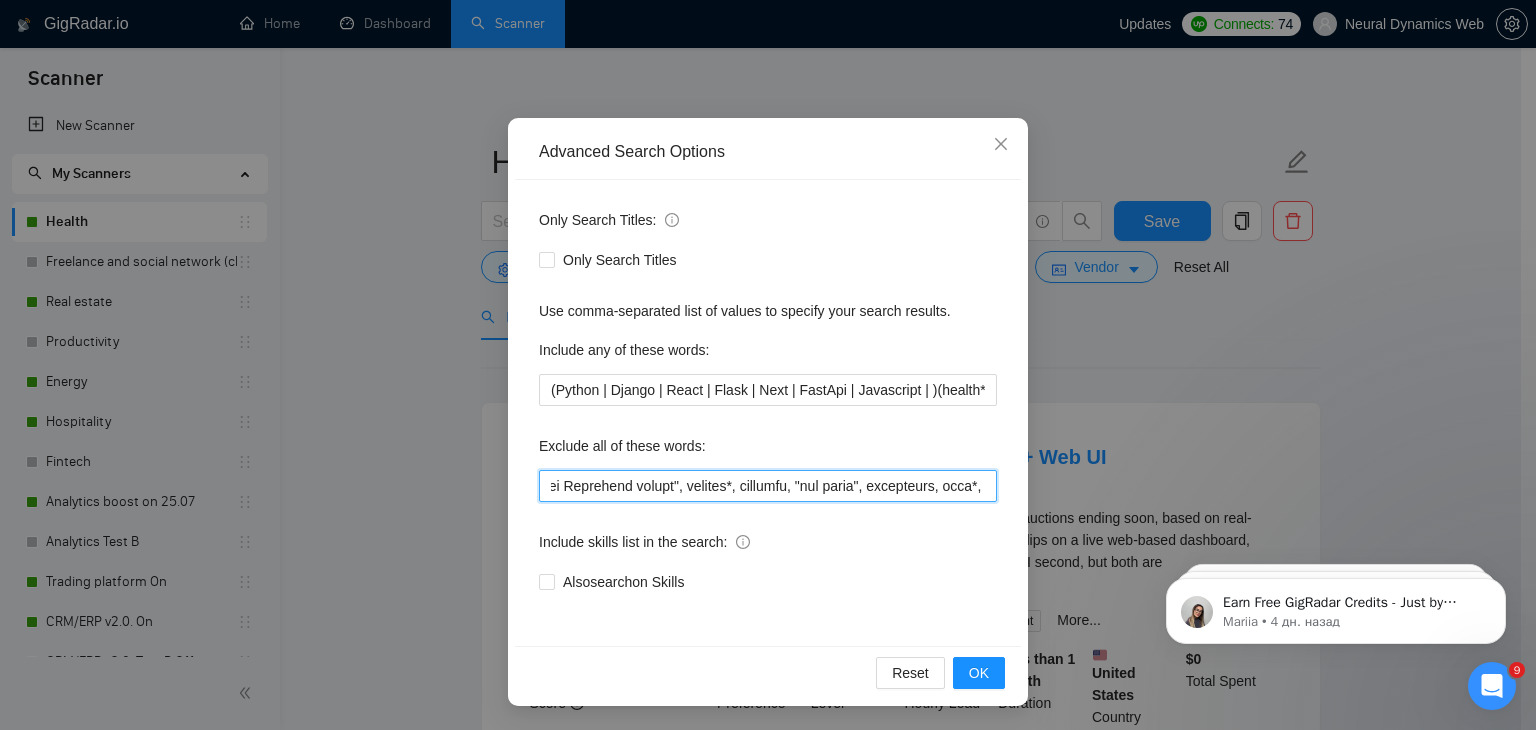 drag, startPoint x: 780, startPoint y: 486, endPoint x: 746, endPoint y: 485, distance: 34.0147 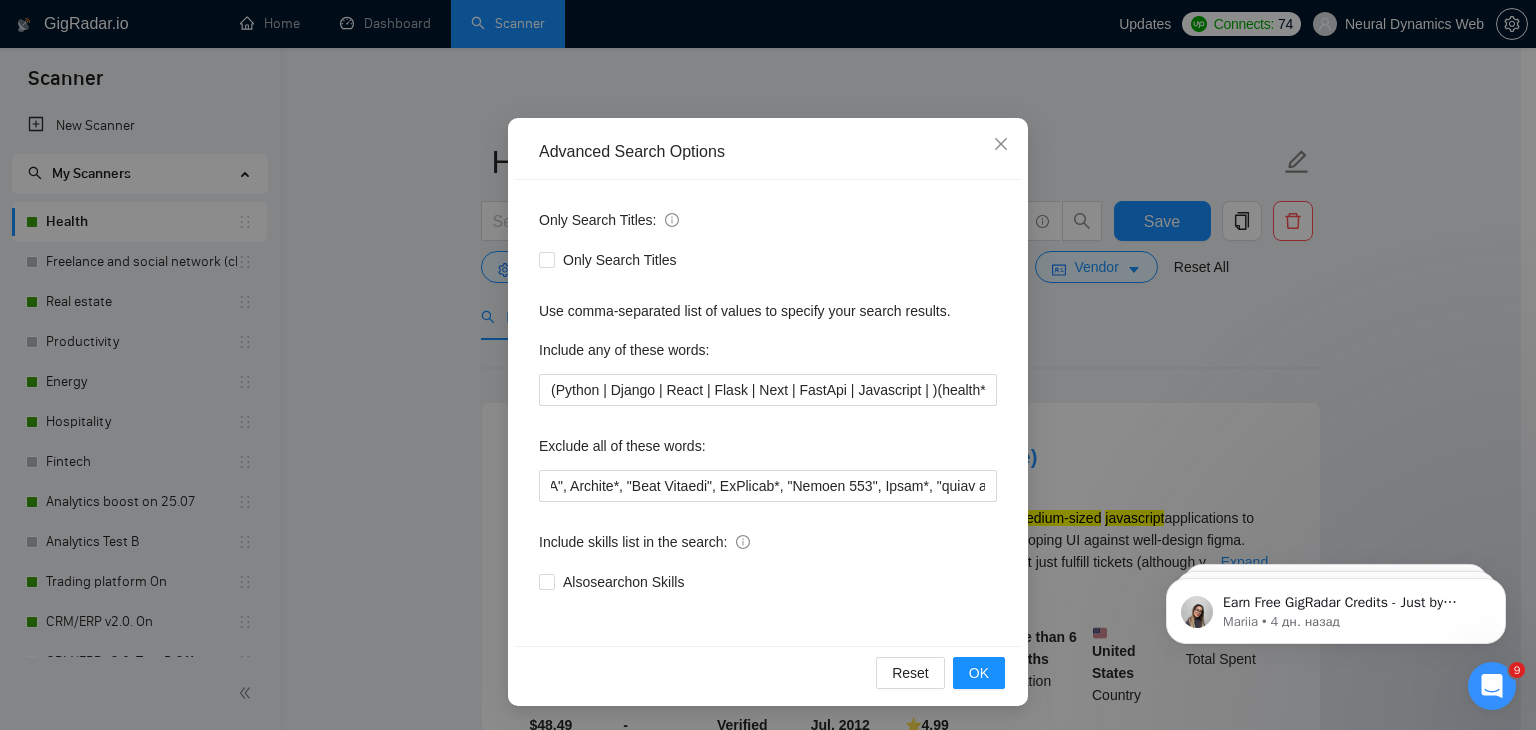 scroll, scrollTop: 0, scrollLeft: 32993, axis: horizontal 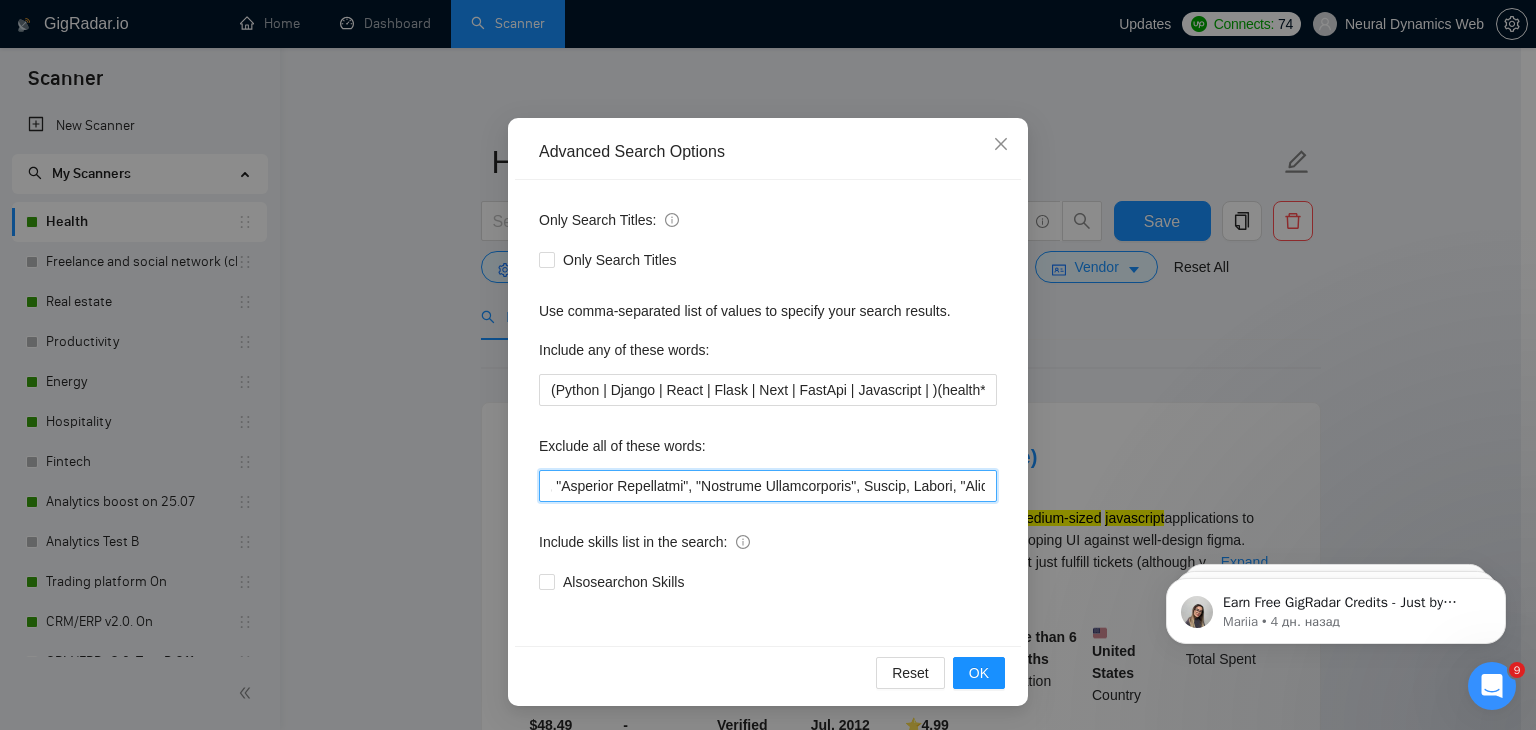 drag, startPoint x: 736, startPoint y: 478, endPoint x: 796, endPoint y: 483, distance: 60.207973 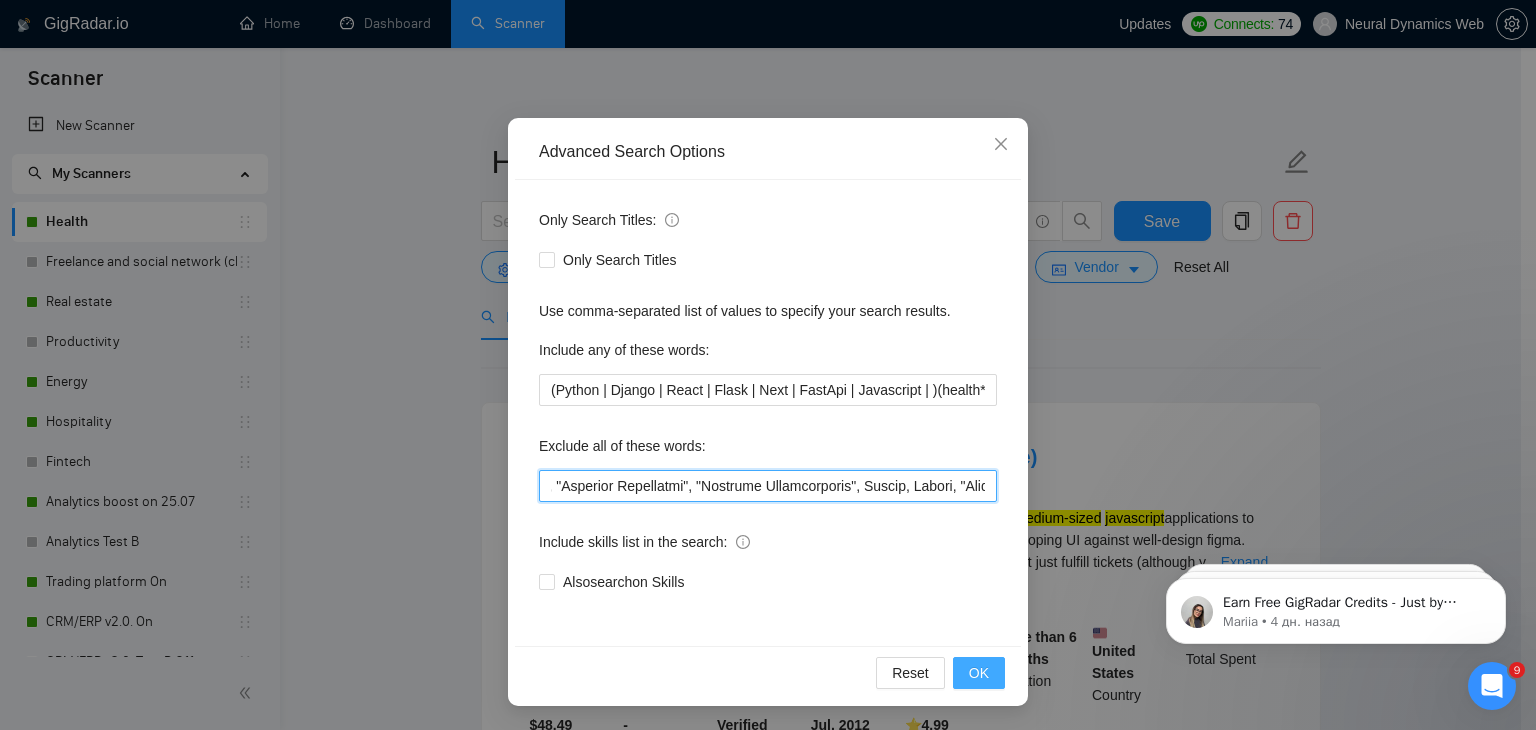 type on "cursor, VR, media, systmone, biosensor, epicor, vantage, pygame, pymunk, frontify, medusa, medusajs, "medusa js", "medusa.js", ros, "Robot Operating System", "(ros)", podia, showit, axon, minecraft, "A(TAK)", "bolt.new", "bolt new", clickup, "click up", "refine.dev", refine, "power pages", improvment*, "service titan", zendesk, "UI Integration Specialist", landing, moodle*, "digital ocean", "Dynamics Business Central", "Microsoft Business Central", "low-cost","limited budget", fake, "Amplitude Analytics", "Amplitude Data Analytics", minor, rentman, "tally form", "tally,io", logto, clerk, coaching, "affiliate pro", "affiliate-pro", "affiliate script", "Ship Theory", "website update", "website updates", "website setup", "websites setup", posthog, squareup, "square up", "wild apricot", wildapricot, starchapter, VR/AR, "Google Platform Expert ", Tempolabs*, "tempo labs", Langgraph, hiring, koa*, "koa js", "Microsoft developer', ongoing position, "MS Dynamics CRM", "Apache Superset", blockchain*, "adobe coldfus..." 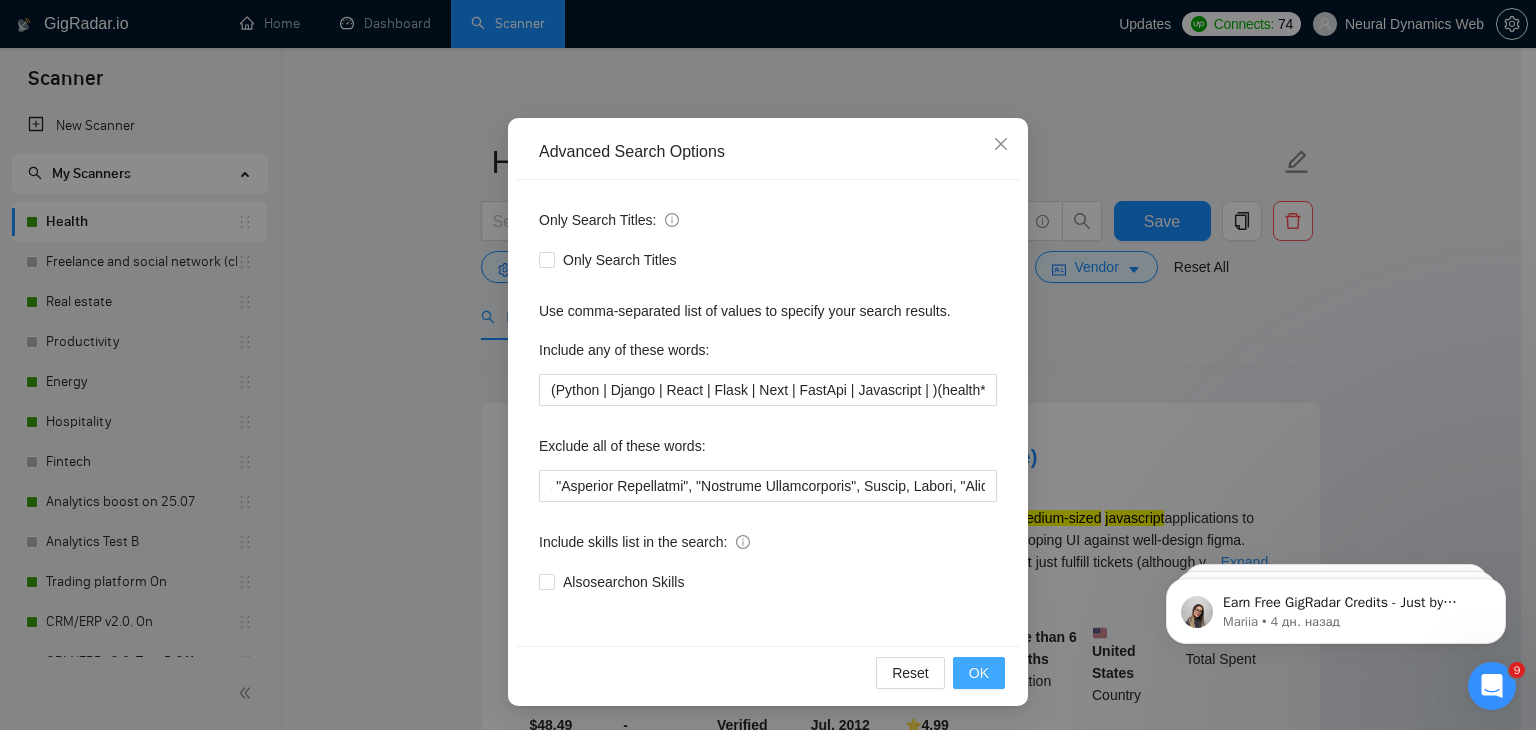 click on "OK" at bounding box center [979, 673] 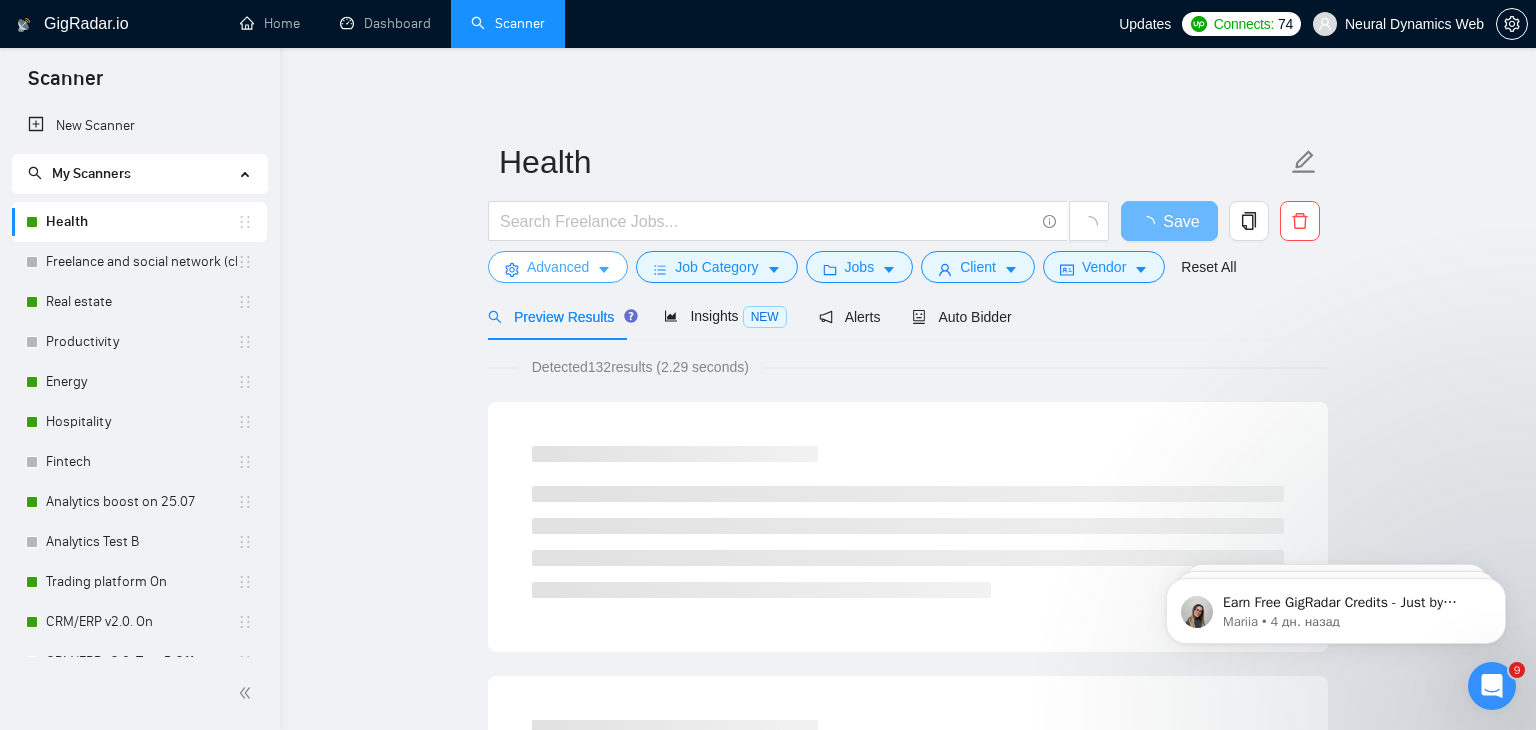 scroll, scrollTop: 0, scrollLeft: 0, axis: both 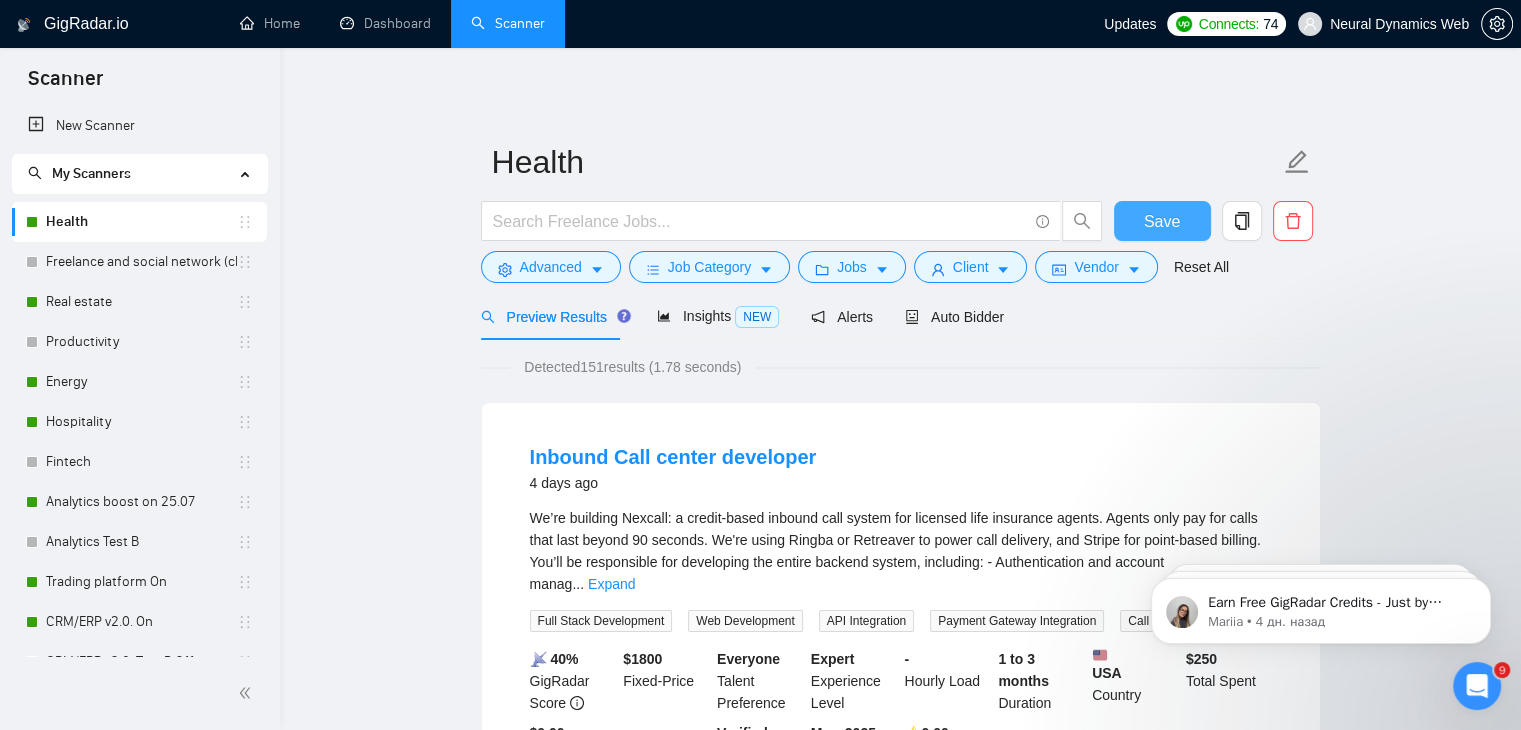 click on "Save" at bounding box center [1162, 221] 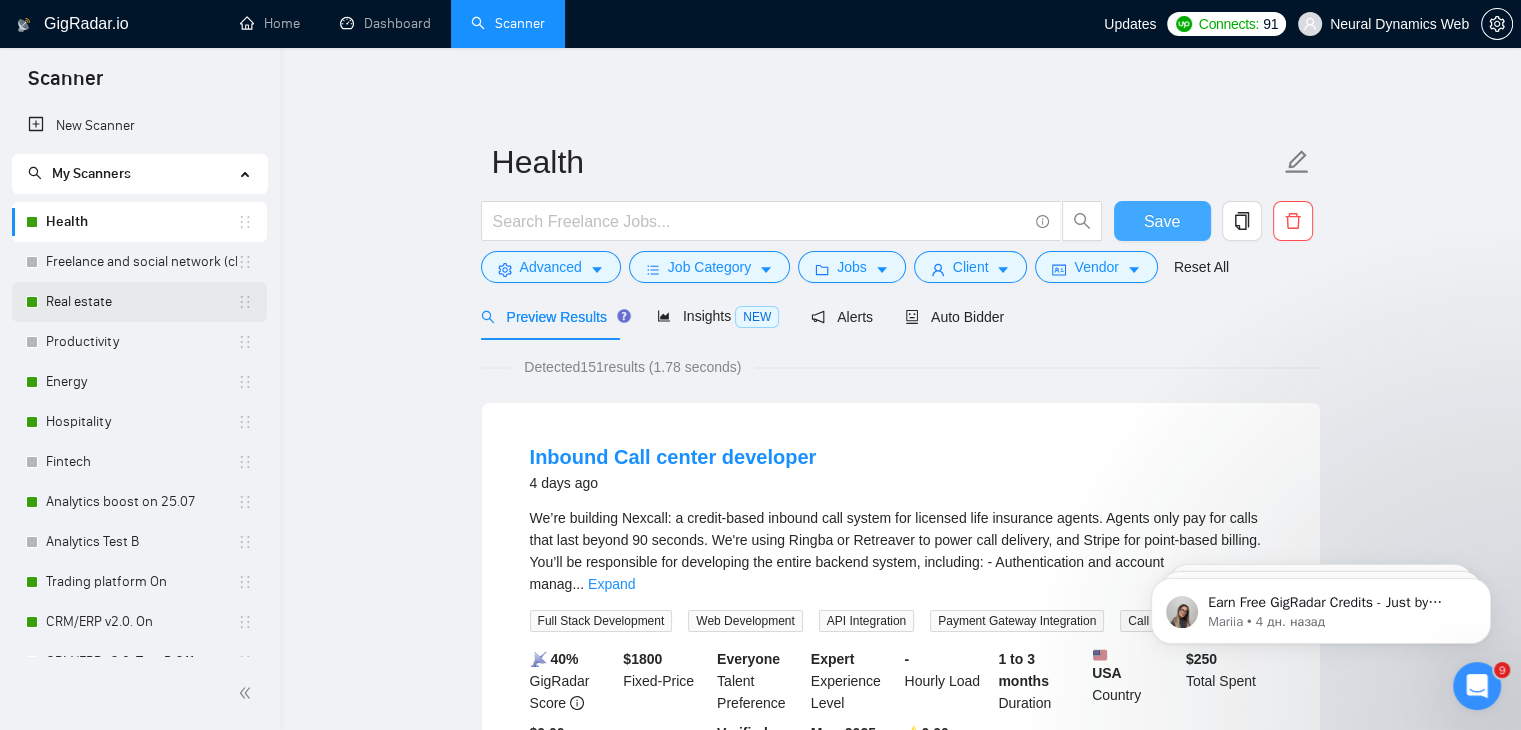 click on "Real estate" at bounding box center (141, 302) 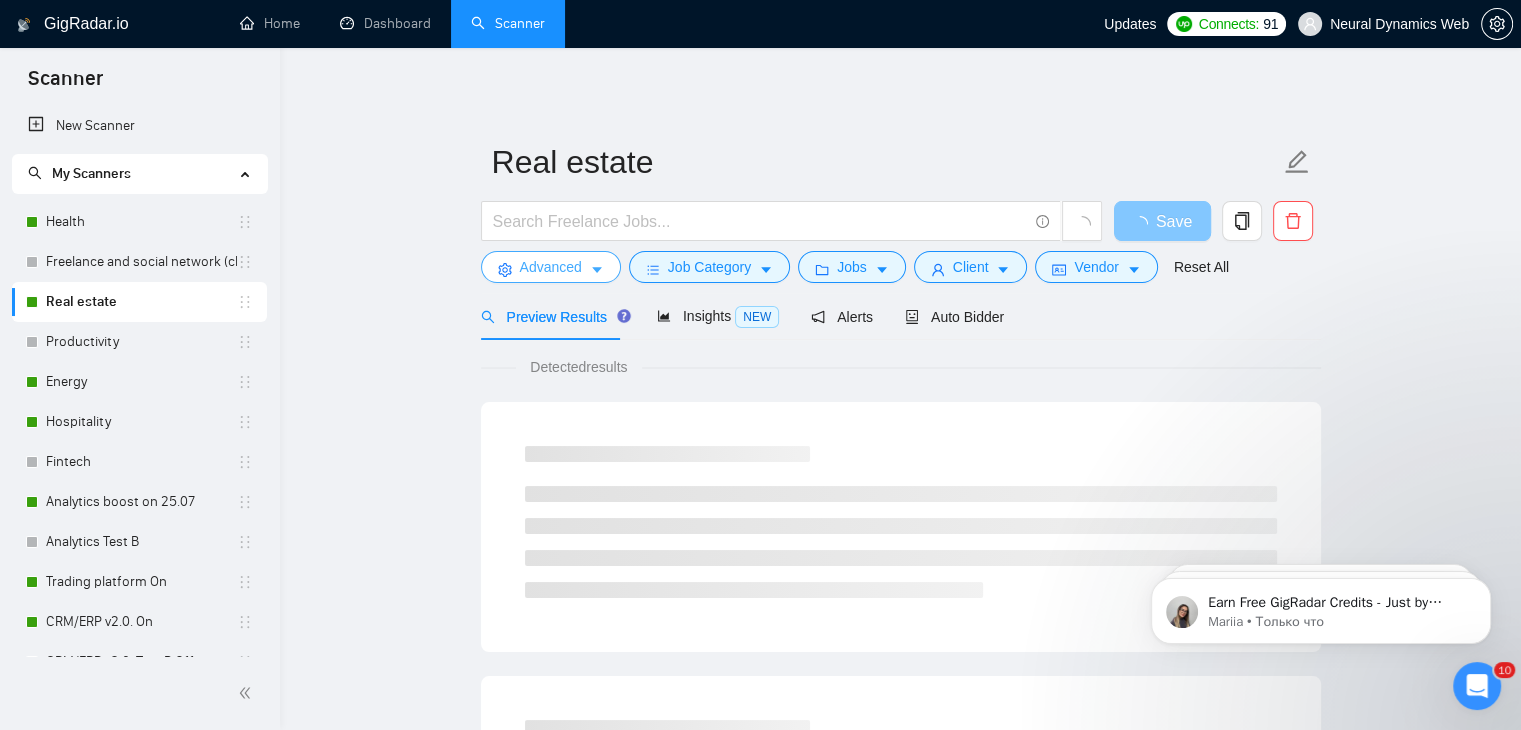 click on "Advanced" at bounding box center [551, 267] 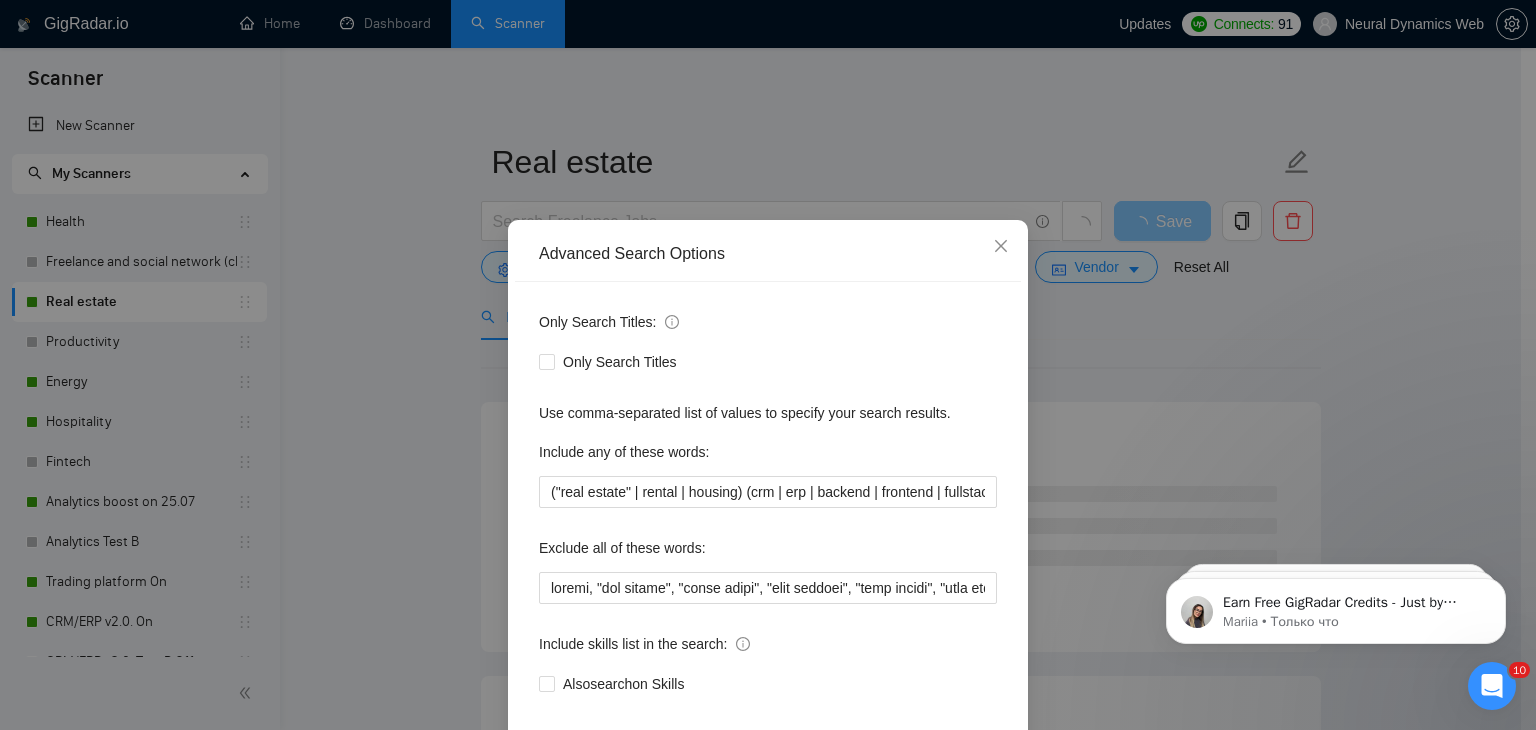 scroll, scrollTop: 0, scrollLeft: 12272, axis: horizontal 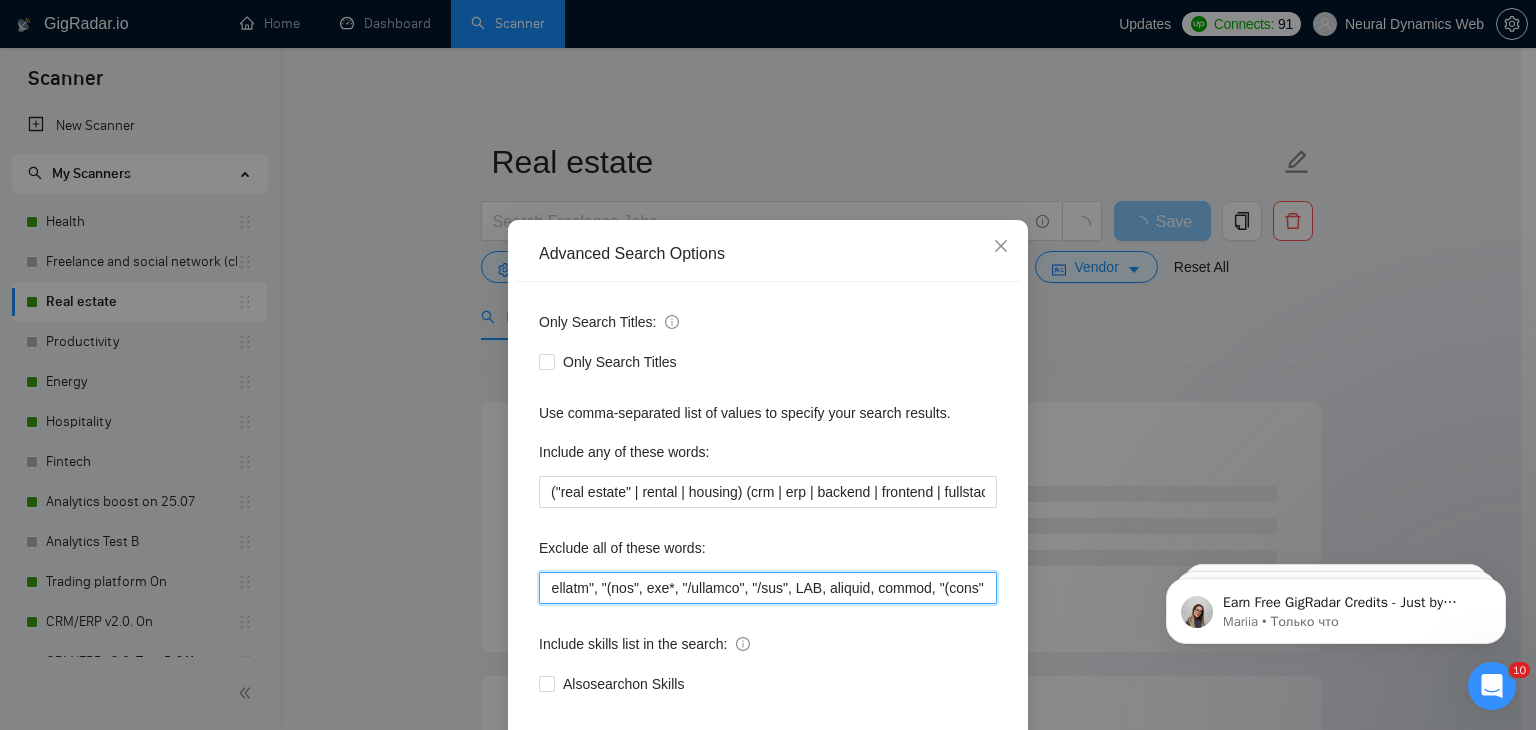 drag, startPoint x: 784, startPoint y: 587, endPoint x: 733, endPoint y: 582, distance: 51.24451 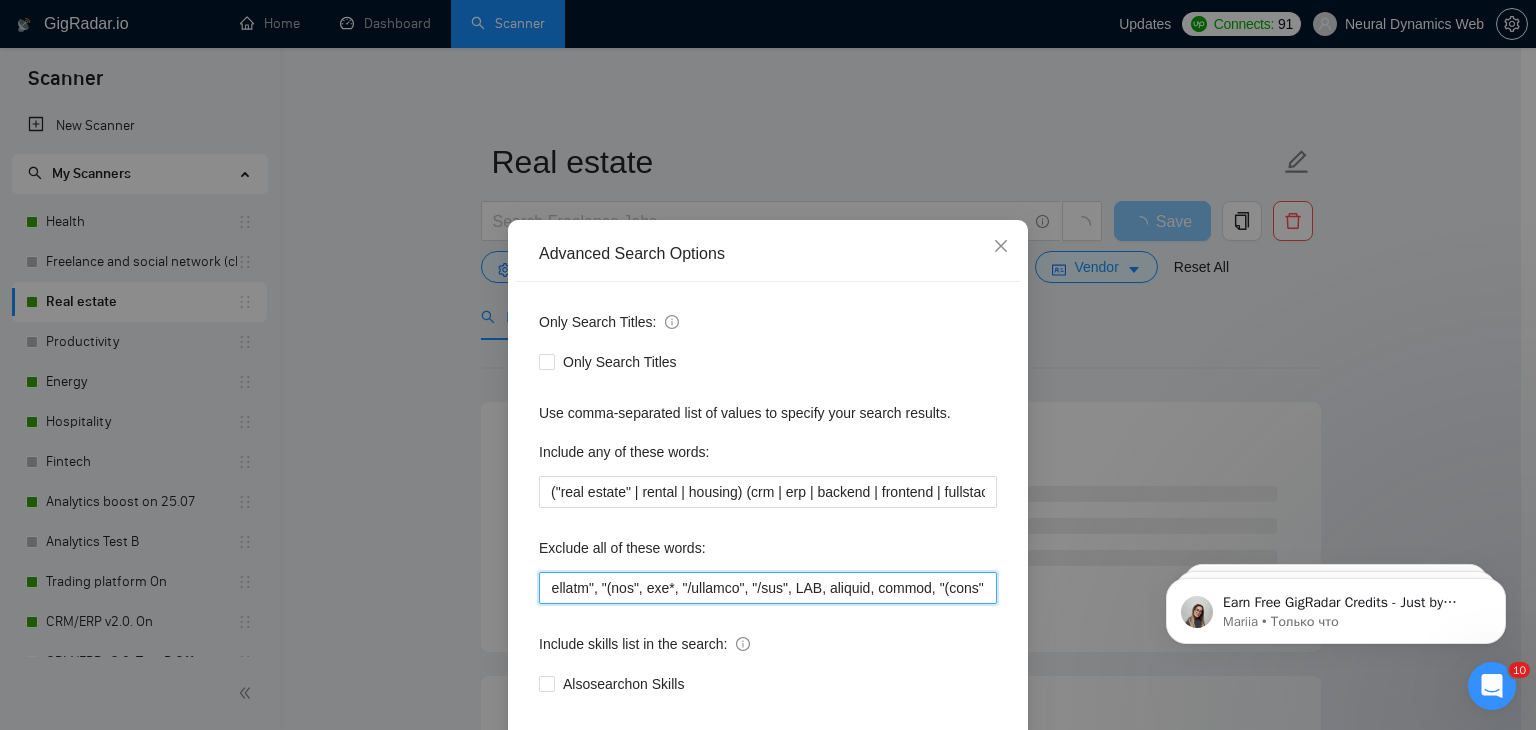 click at bounding box center [768, 588] 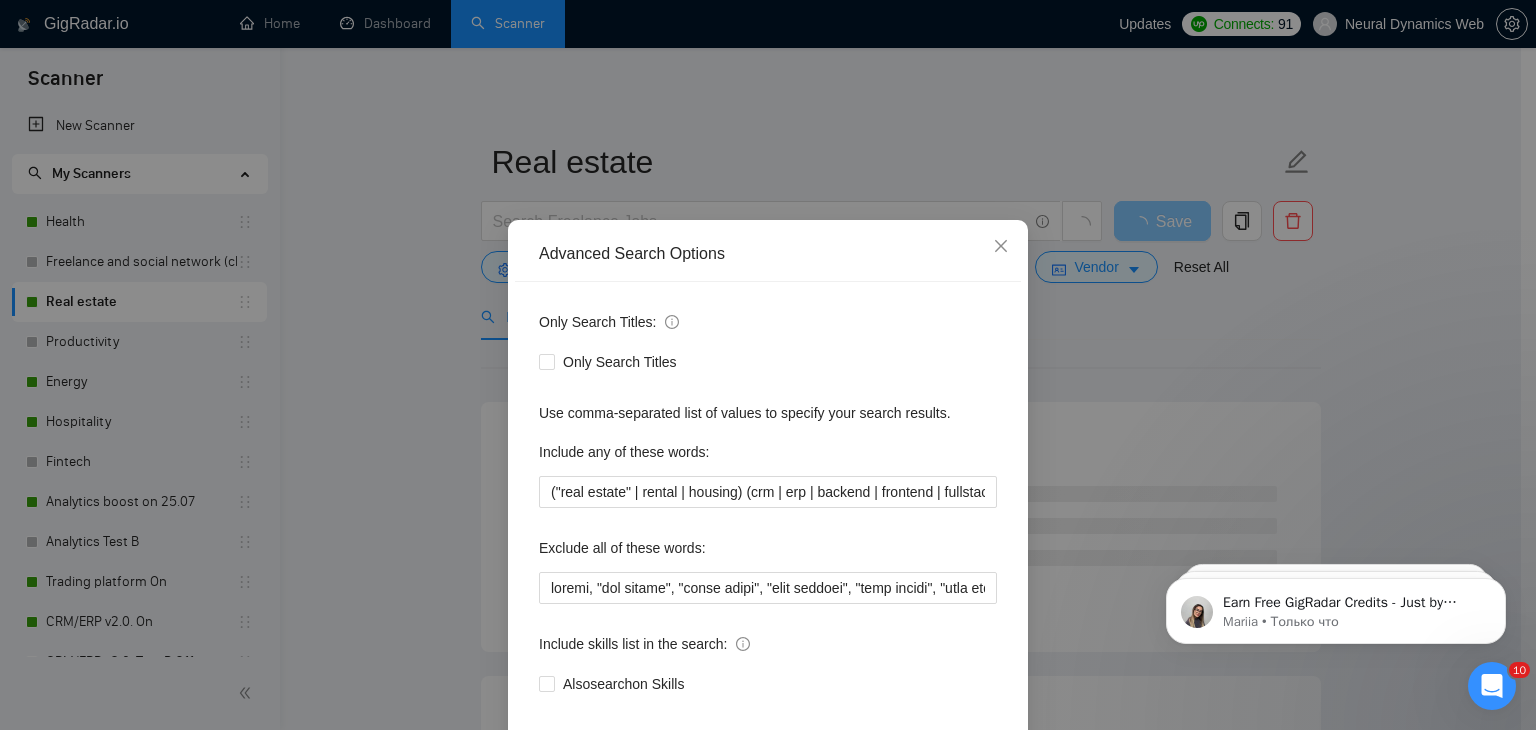 scroll, scrollTop: 0, scrollLeft: 15791, axis: horizontal 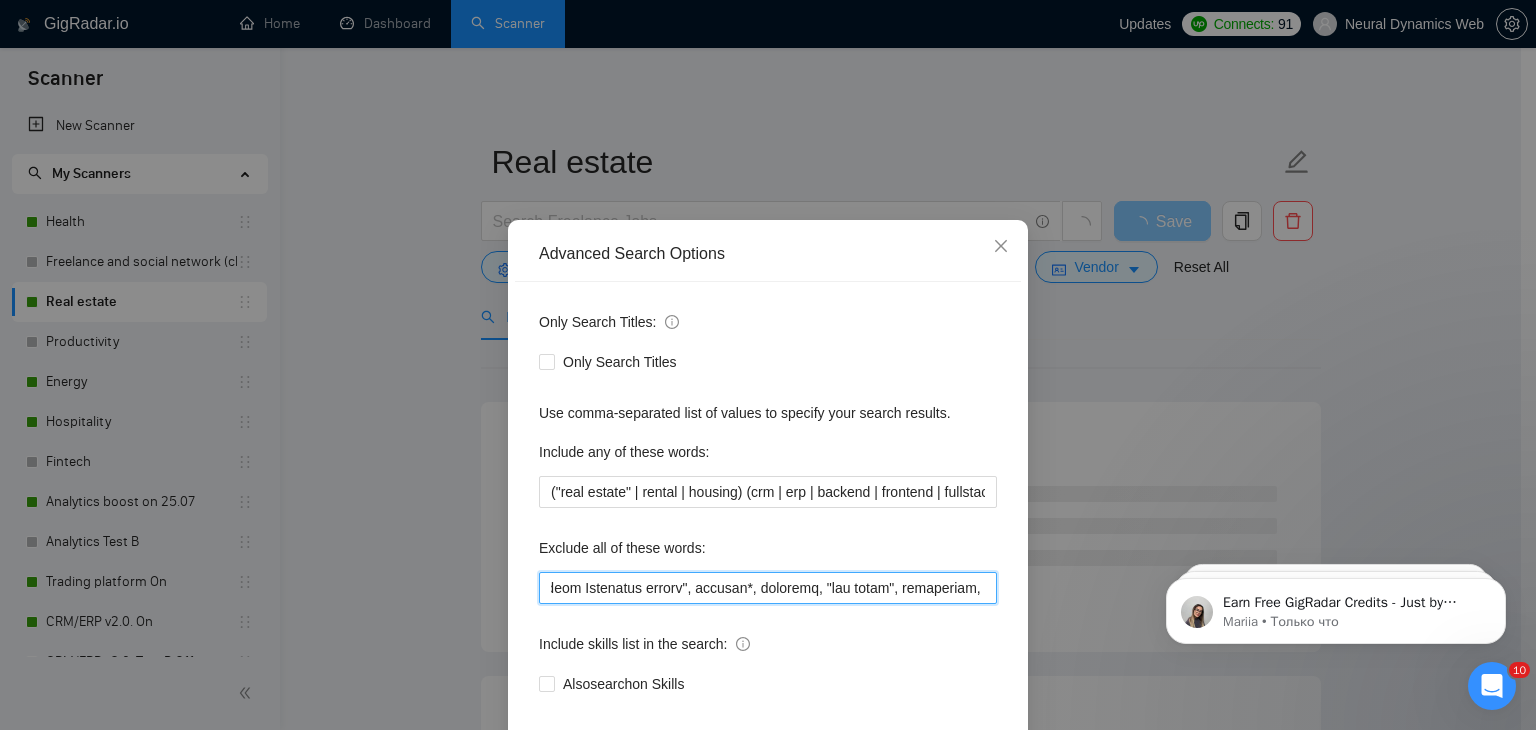 drag, startPoint x: 784, startPoint y: 581, endPoint x: 744, endPoint y: 582, distance: 40.012497 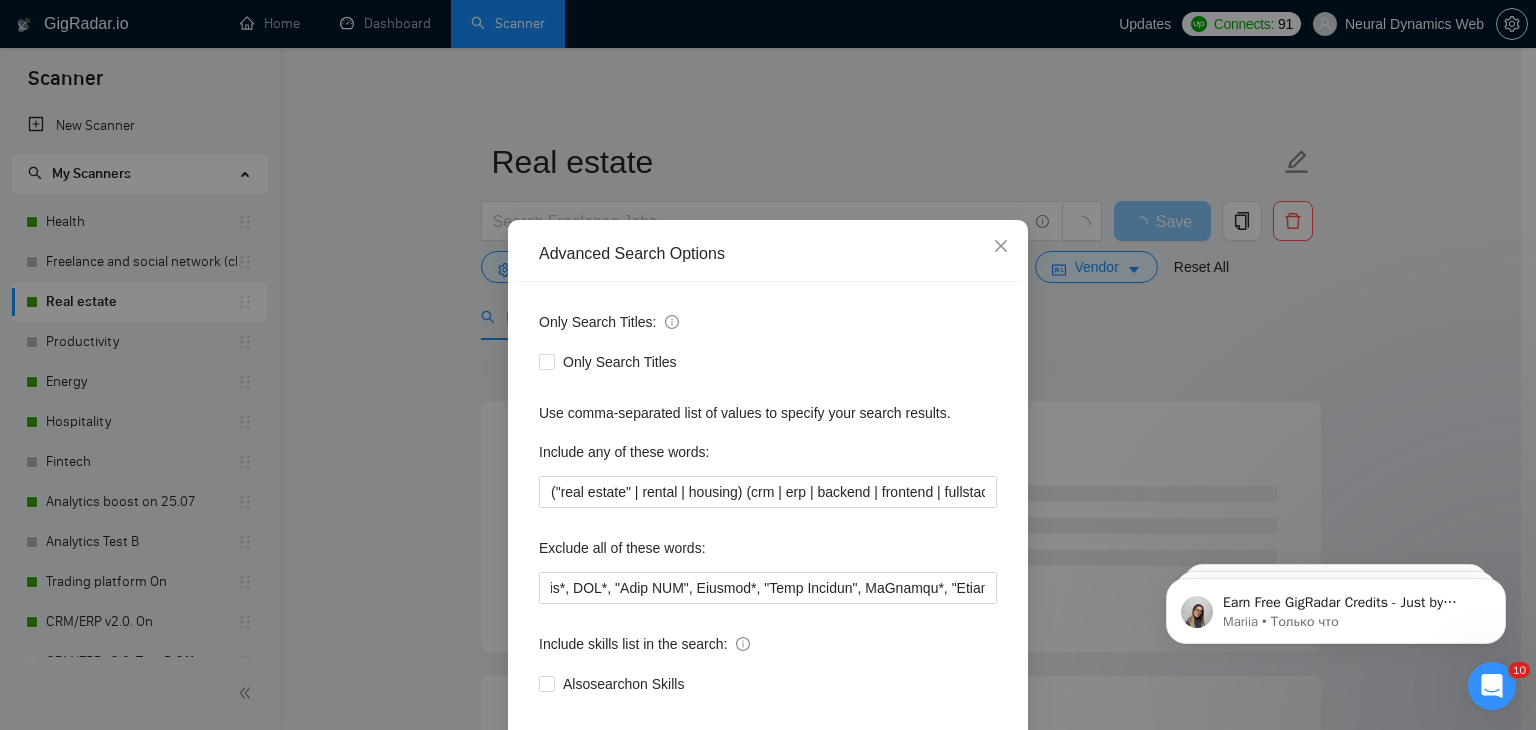 scroll, scrollTop: 0, scrollLeft: 34184, axis: horizontal 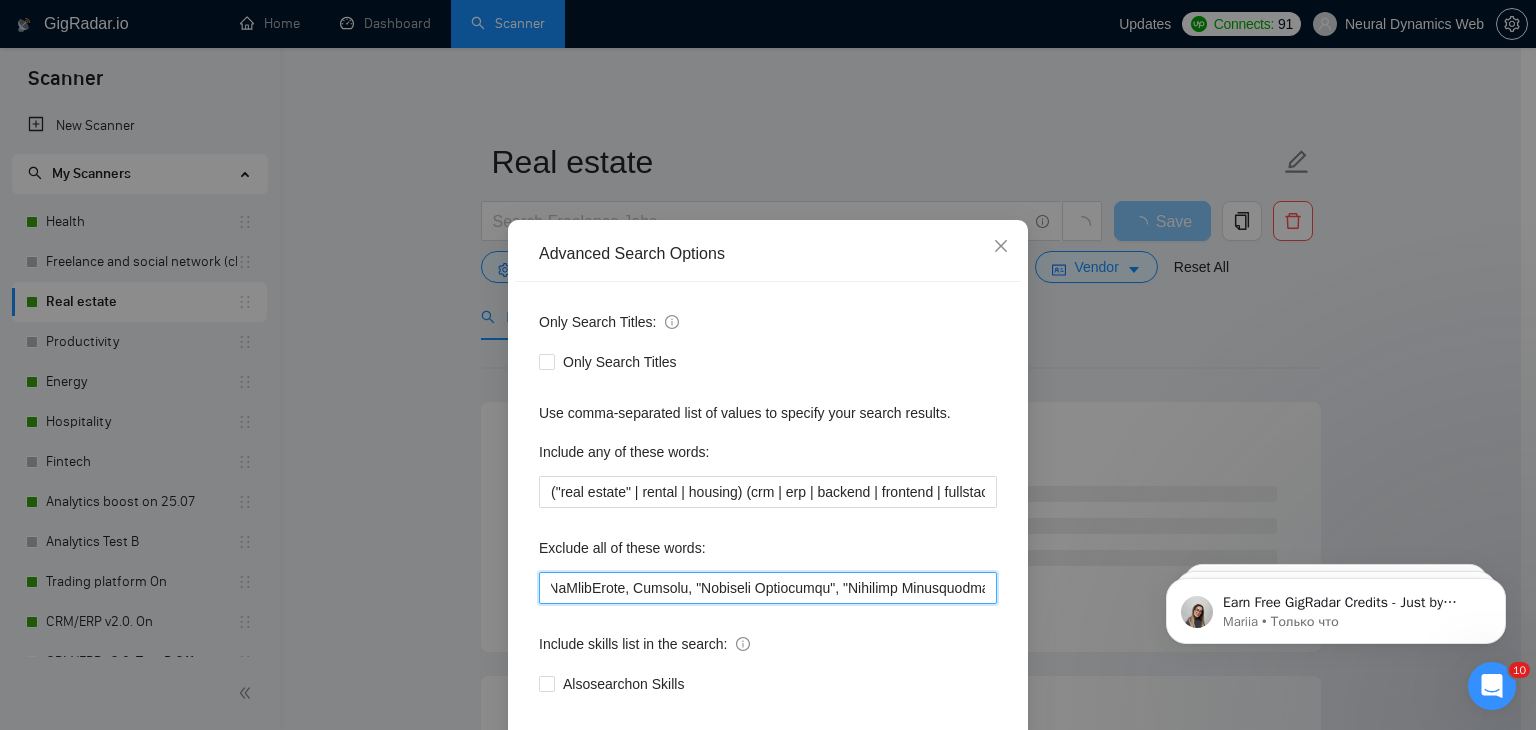drag, startPoint x: 796, startPoint y: 587, endPoint x: 739, endPoint y: 587, distance: 57 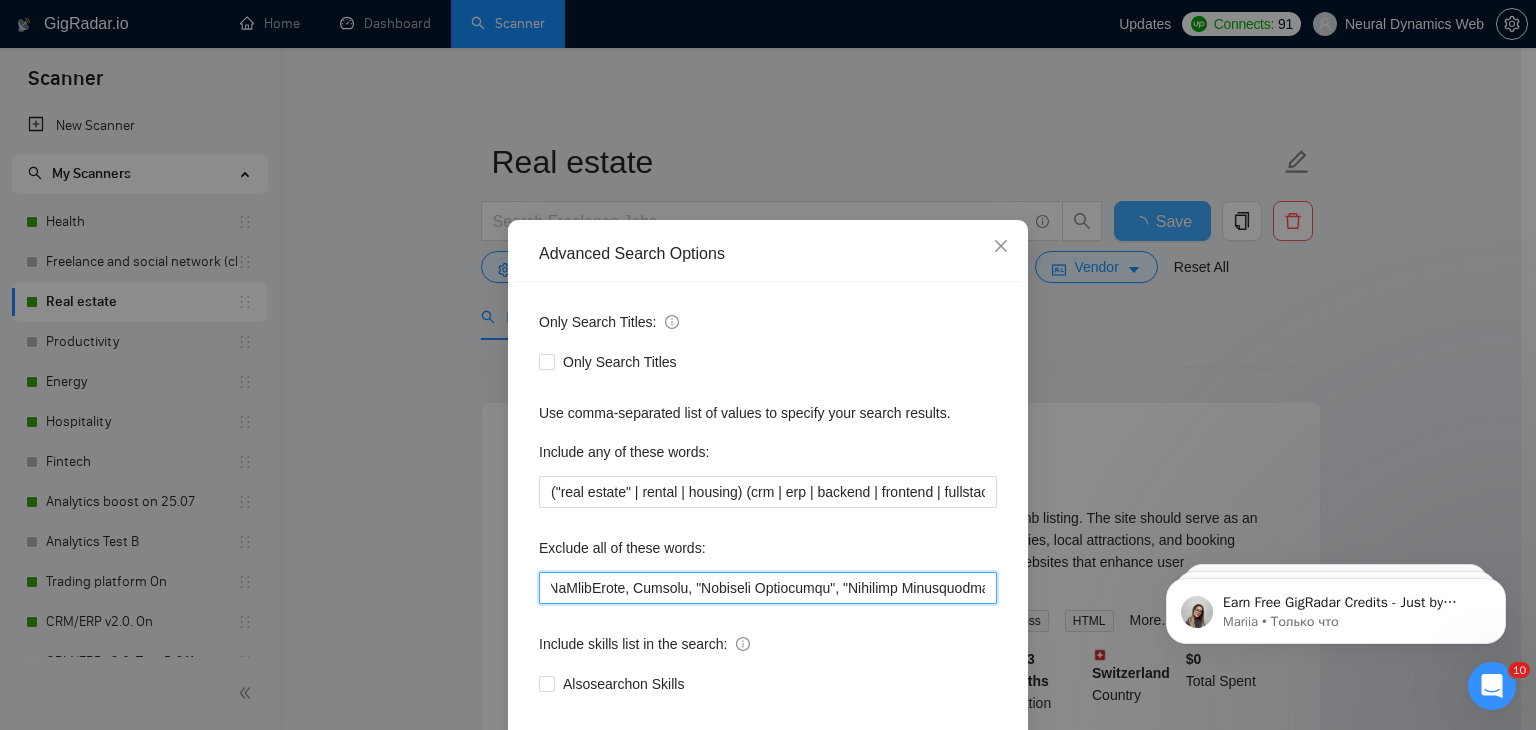 type on "widget, "crm expert", "voice agent", "data analyst", "cold caller", "cold calling", "Sales Development Rep", "Sales Development Representative", "sales representative", biosensor, epicor, vantage, pygame, pymunk, frontify, medusa, medusajs, "medusa js", "medusa.js", ros, "Robot Operating System", "(ros)", podia, showit, axon, minecraft, "A(TAK)", "bolt.new", "bolt new", clickup, "click up", "refine.dev", refine, "power pages", improvment*, lovable, "service titan", zendesk, "UI Integration Specialist", landing, moodle*, "digital ocean", "Dynamics Business Central", "Microsoft Business Central", "low-cost" ,"limited budget", fake, "Amplitude Analytics", "Amplitude Data Analytics", minor, rentman, "tally form", "tally,io", logto, clerk, coaching, "affiliate pro", "affiliate-pro", "affiliate script", "Ship Theory", "website update", "website updates", "website setup", "websites setup", posthog, squareup, "square up", "wild apricot", wildapricot, starchapter, VR/AR, "Google Platform Expert ", Tempolabs*, "temp..." 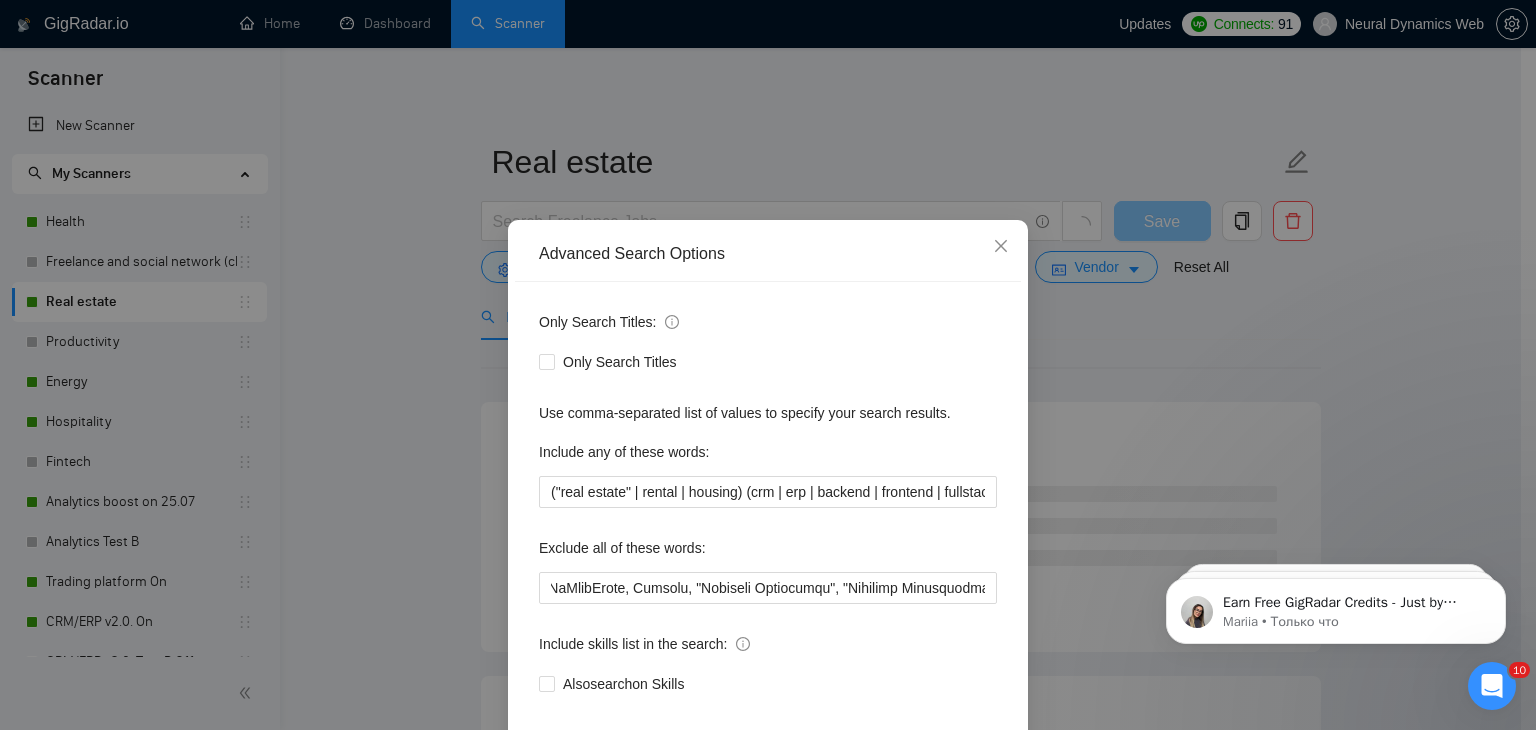 scroll, scrollTop: 102, scrollLeft: 0, axis: vertical 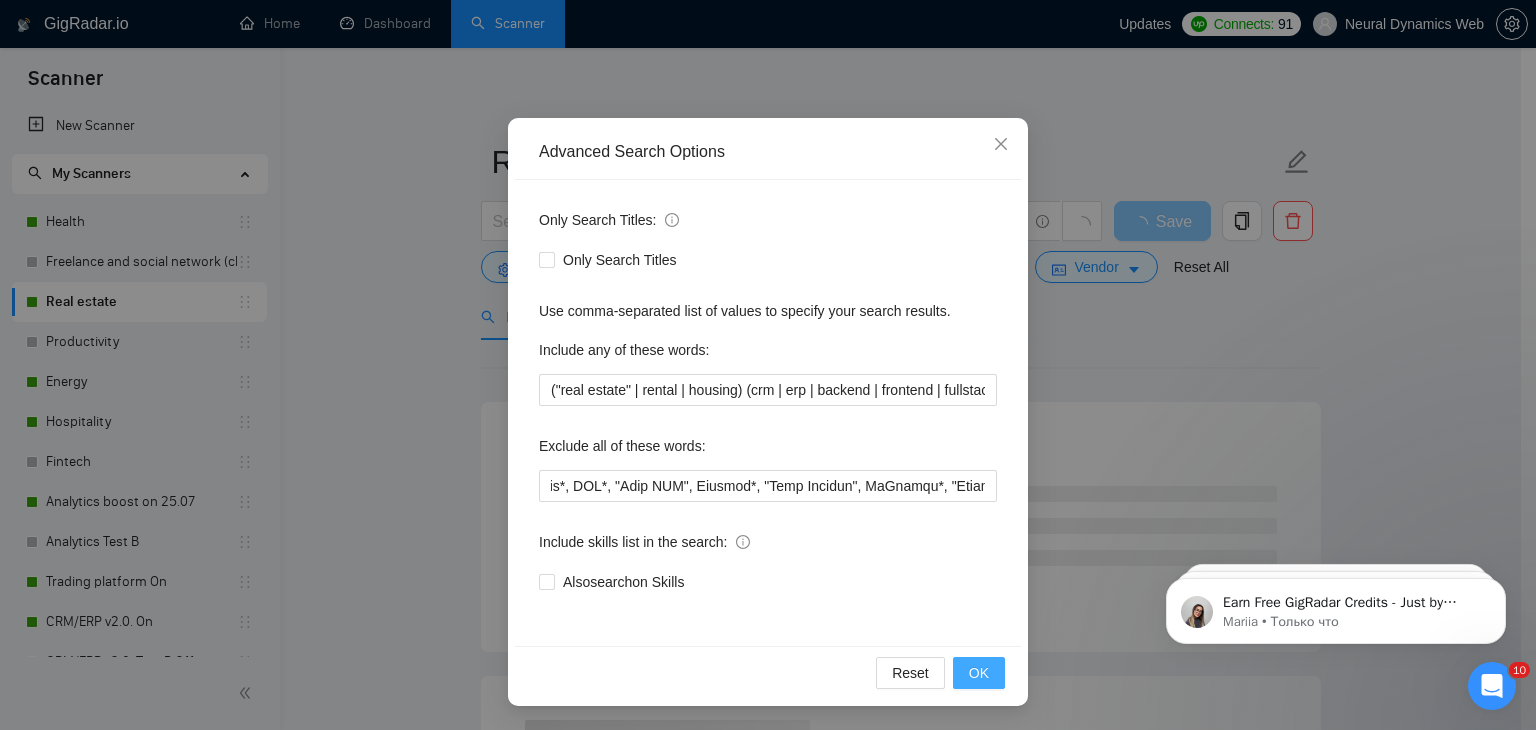 click on "OK" at bounding box center [979, 673] 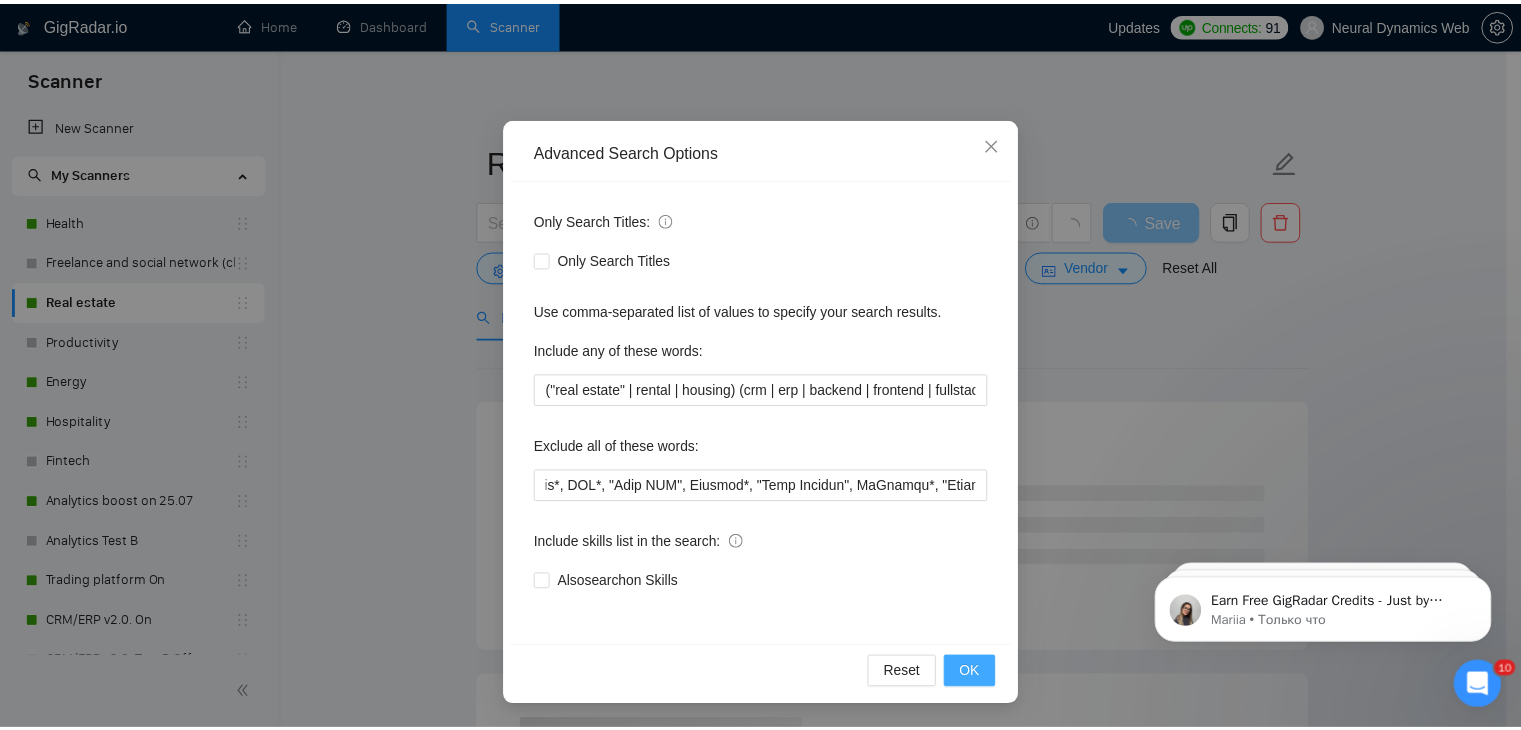 scroll, scrollTop: 2, scrollLeft: 0, axis: vertical 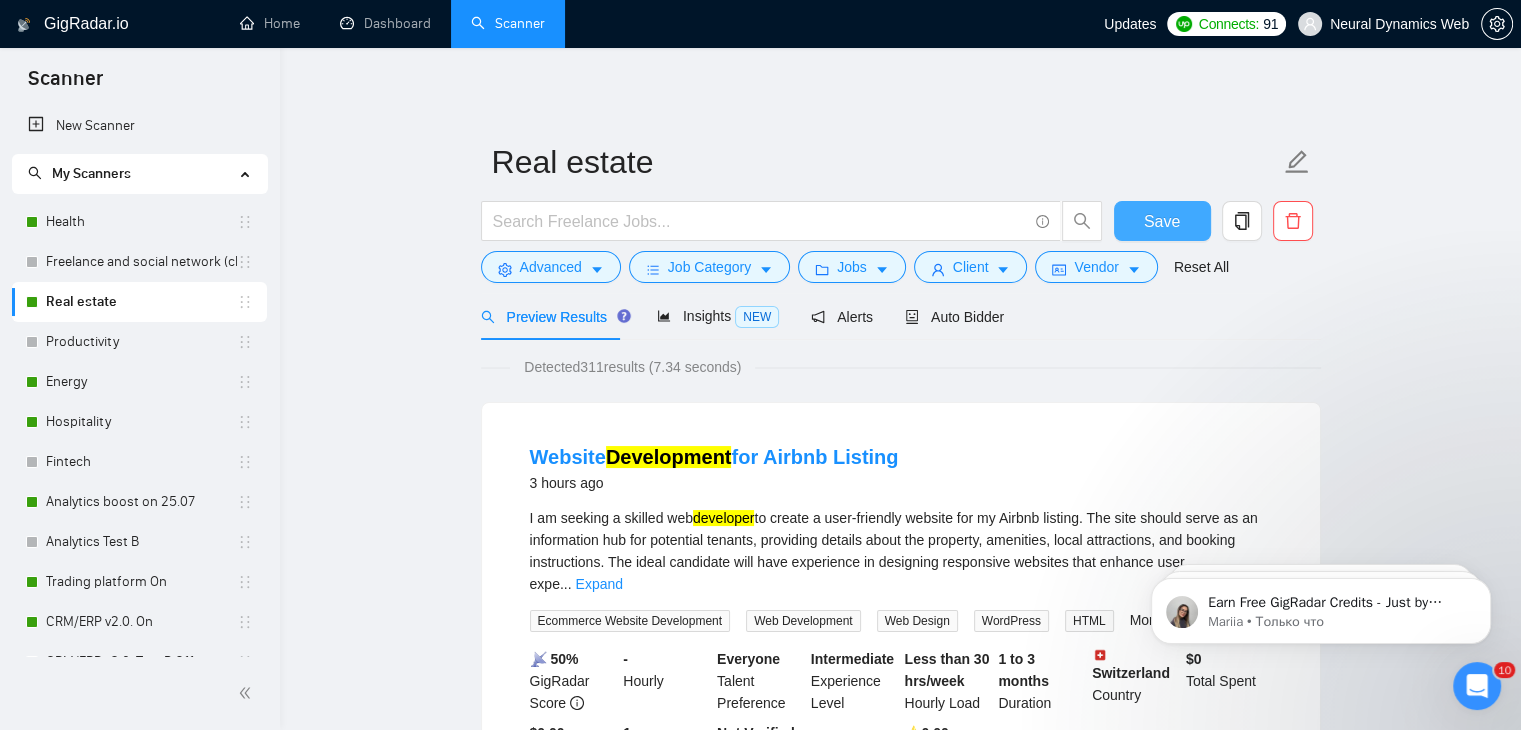 click on "Save" at bounding box center (1162, 221) 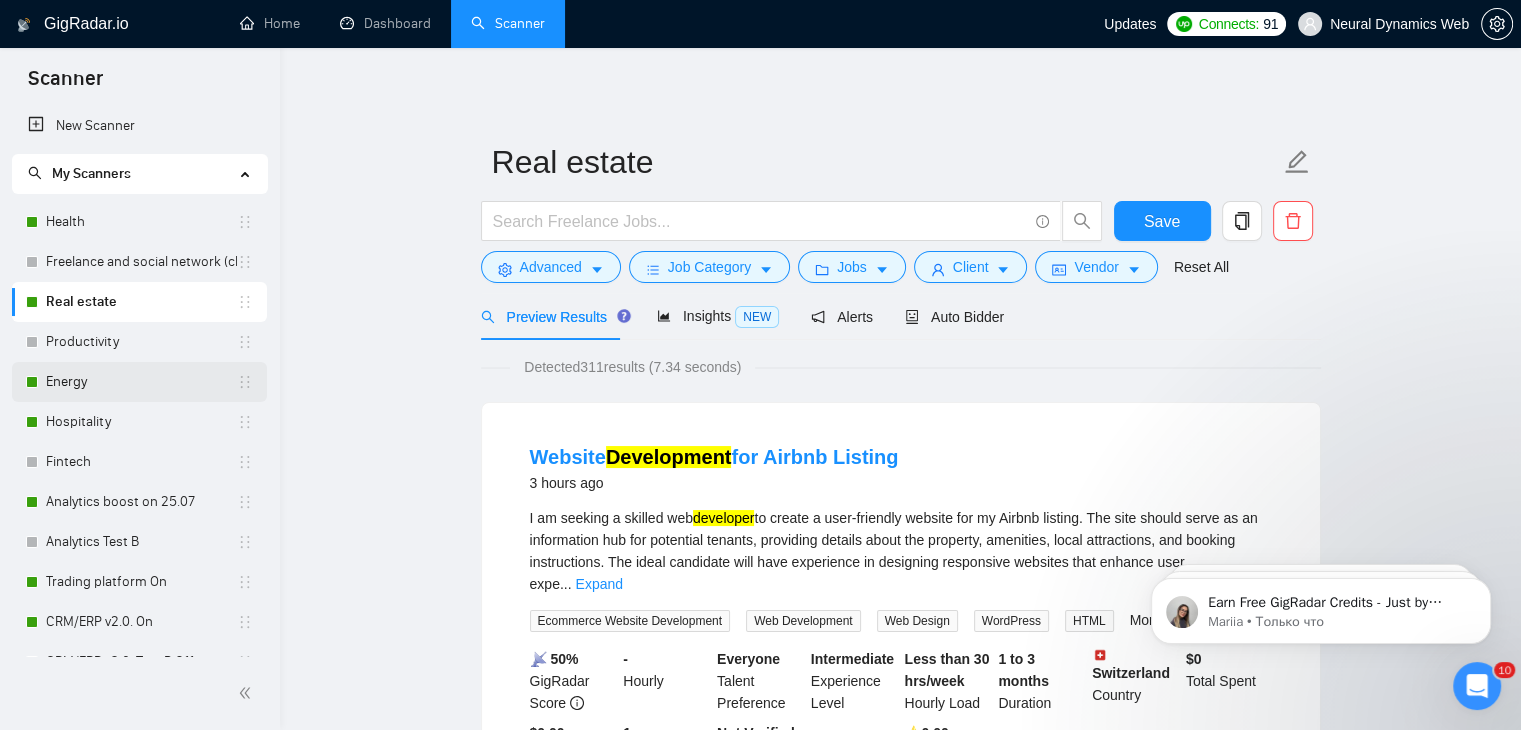 click on "Energy" at bounding box center (141, 382) 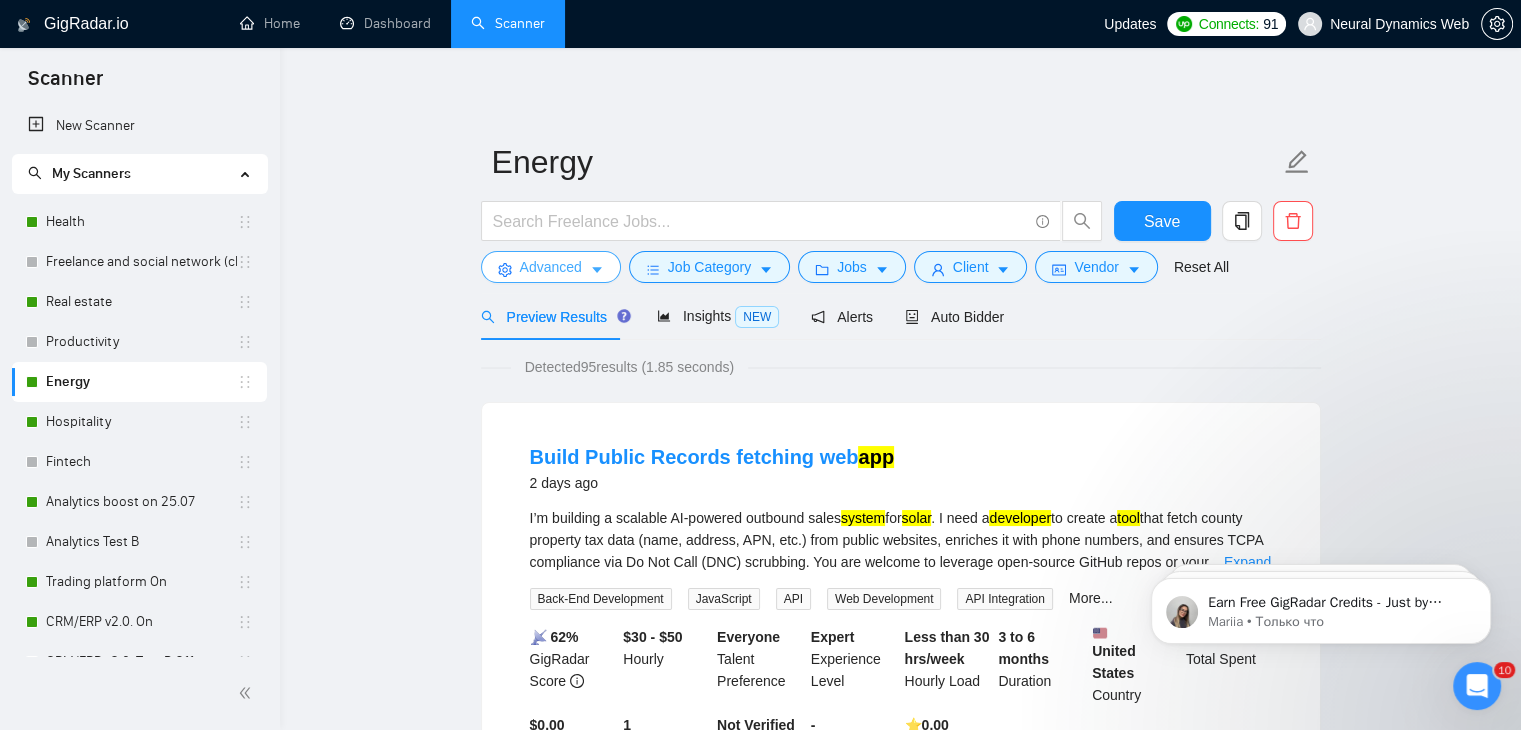 click on "Advanced" at bounding box center [551, 267] 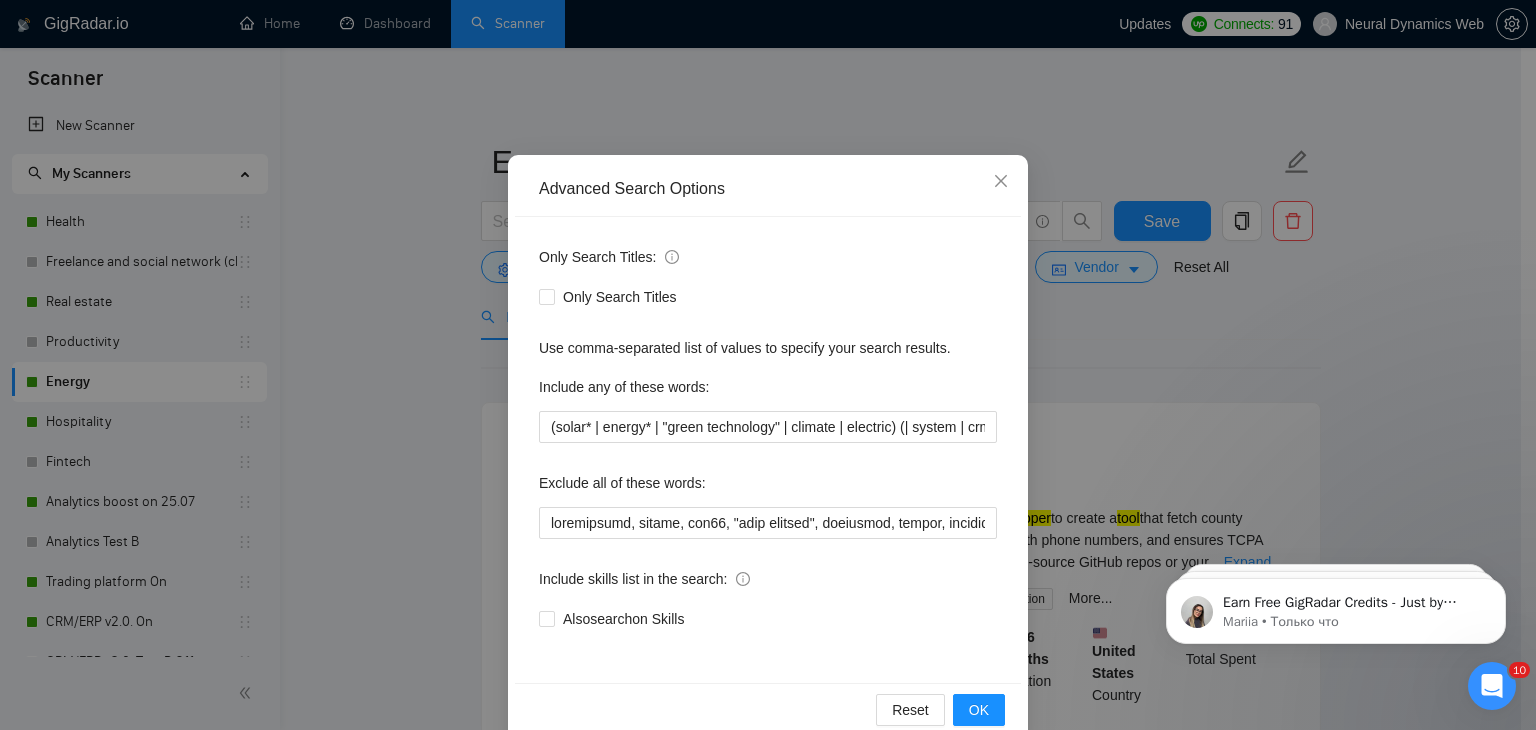 scroll, scrollTop: 102, scrollLeft: 0, axis: vertical 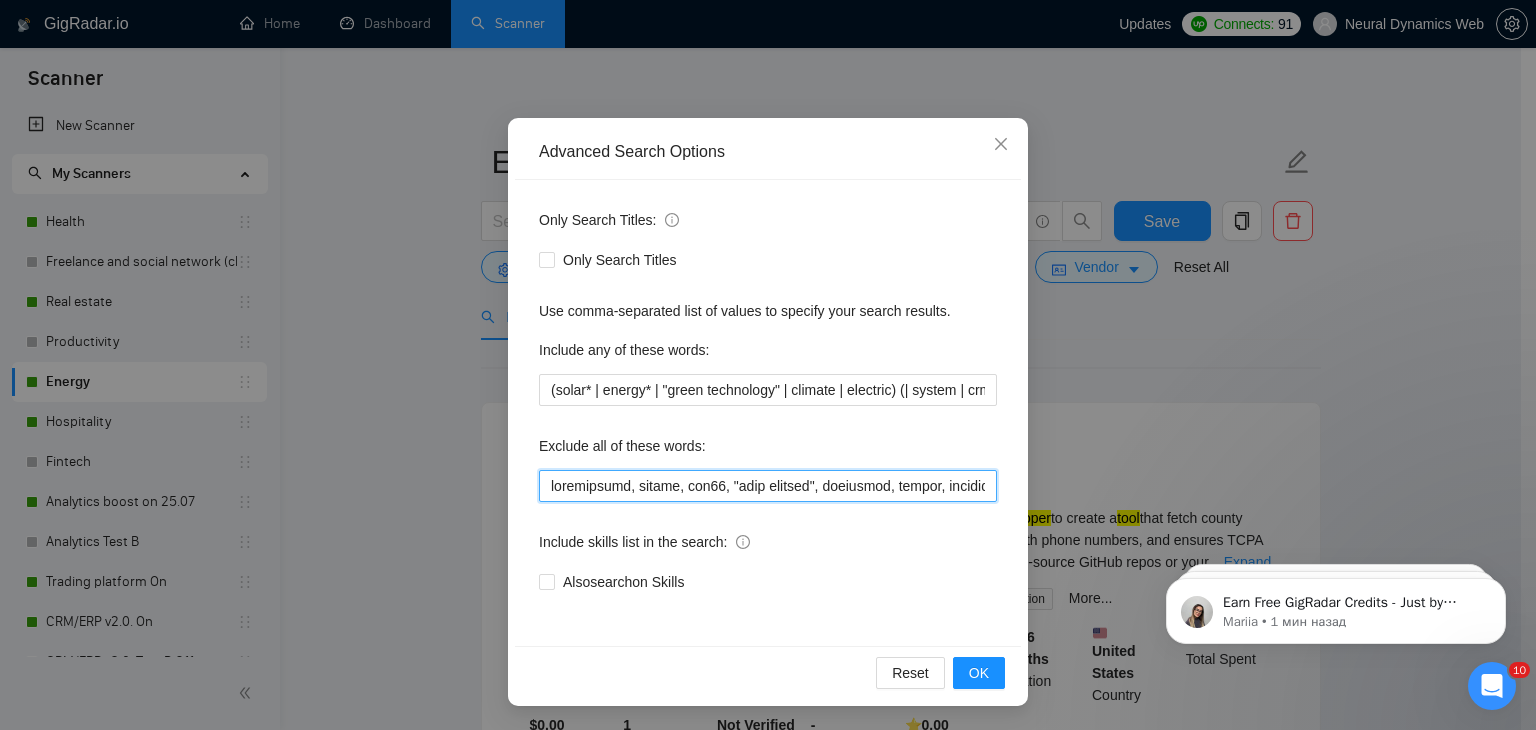 click at bounding box center [768, 486] 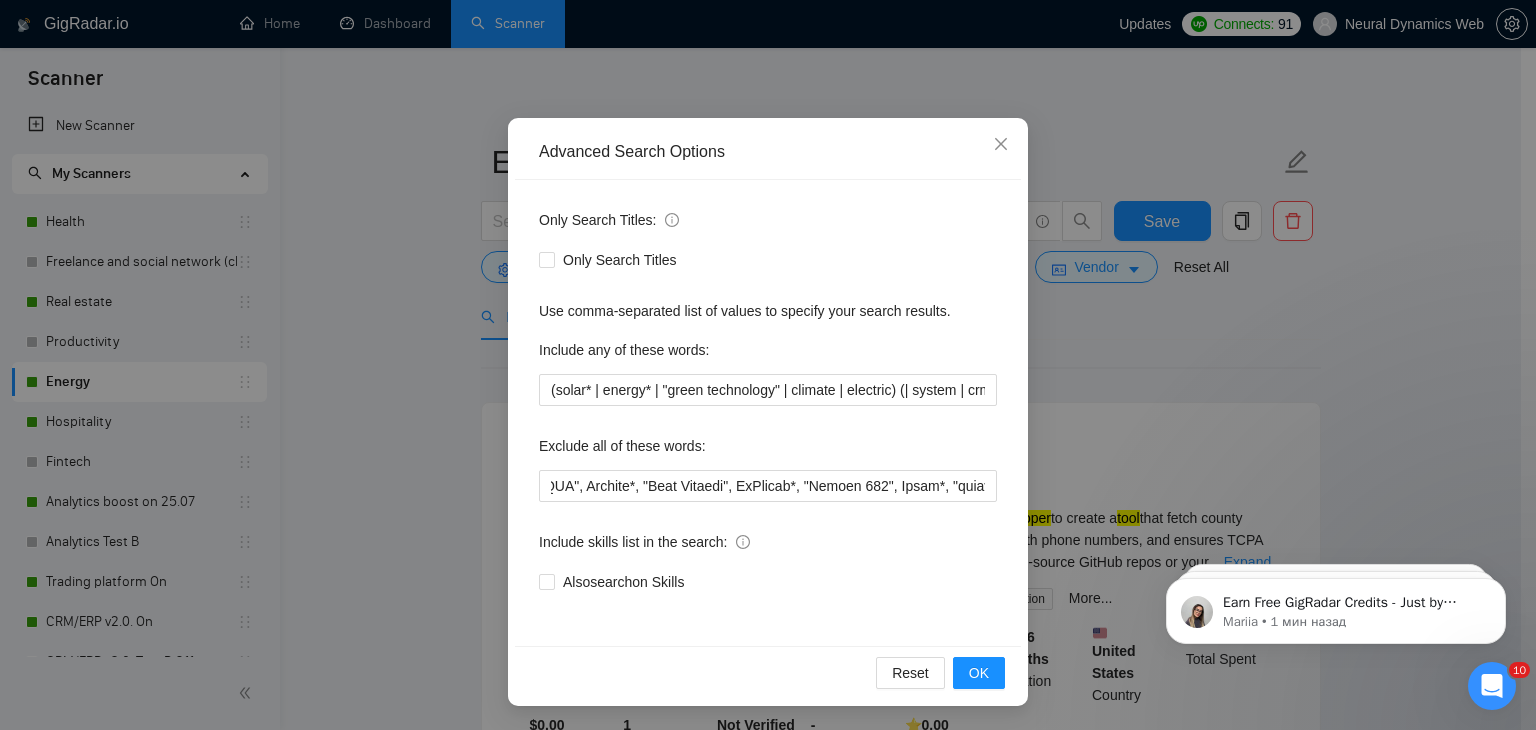 scroll, scrollTop: 0, scrollLeft: 33180, axis: horizontal 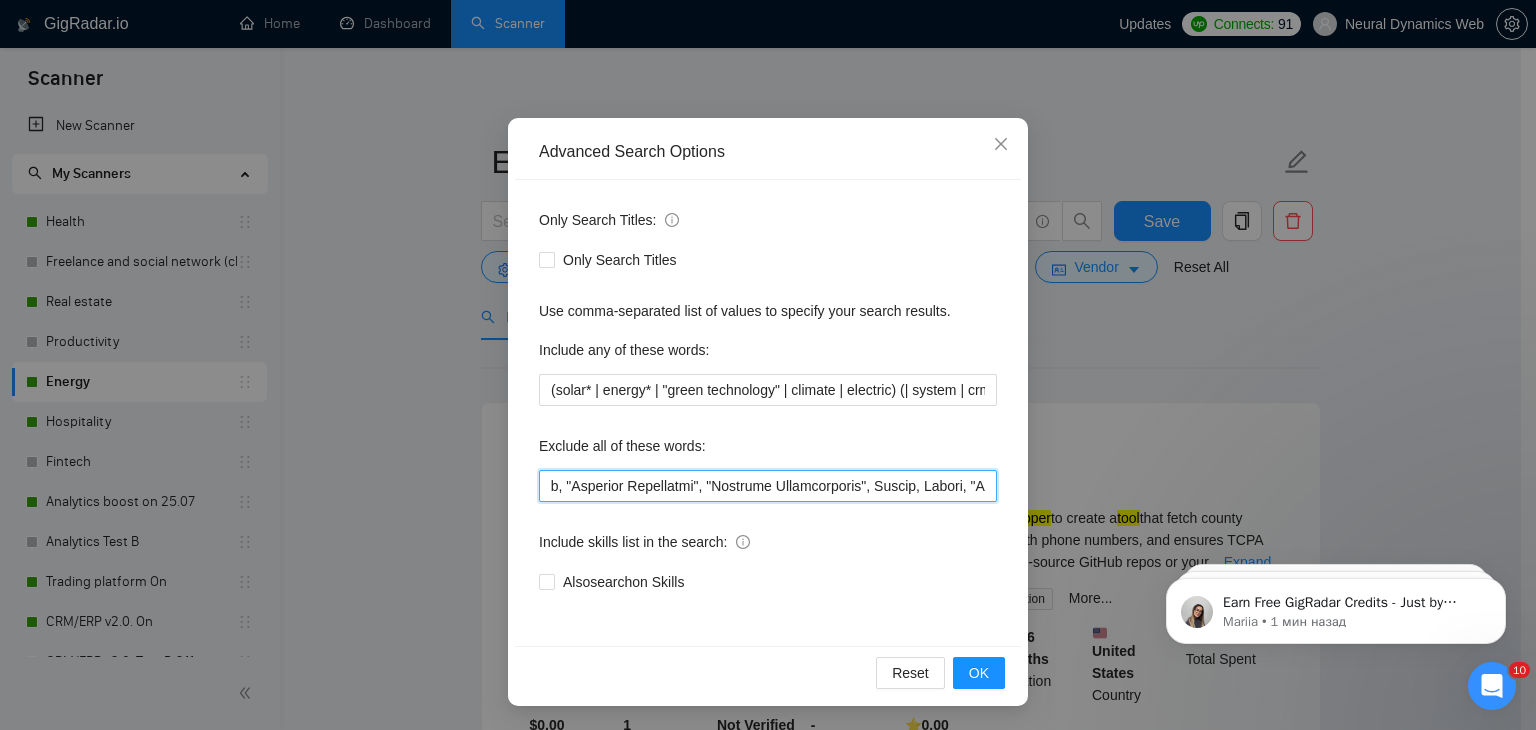 drag, startPoint x: 798, startPoint y: 489, endPoint x: 737, endPoint y: 487, distance: 61.03278 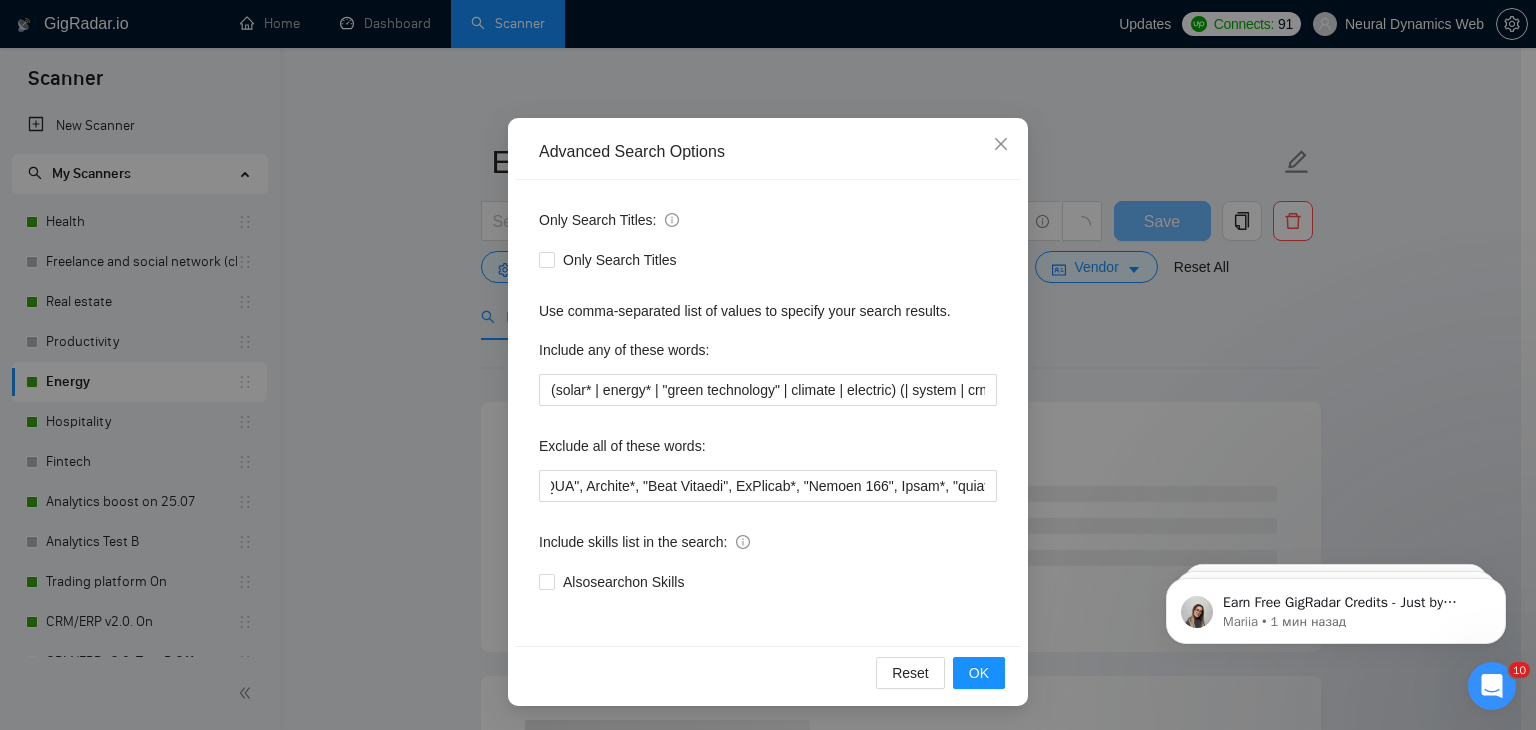 scroll, scrollTop: 0, scrollLeft: 14734, axis: horizontal 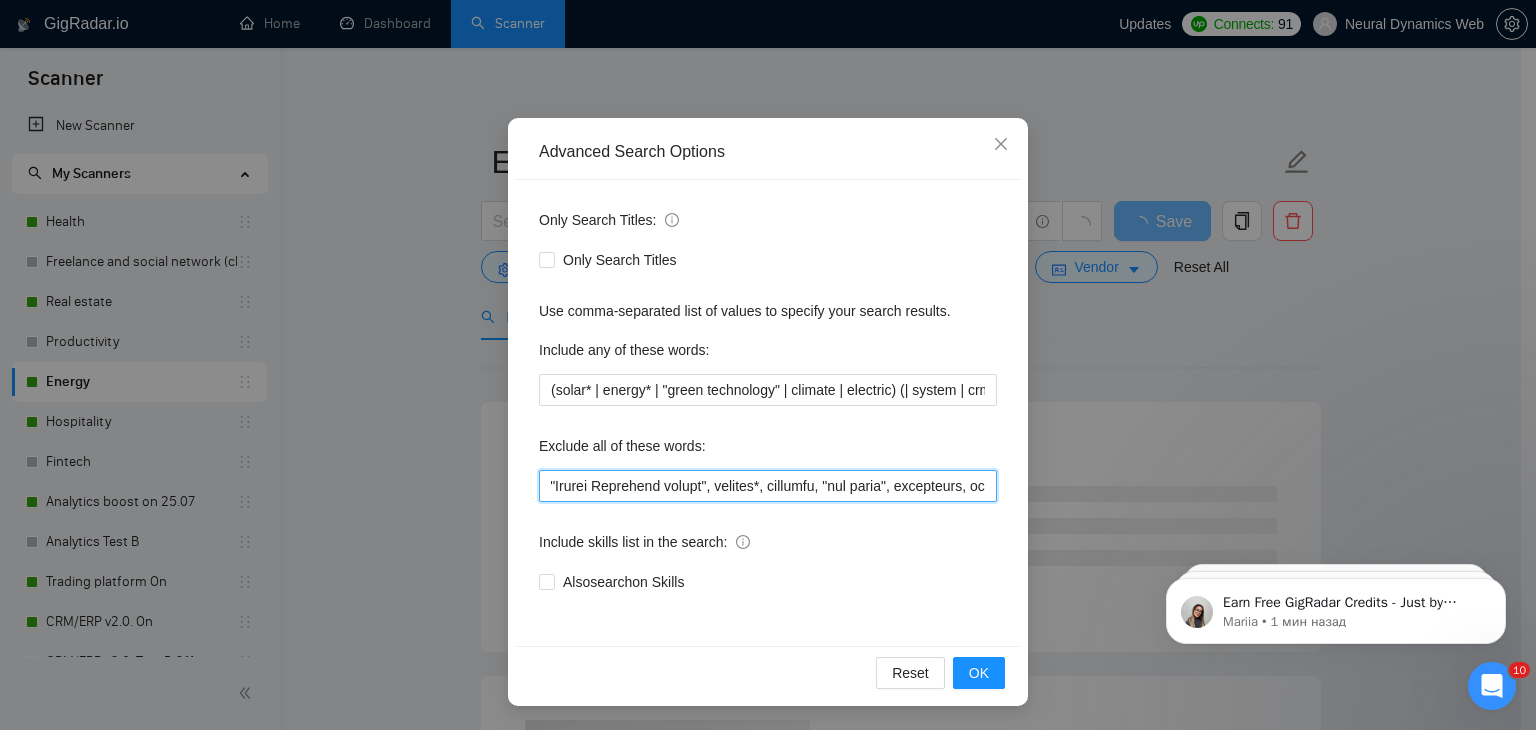 drag, startPoint x: 788, startPoint y: 484, endPoint x: 744, endPoint y: 477, distance: 44.553337 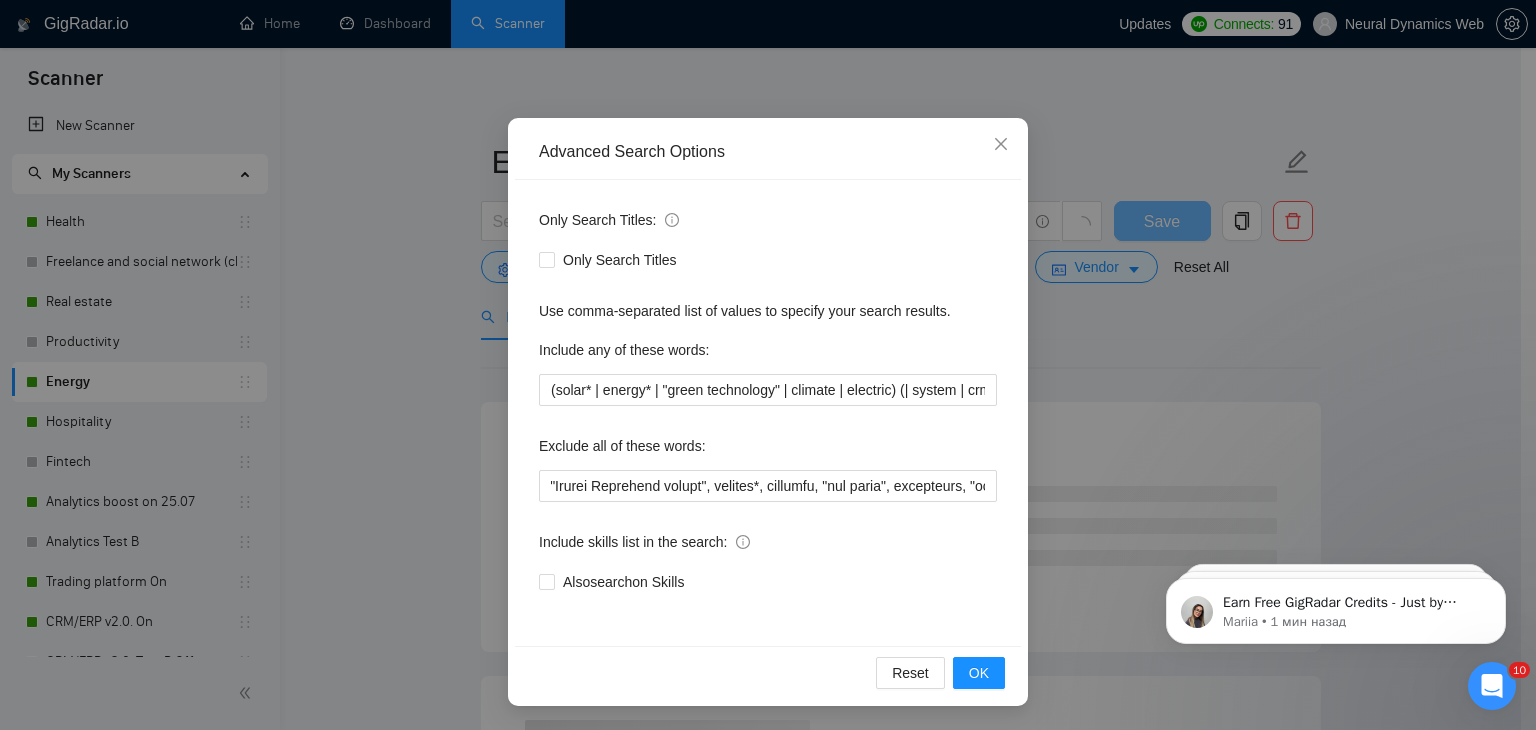 scroll, scrollTop: 0, scrollLeft: 11123, axis: horizontal 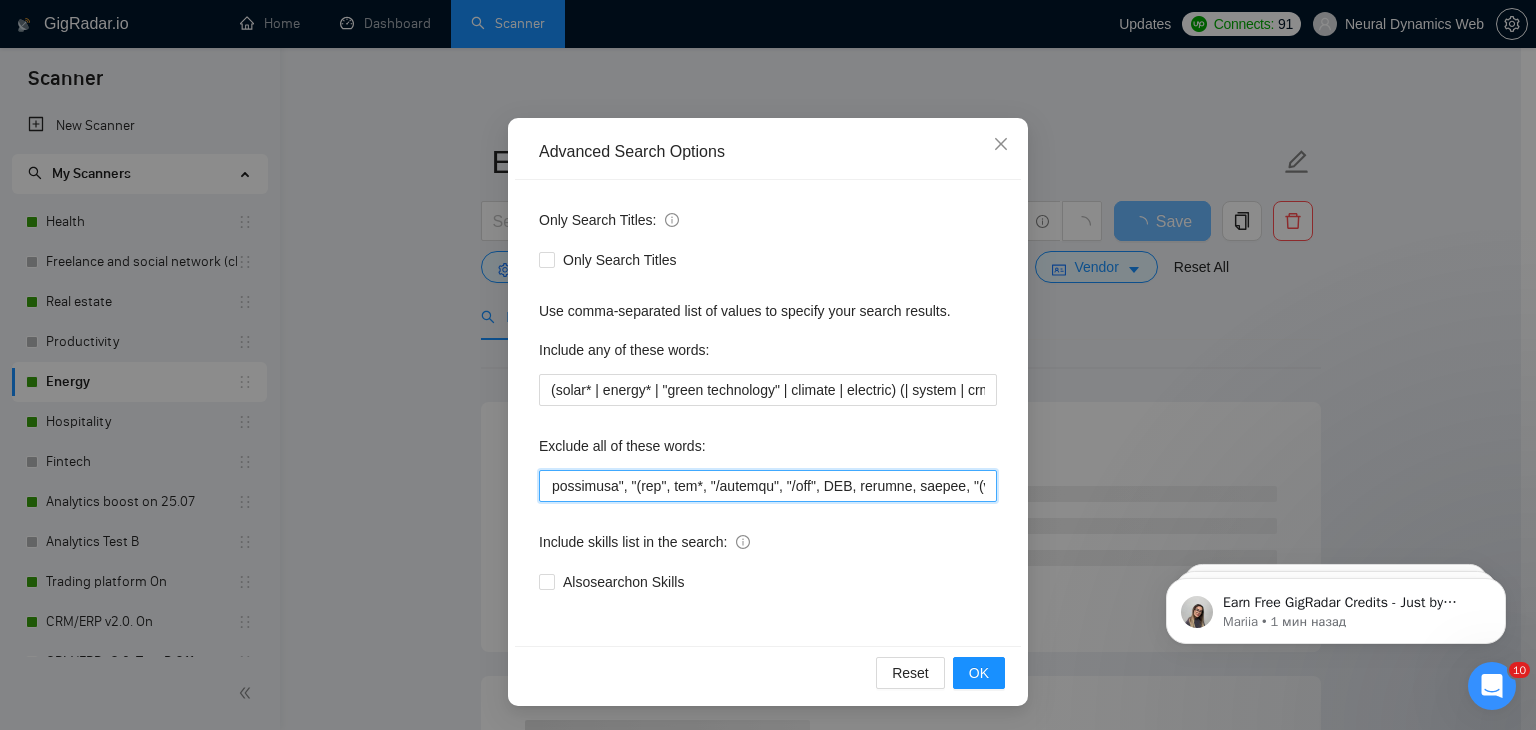 drag, startPoint x: 783, startPoint y: 485, endPoint x: 734, endPoint y: 481, distance: 49.162994 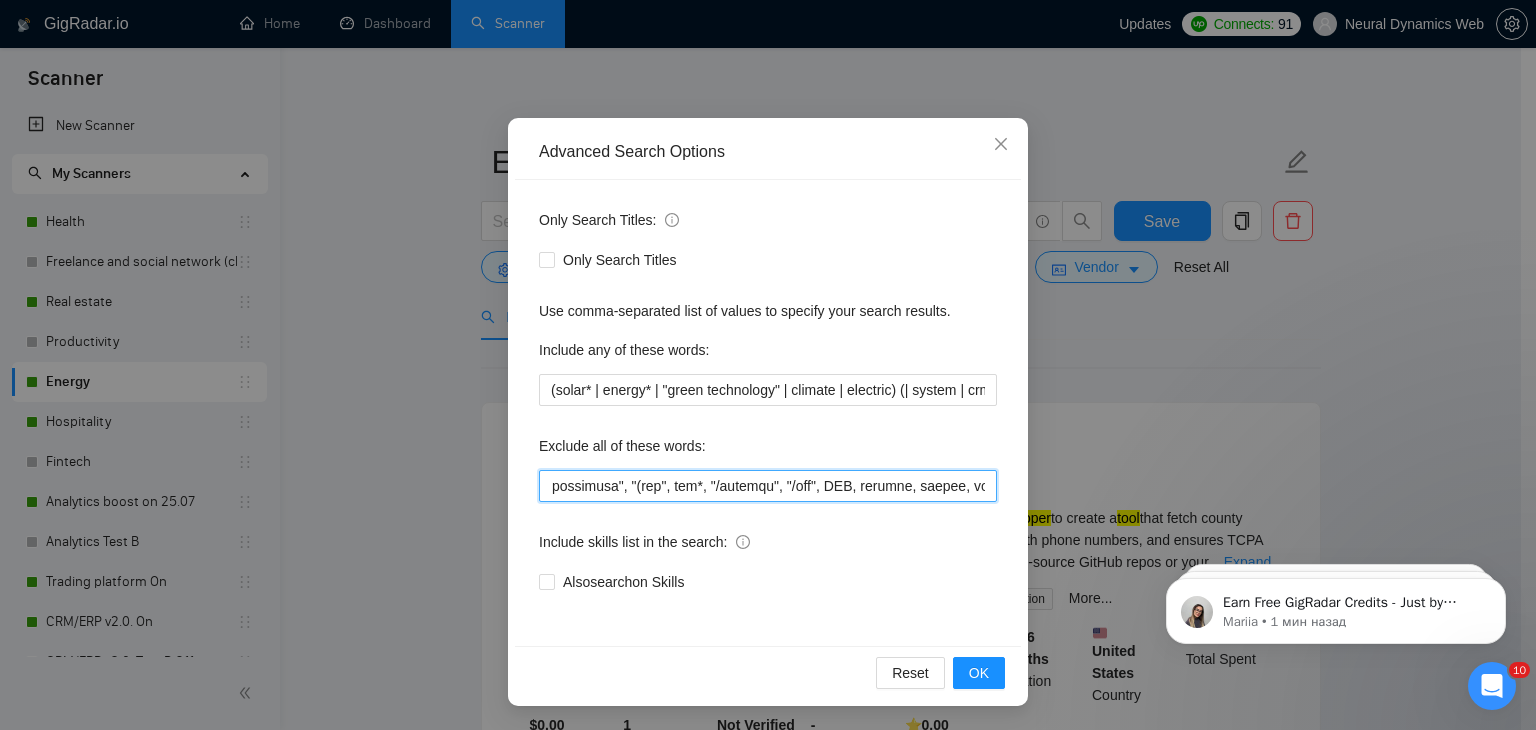 type on "thingsboard, zephyr, stm32, "cold calling", biosensor, epicor, vantage, pygame, pymunk, frontify, medusa, medusajs, "medusa js", "medusa.js", ros, "Robot Operating System", "(ros)", podia, showit, axon, minecraft, "A(TAK)", "bolt.new", "bolt new", clickup, "click up", "refine.dev", refine, "power pages", improvment*, "service titan", zendesk, "UI Integration Specialist", landing, moodle*, "digital ocean", "Dynamics Business Central", "Microsoft Business Central", "low-cost","limited budget", fake, "Amplitude Analytics", "Amplitude Data Analytics", minor, rentman, "tally form", "tally,io", logto, clerk, coaching, "affiliate pro", "affiliate-pro", "affiliate script", "Ship Theory", "website update", "website updates", "website setup", "websites setup", posthog, squareup, "square up", "wild apricot", wildapricot, starchapter, VR/AR, "Google Platform Expert ", Tempolabs*, "tempo labs", Langgraph, hiring, koa*, "koa js", "Microsoft developer', ongoing position, "MS Dynamics CRM", "Apache Superset", blockchain*,..." 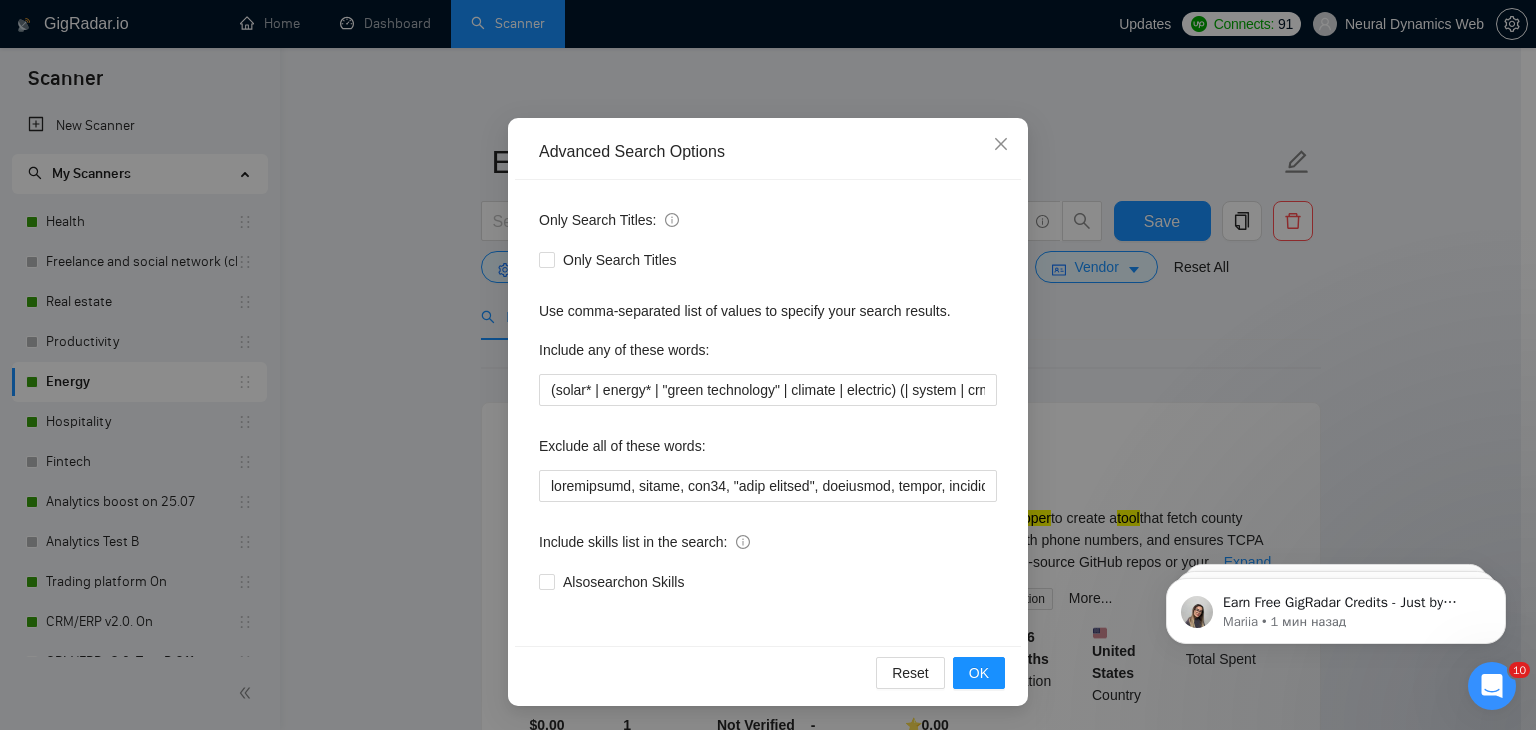 scroll, scrollTop: 0, scrollLeft: 23187, axis: horizontal 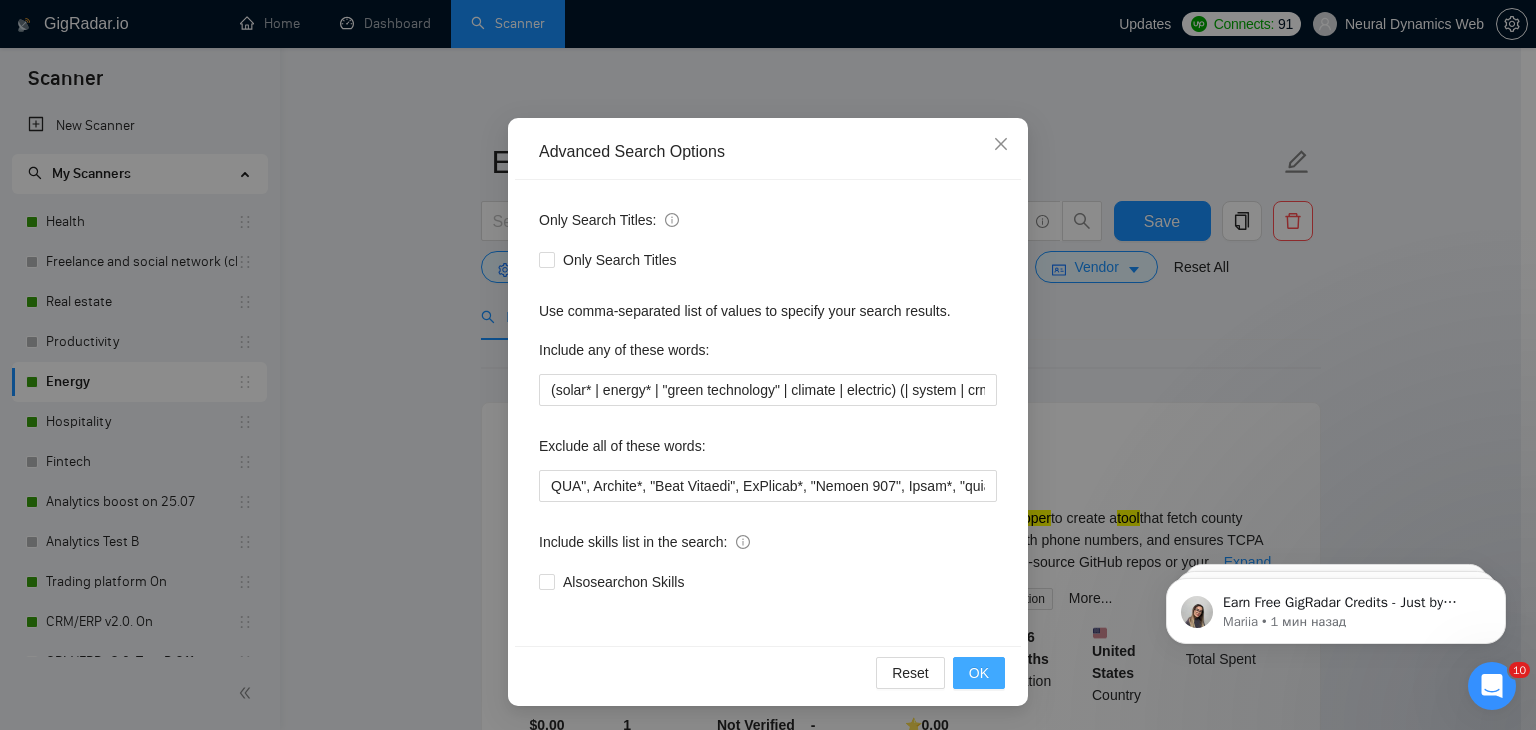 click on "OK" at bounding box center (979, 673) 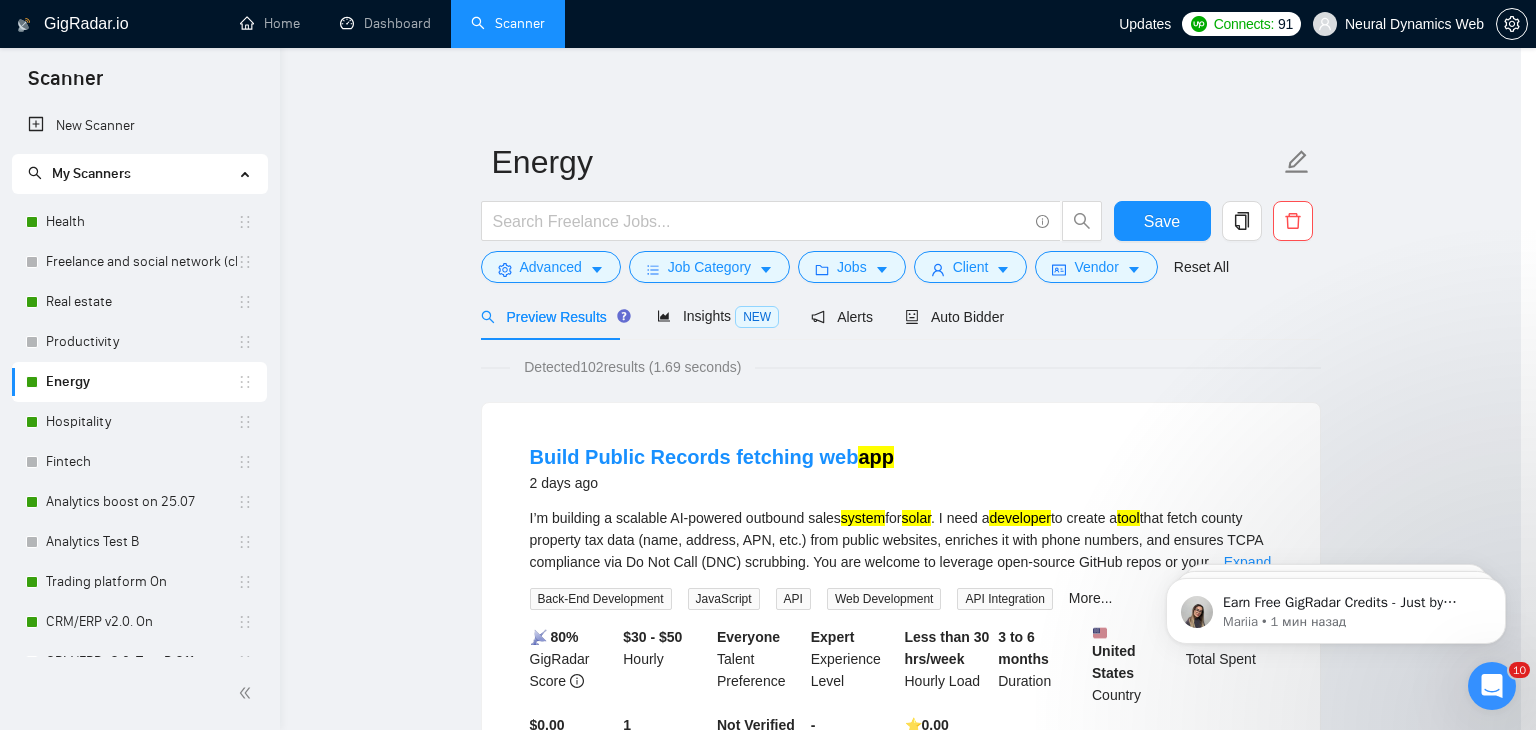 scroll, scrollTop: 2, scrollLeft: 0, axis: vertical 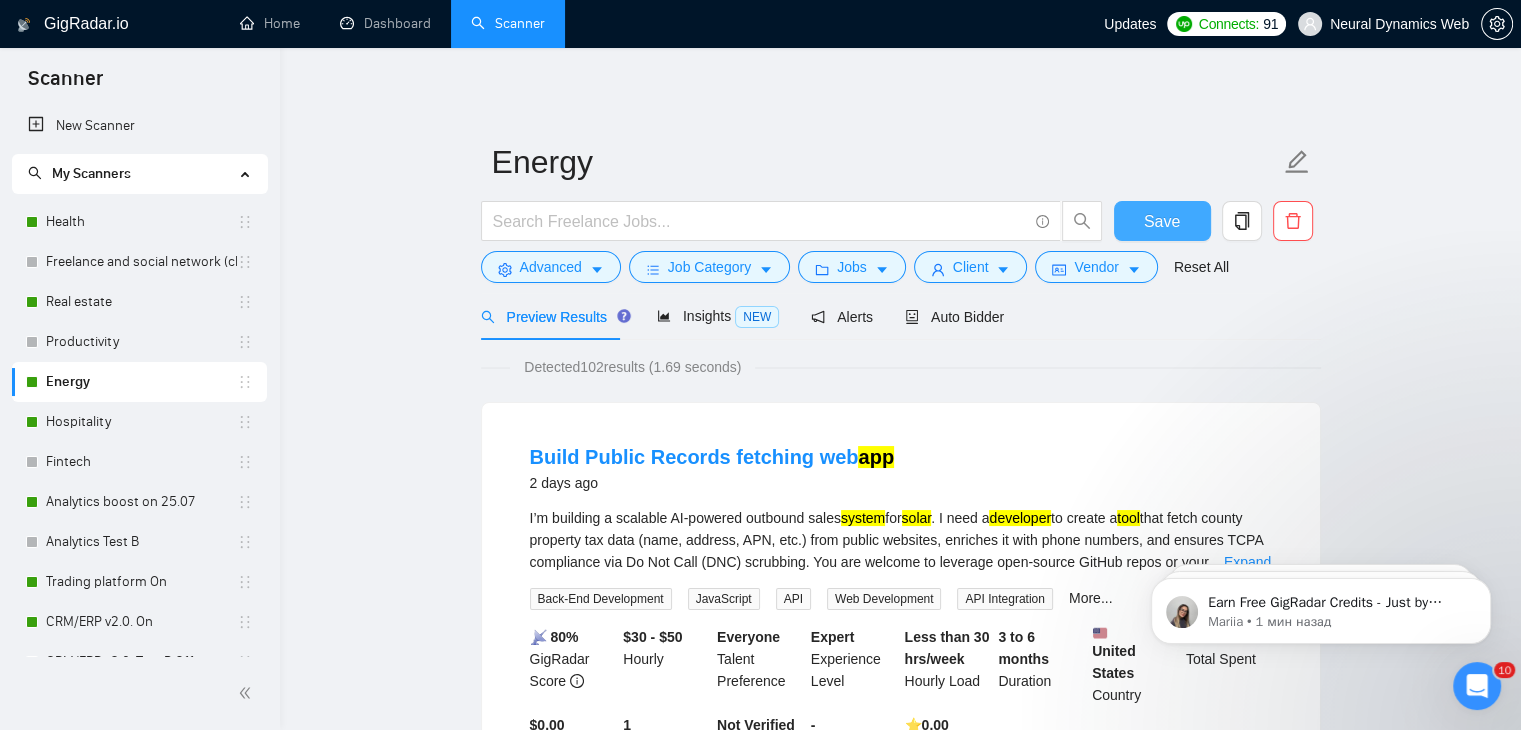 click on "Save" at bounding box center [1162, 221] 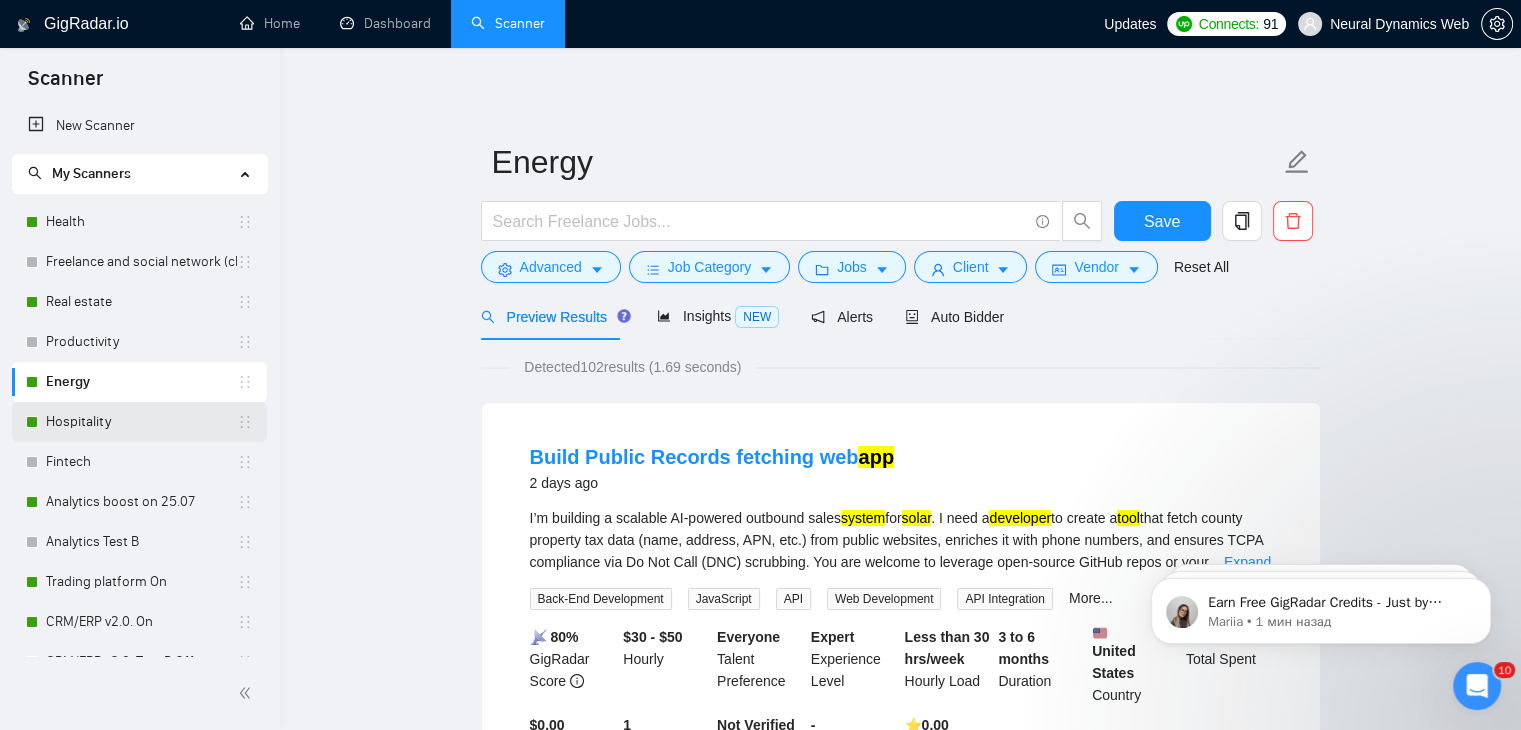 click on "Hospitality" at bounding box center (141, 422) 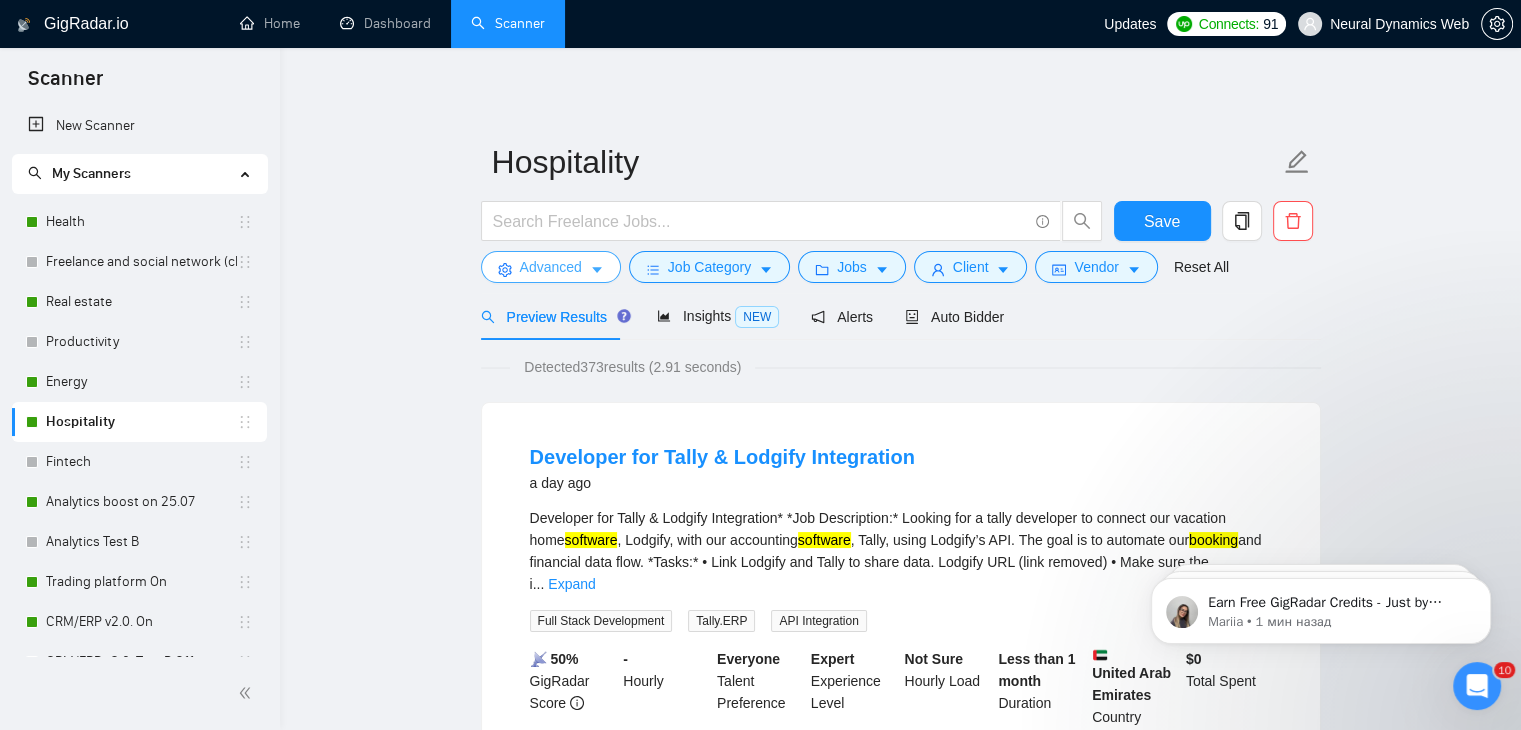 click on "Advanced" at bounding box center (551, 267) 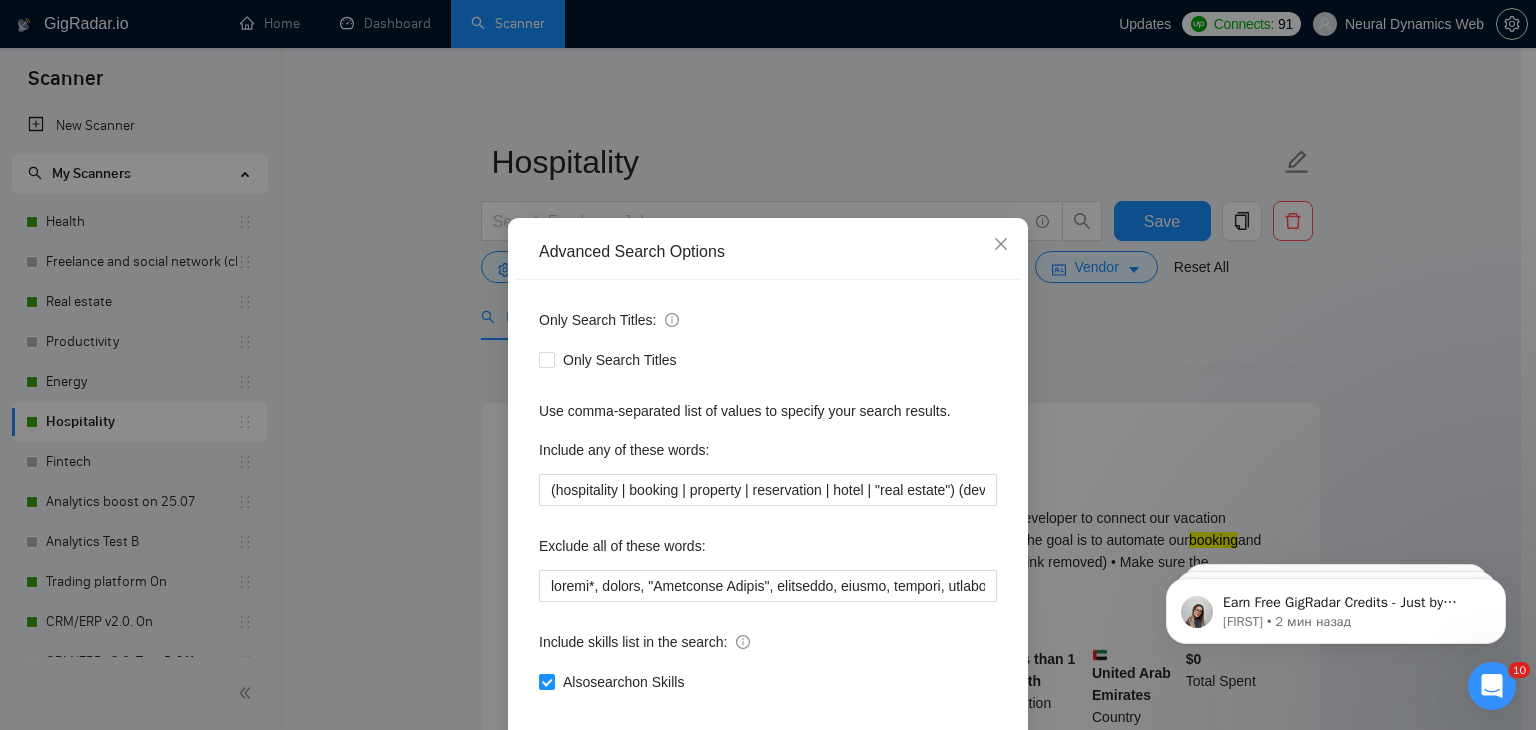 scroll, scrollTop: 0, scrollLeft: 11076, axis: horizontal 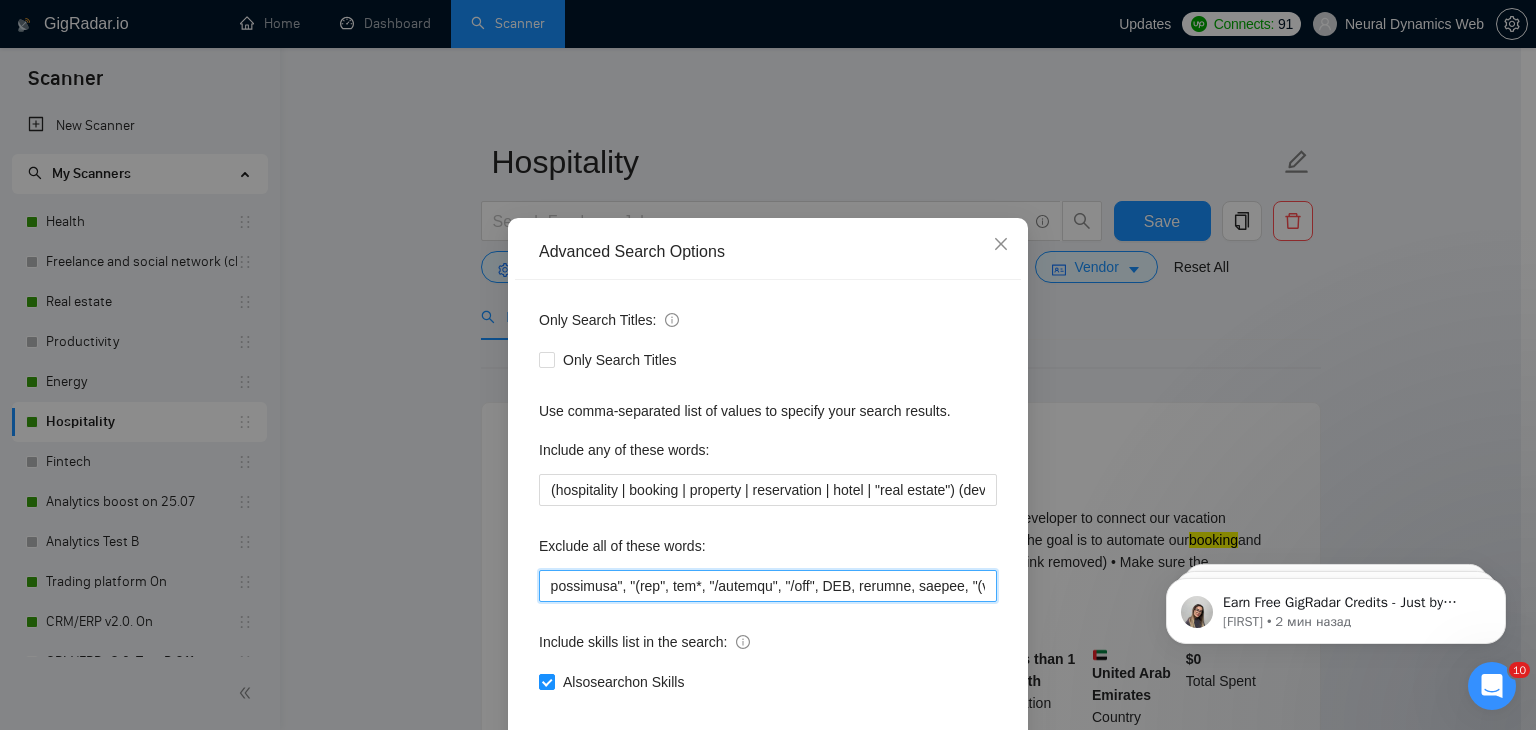 drag, startPoint x: 784, startPoint y: 587, endPoint x: 734, endPoint y: 587, distance: 50 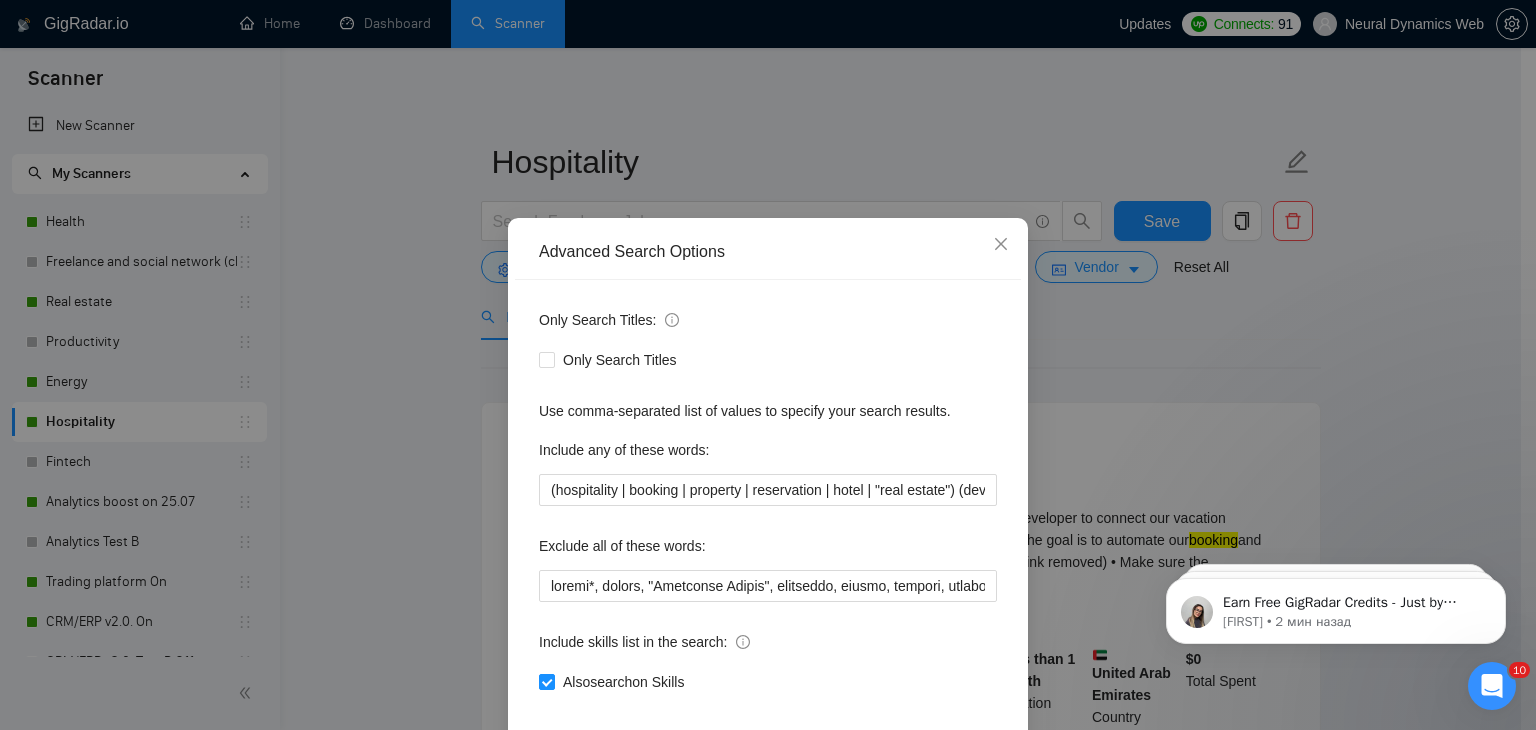 scroll, scrollTop: 0, scrollLeft: 14633, axis: horizontal 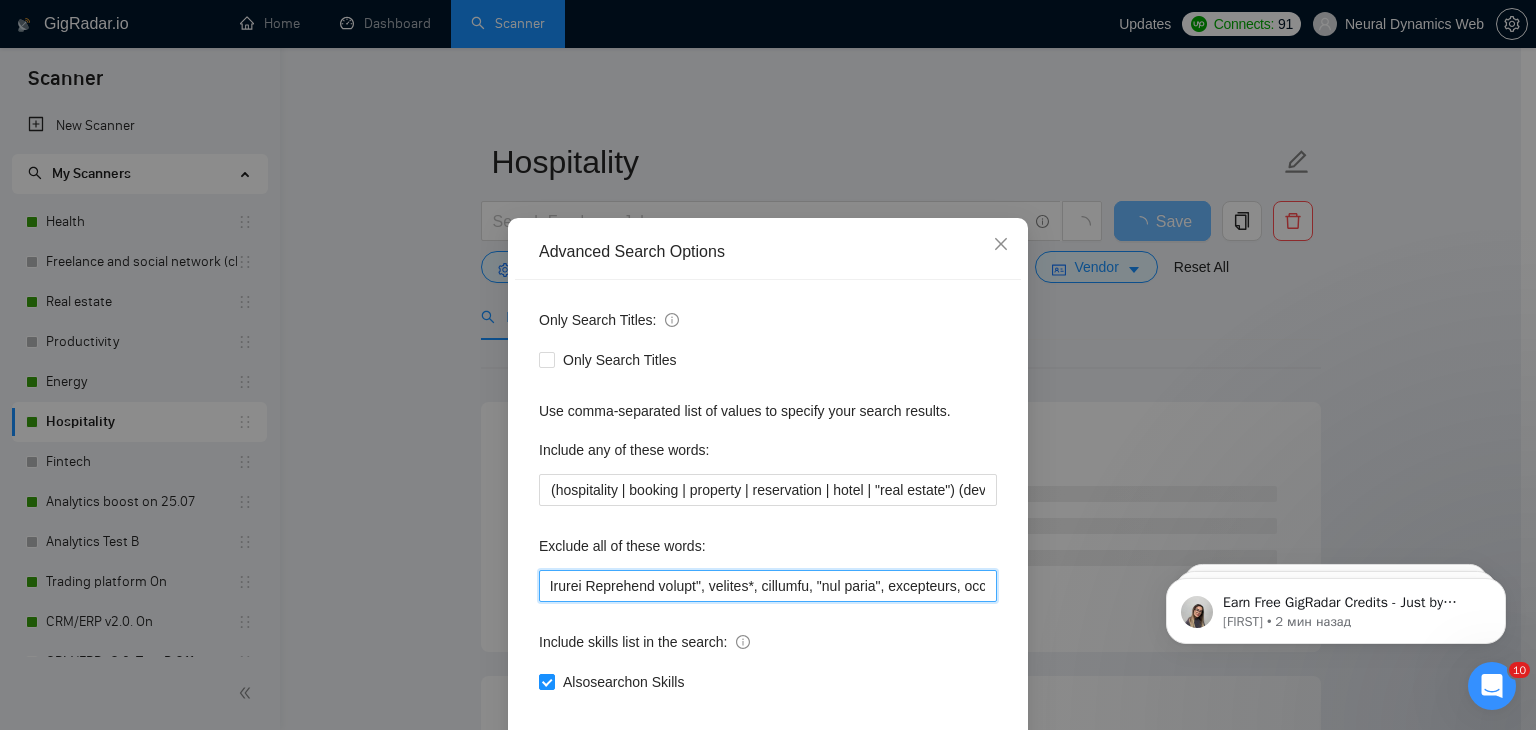 drag, startPoint x: 785, startPoint y: 583, endPoint x: 744, endPoint y: 582, distance: 41.01219 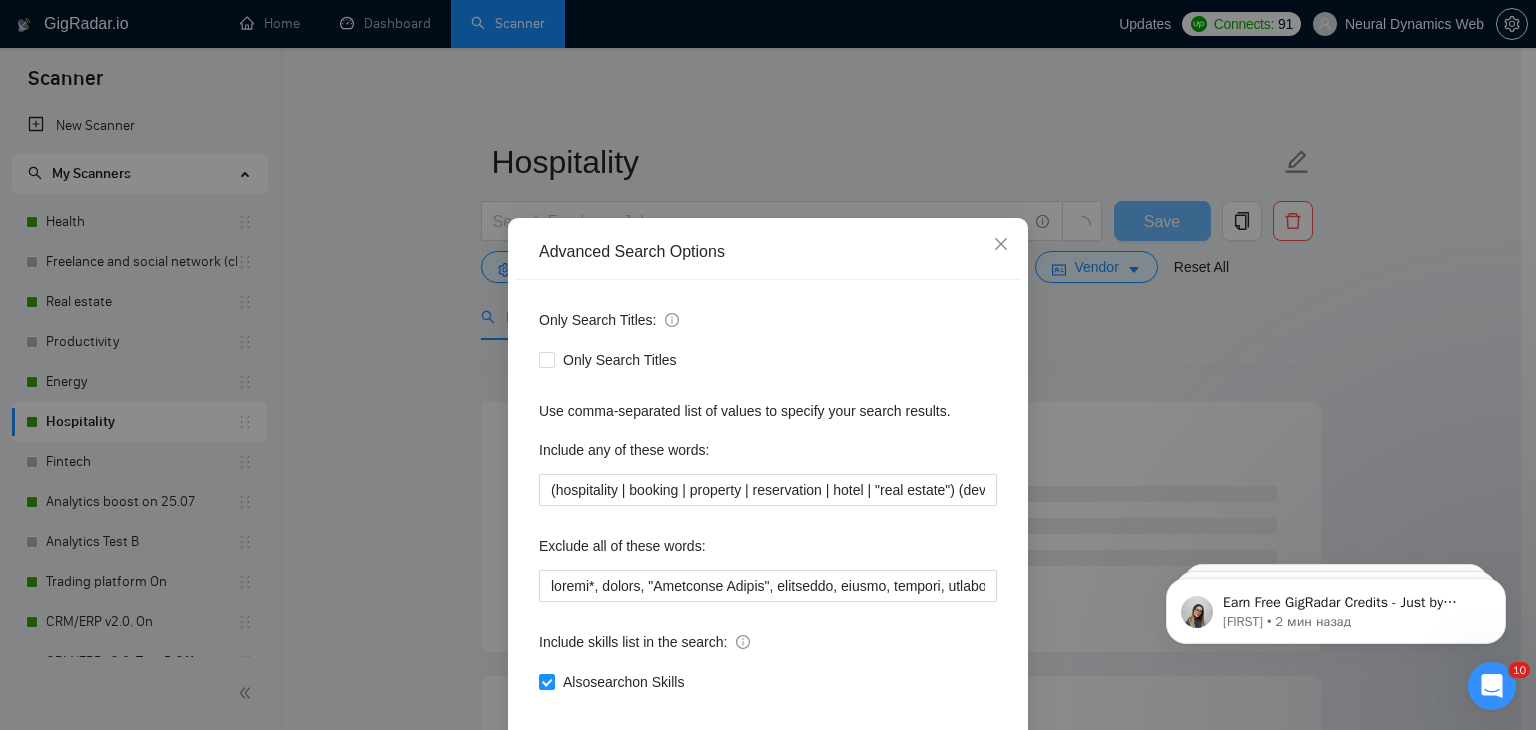 scroll, scrollTop: 0, scrollLeft: 33028, axis: horizontal 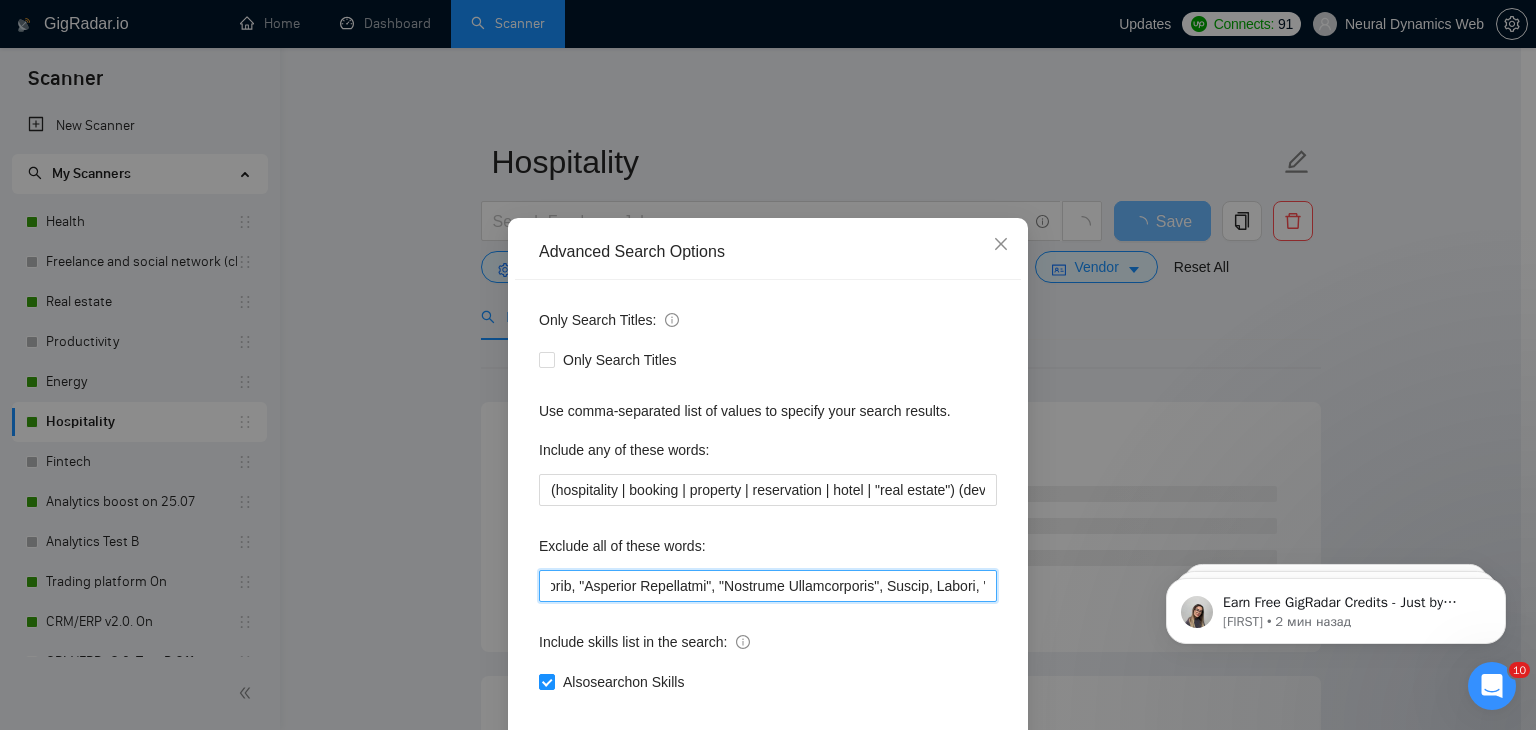 drag, startPoint x: 799, startPoint y: 582, endPoint x: 732, endPoint y: 579, distance: 67.06713 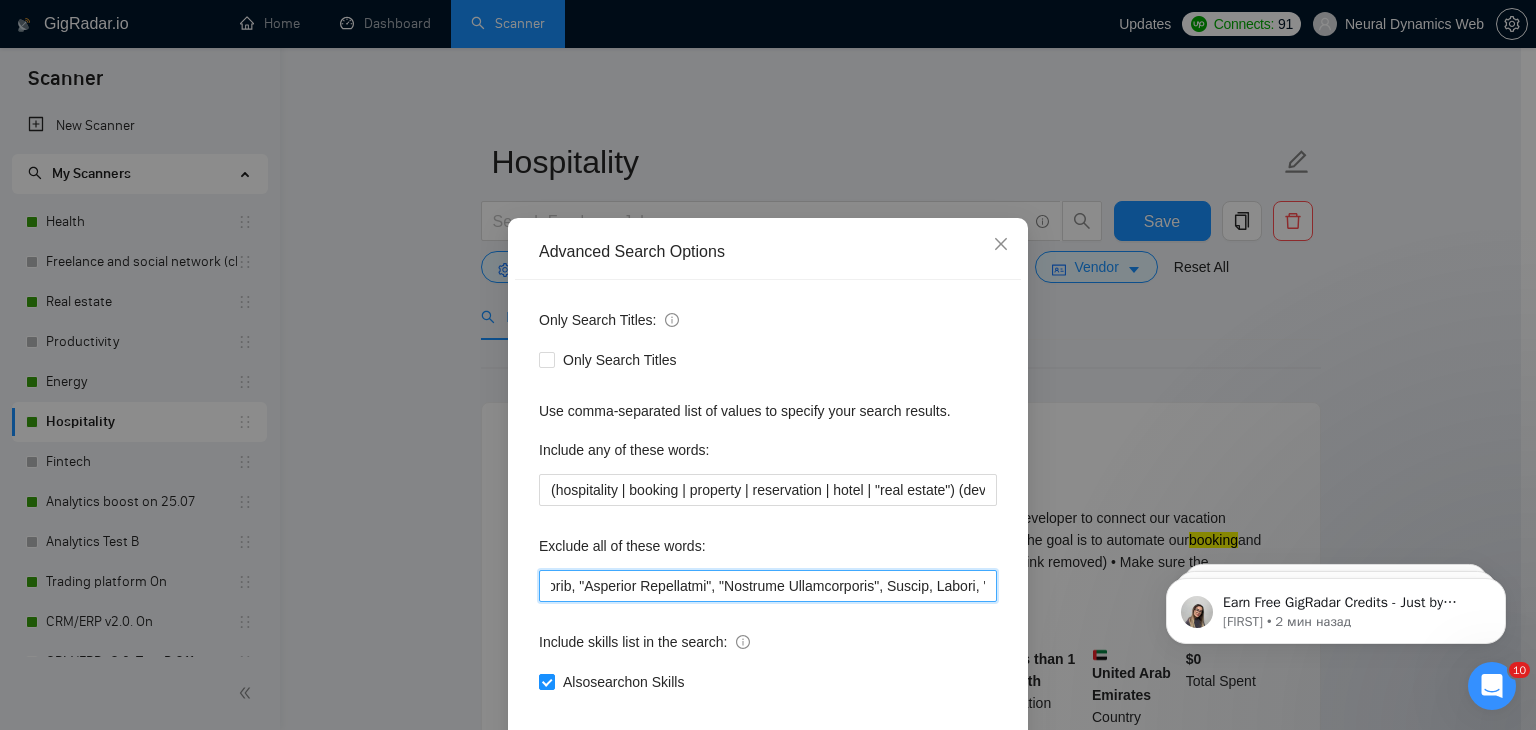 type on "replit*, widget, "Microsoft Access", biosensor, epicor, vantage, pygame, pymunk, frontify, medusa, medusajs, "medusa js", "medusa.js", ros, "Robot Operating System", "(ros)", podia, showit, axon, minecraft, "A(TAK)", "bolt.new", "bolt new", clickup, "click up", "refine.dev", refine, "power pages", improvment*, "service titan", zendesk, "UI Integration Specialist", landing, moodle*, "digital ocean", "Dynamics Business Central", "Microsoft Business Central", "low-cost","limited budget", fake, "Amplitude Analytics", "Amplitude Data Analytics", minor, rentman, "tally form", "tally,io", logto, clerk, coaching, "affiliate pro", "affiliate-pro", "affiliate script", "Ship Theory", "website update", "website updates", "website setup", "websites setup", posthog, squareup, "square up", "wild apricot", wildapricot, starchapter, VR/AR, "Google Platform Expert ", Tempolabs*, "tempo labs", Langgraph, hiring, koa*, "koa js", "Microsoft developer', ongoing position, "MS Dynamics CRM", "Apache Superset", blockchain*, "adobe..." 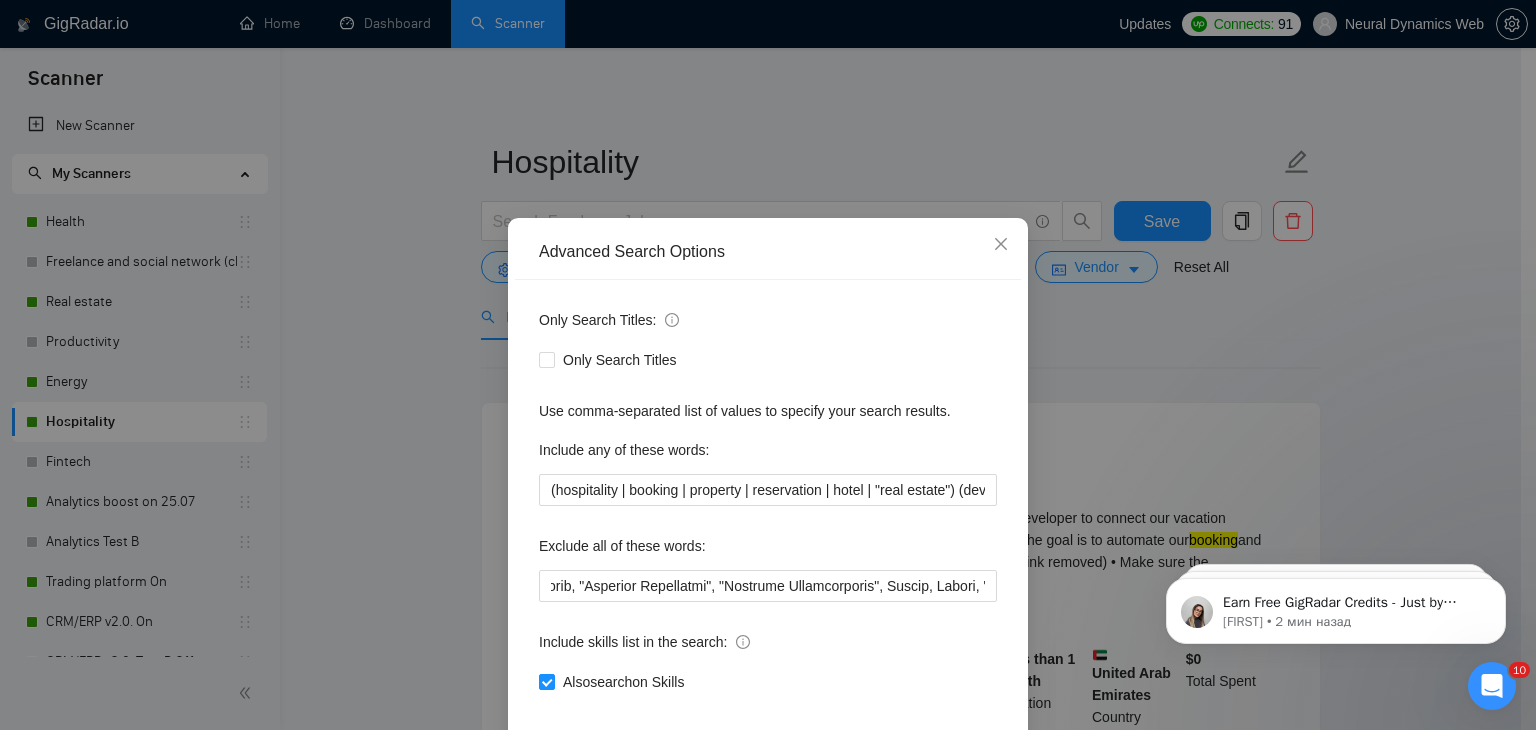 click on "OK" at bounding box center (979, 773) 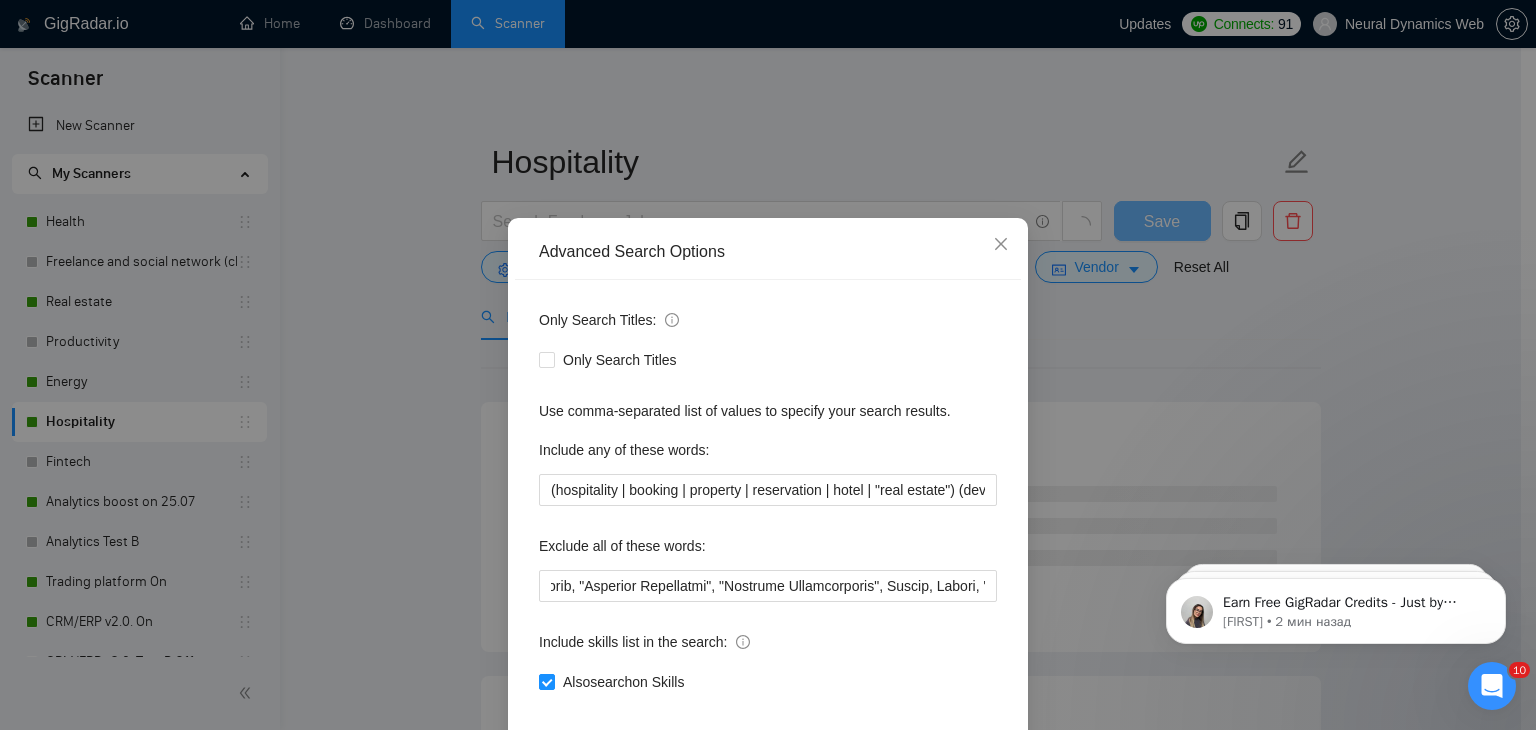 scroll, scrollTop: 102, scrollLeft: 0, axis: vertical 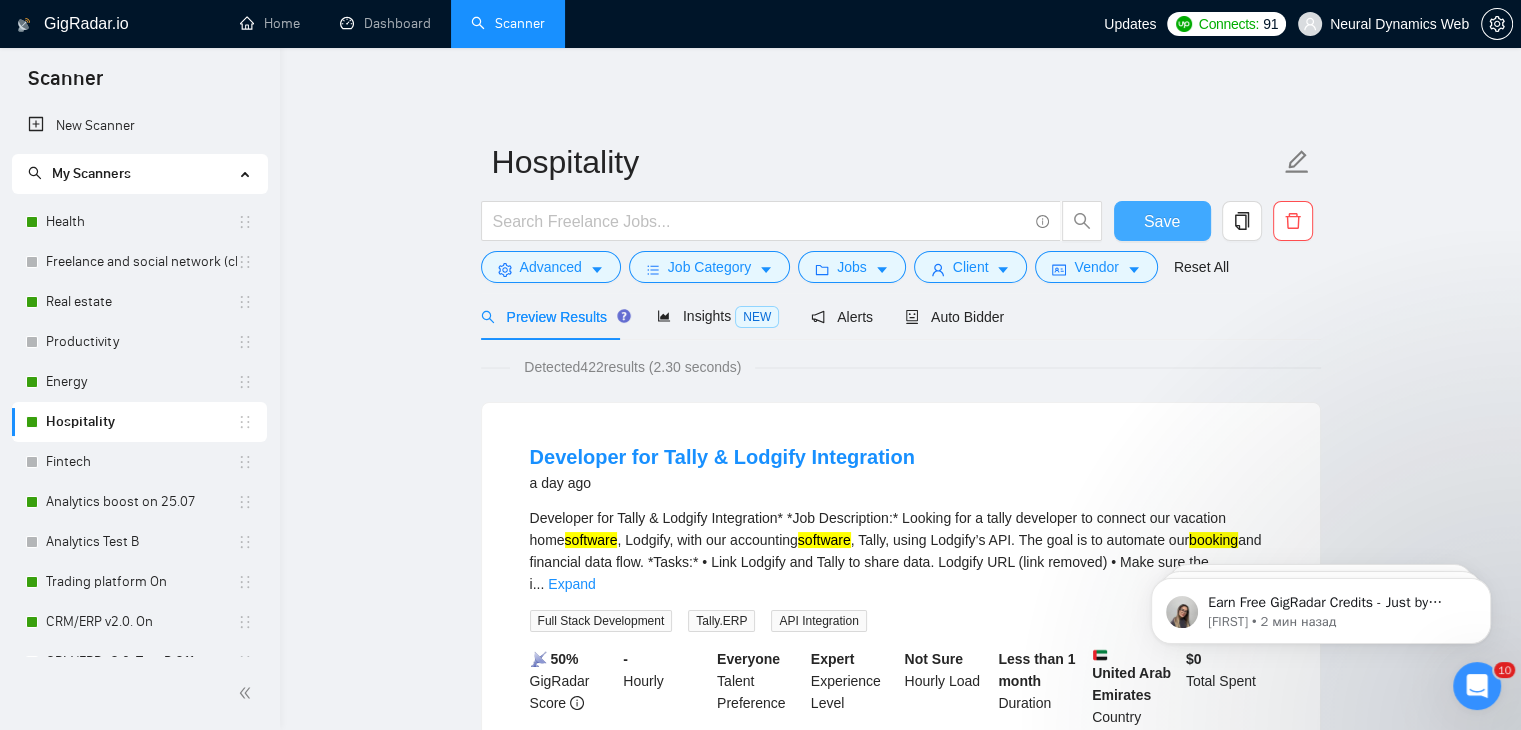 click on "Save" at bounding box center (1162, 221) 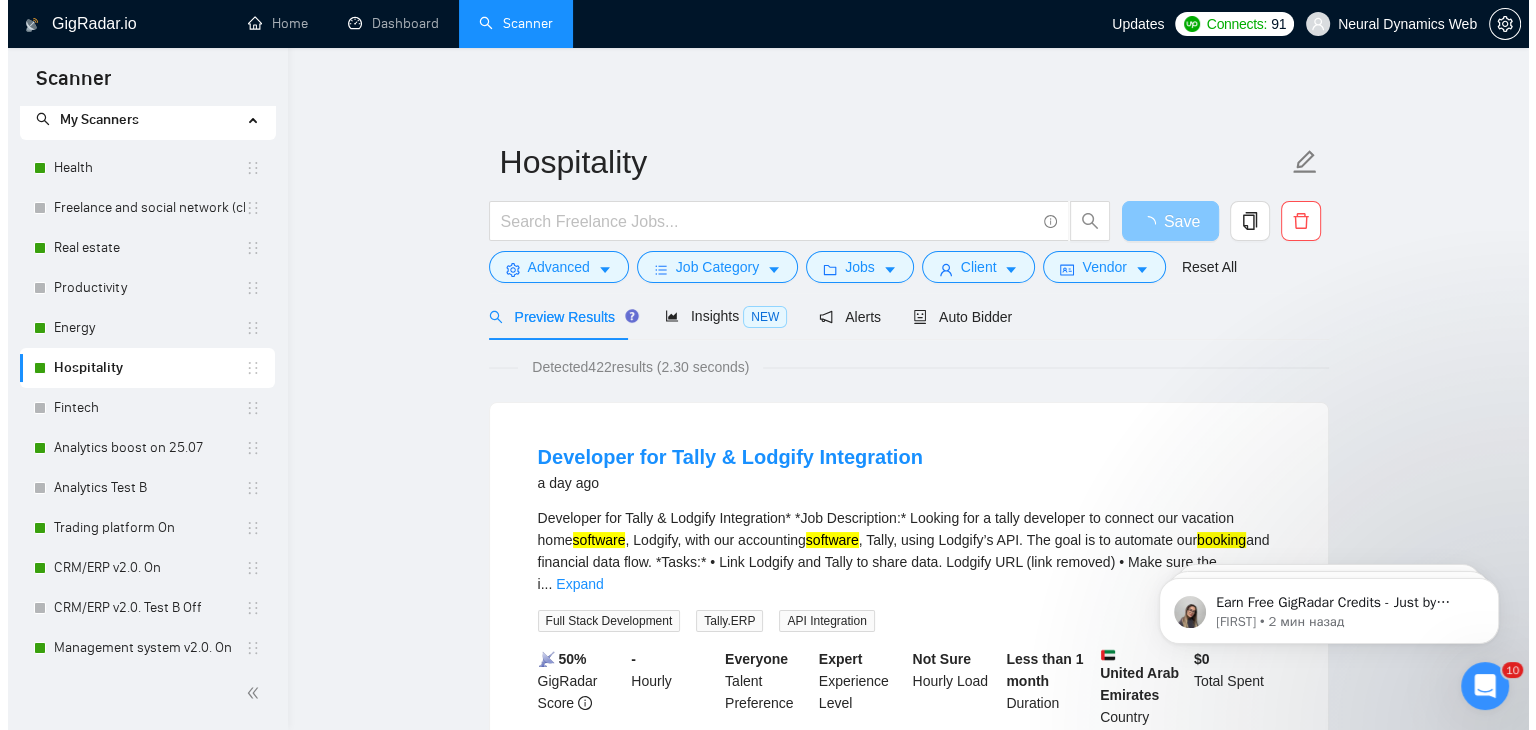 scroll, scrollTop: 100, scrollLeft: 0, axis: vertical 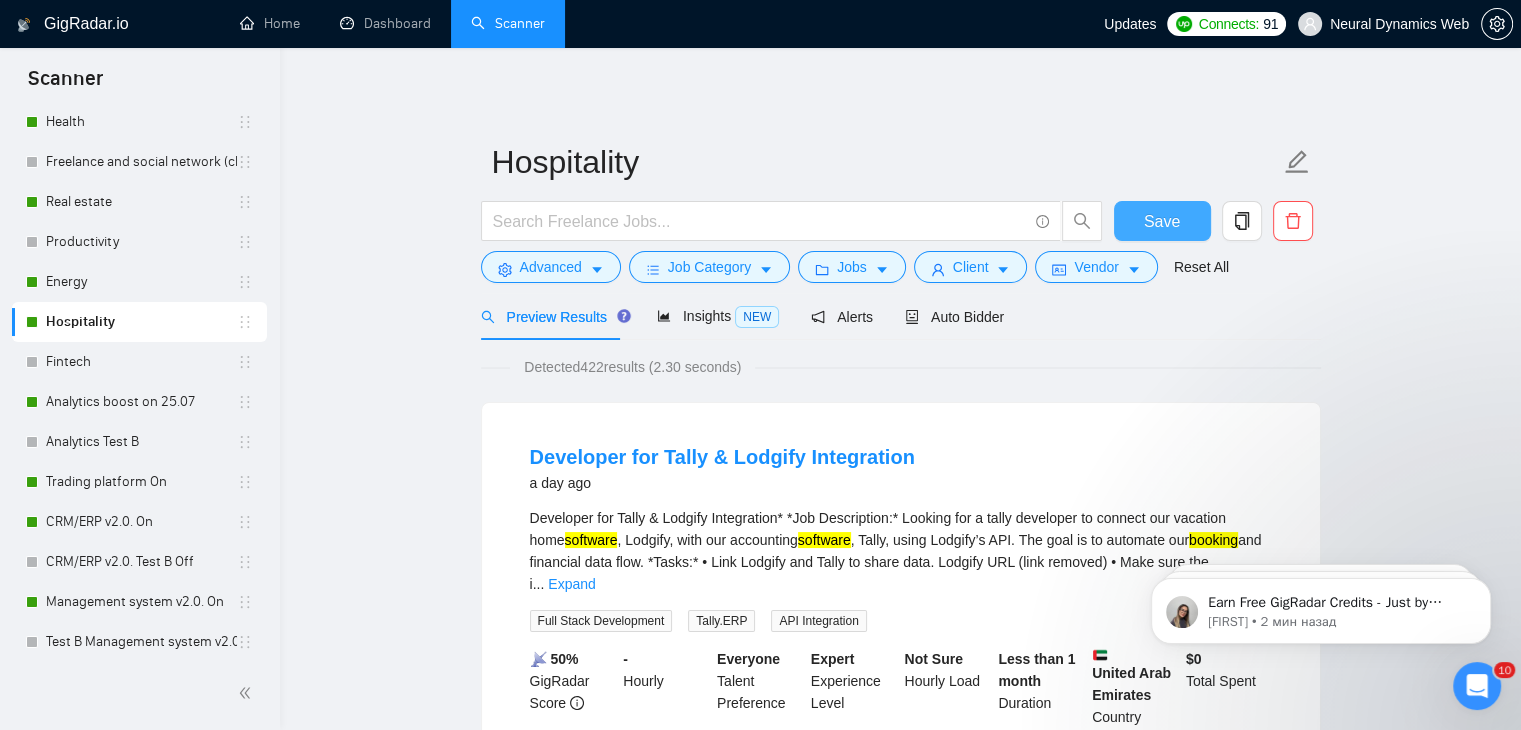 click on "Analytics boost on 25.07" at bounding box center [141, 402] 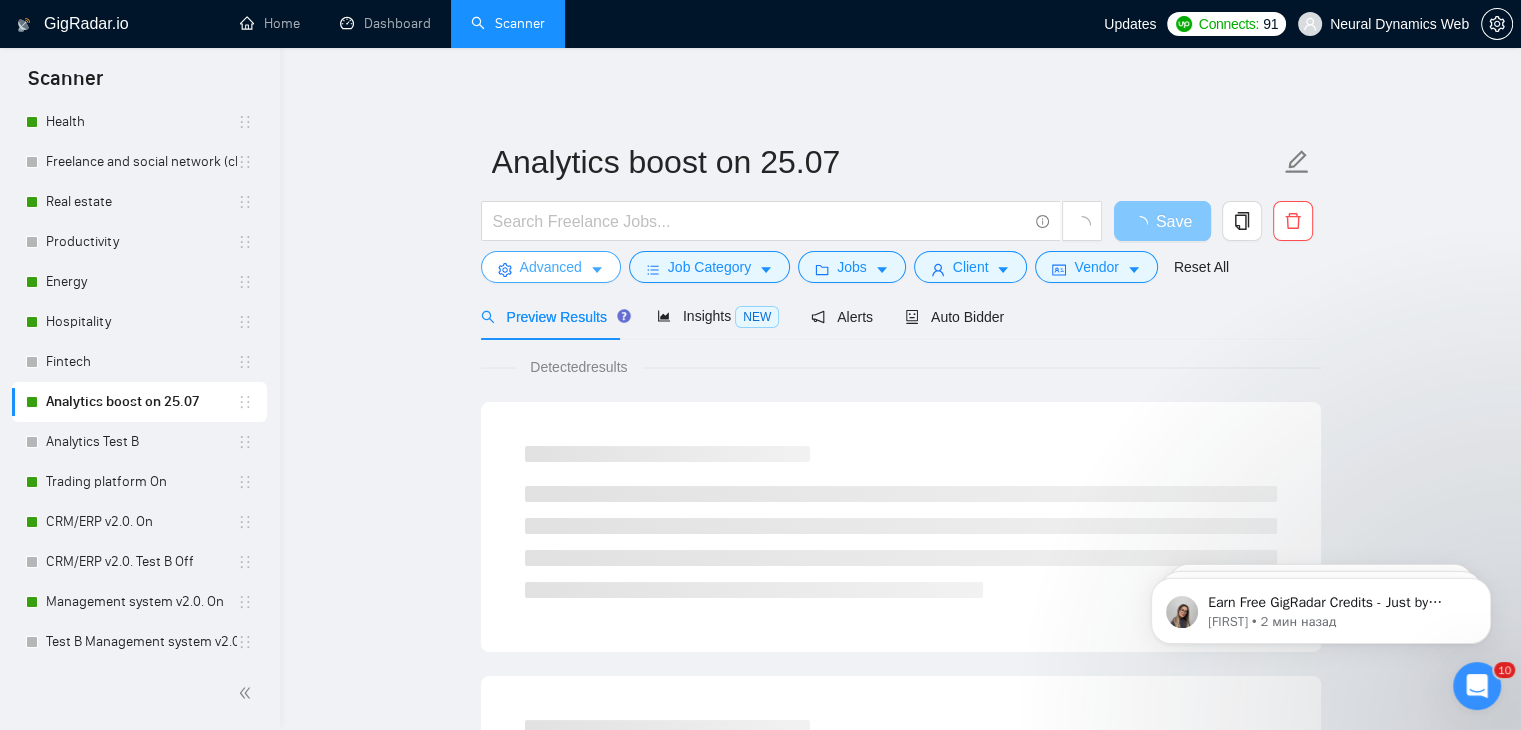 click on "Advanced" at bounding box center (551, 267) 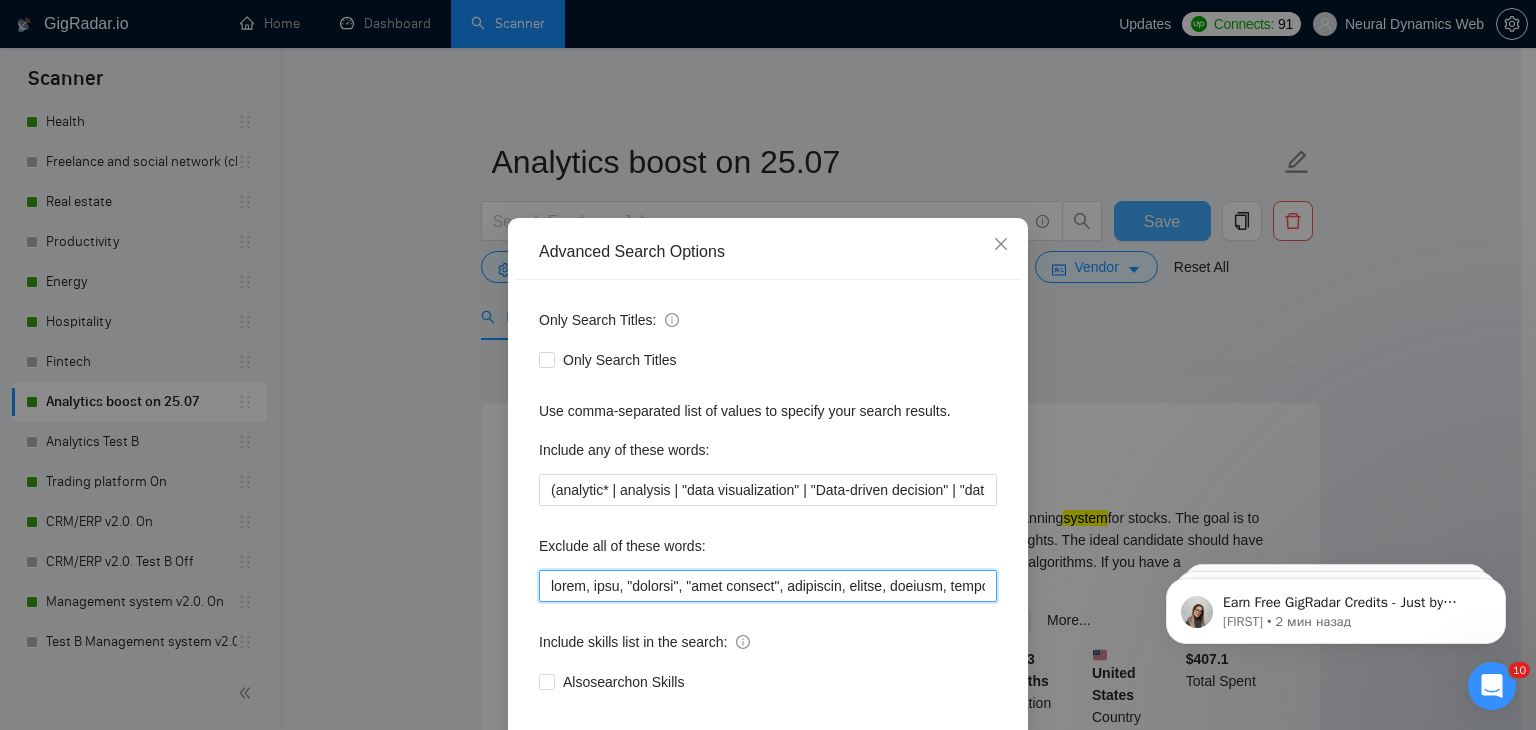 click at bounding box center [768, 586] 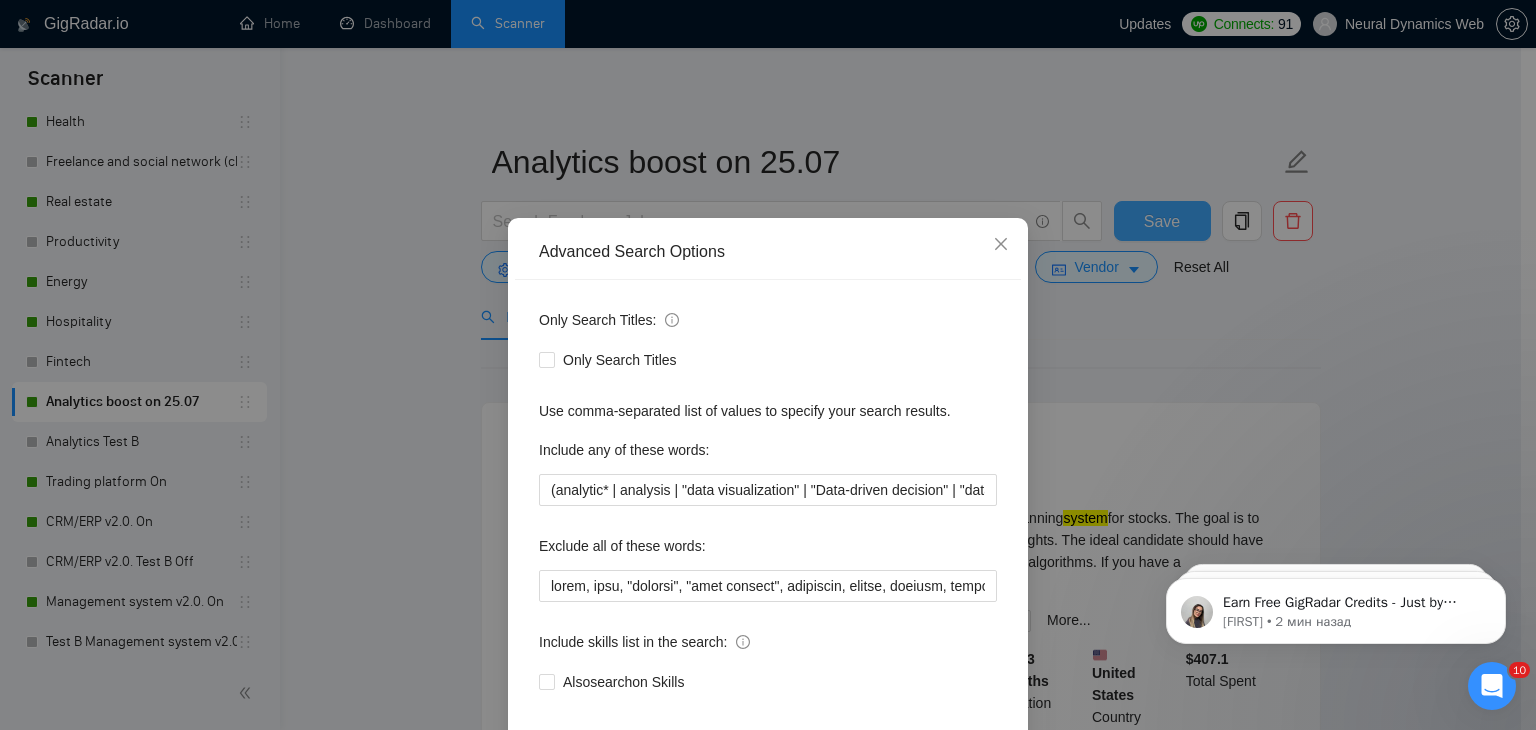 click on "Advanced Search Options" at bounding box center (768, 252) 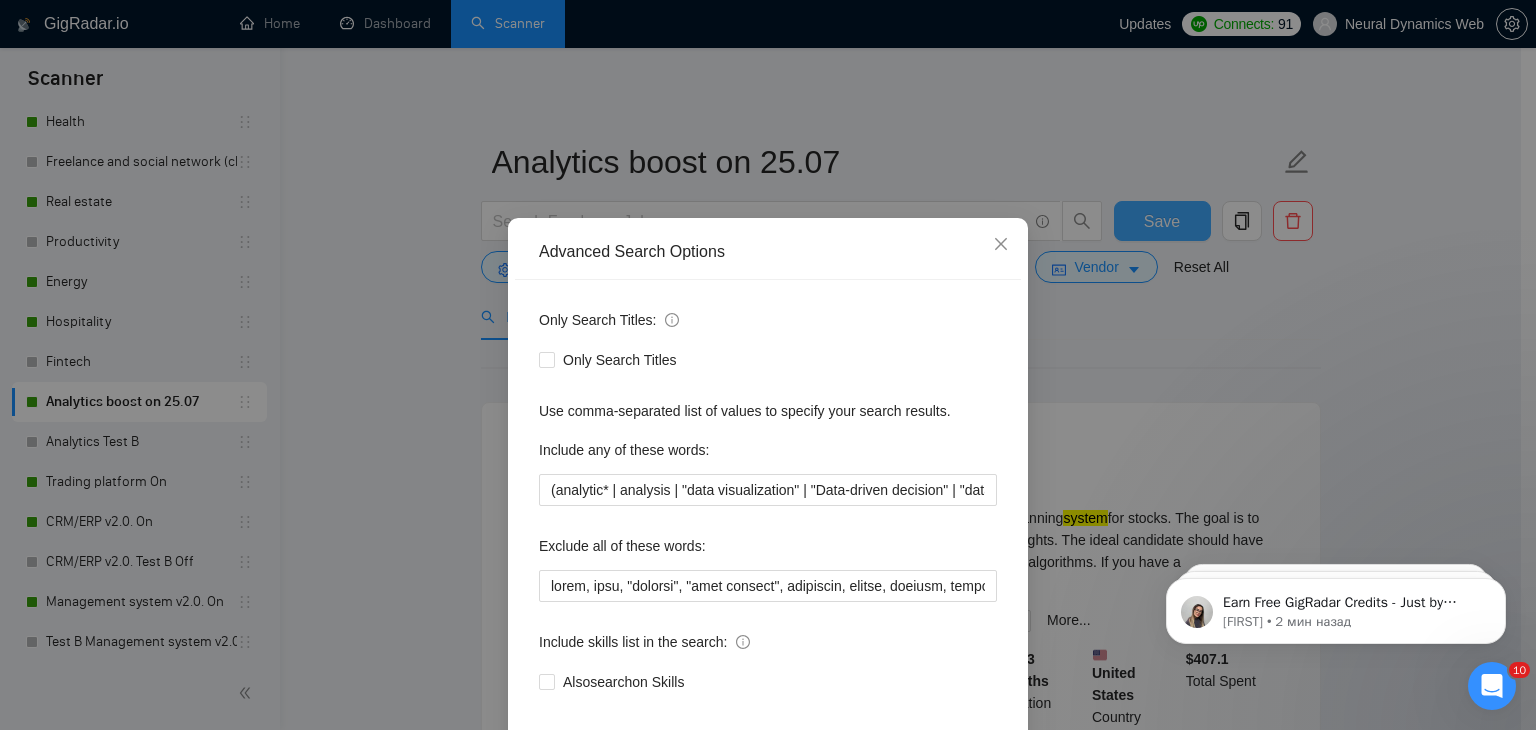 scroll, scrollTop: 0, scrollLeft: 11083, axis: horizontal 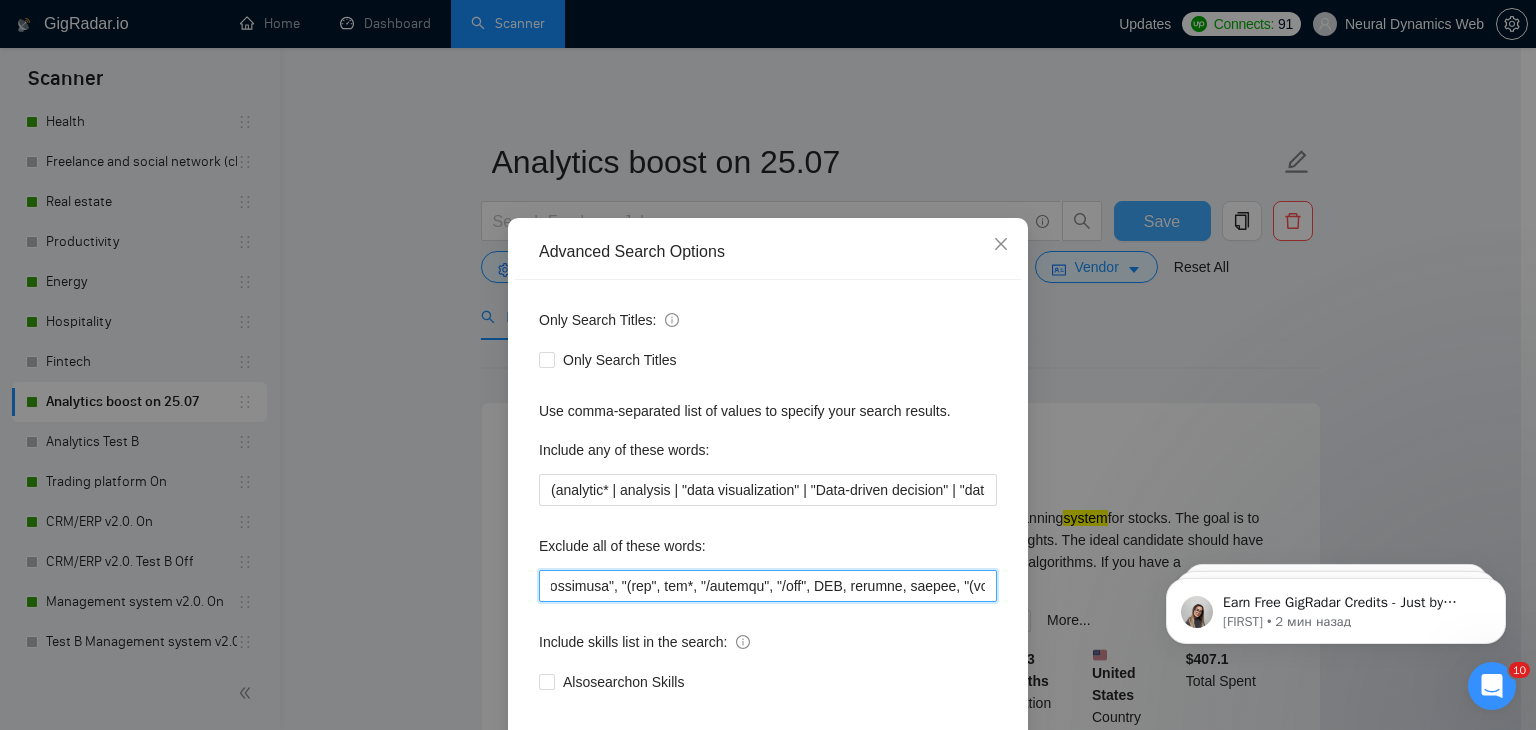 drag, startPoint x: 785, startPoint y: 597, endPoint x: 730, endPoint y: 593, distance: 55.145264 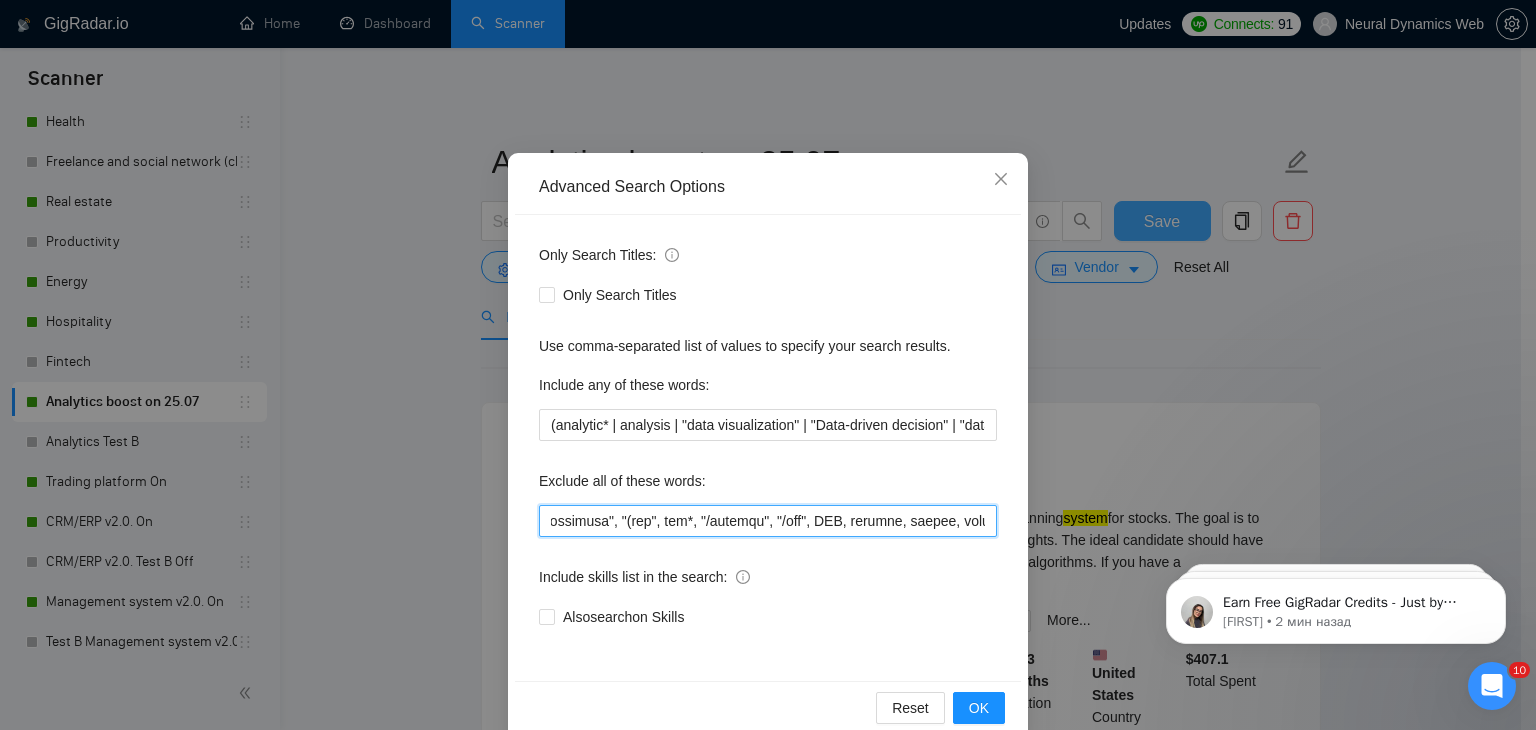scroll, scrollTop: 102, scrollLeft: 0, axis: vertical 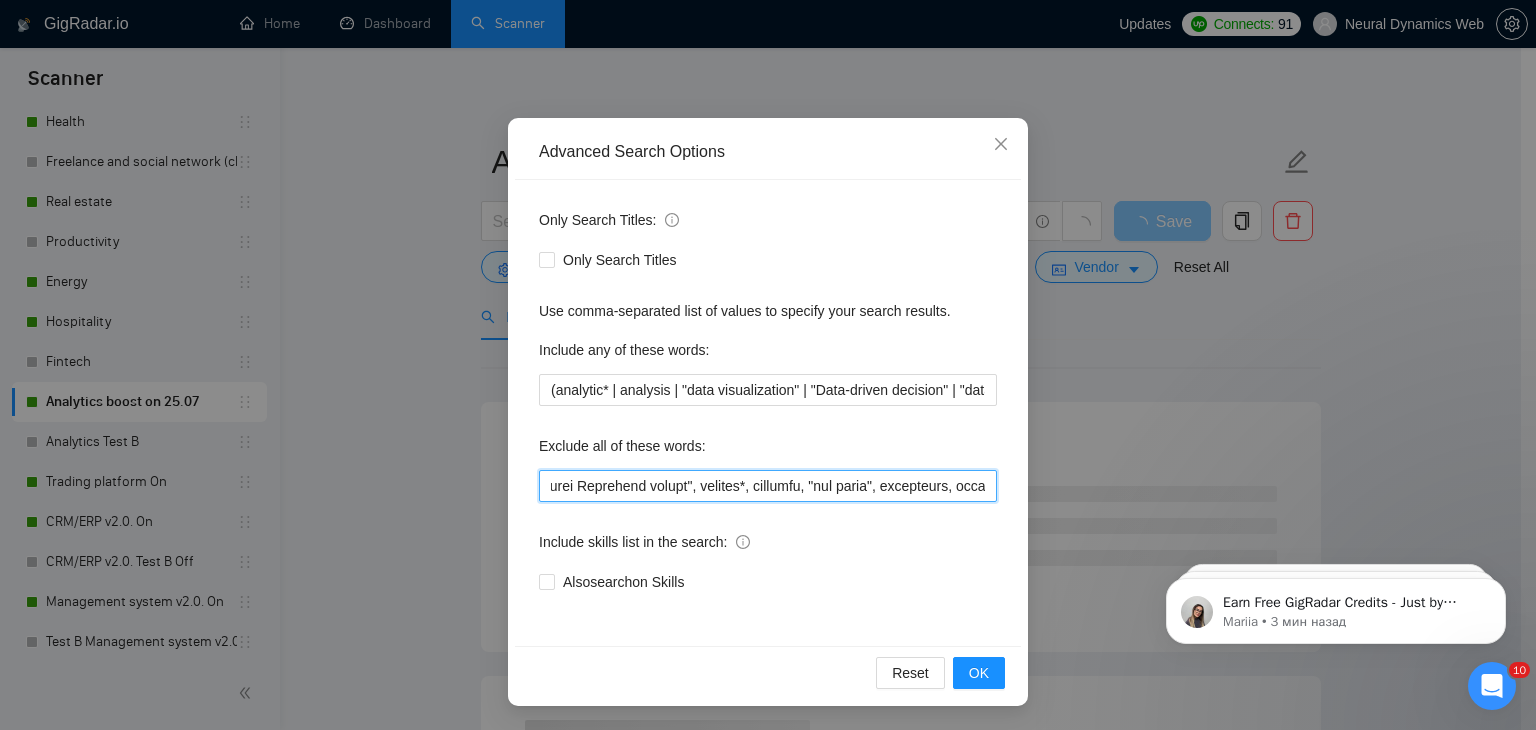 drag, startPoint x: 791, startPoint y: 489, endPoint x: 746, endPoint y: 487, distance: 45.044422 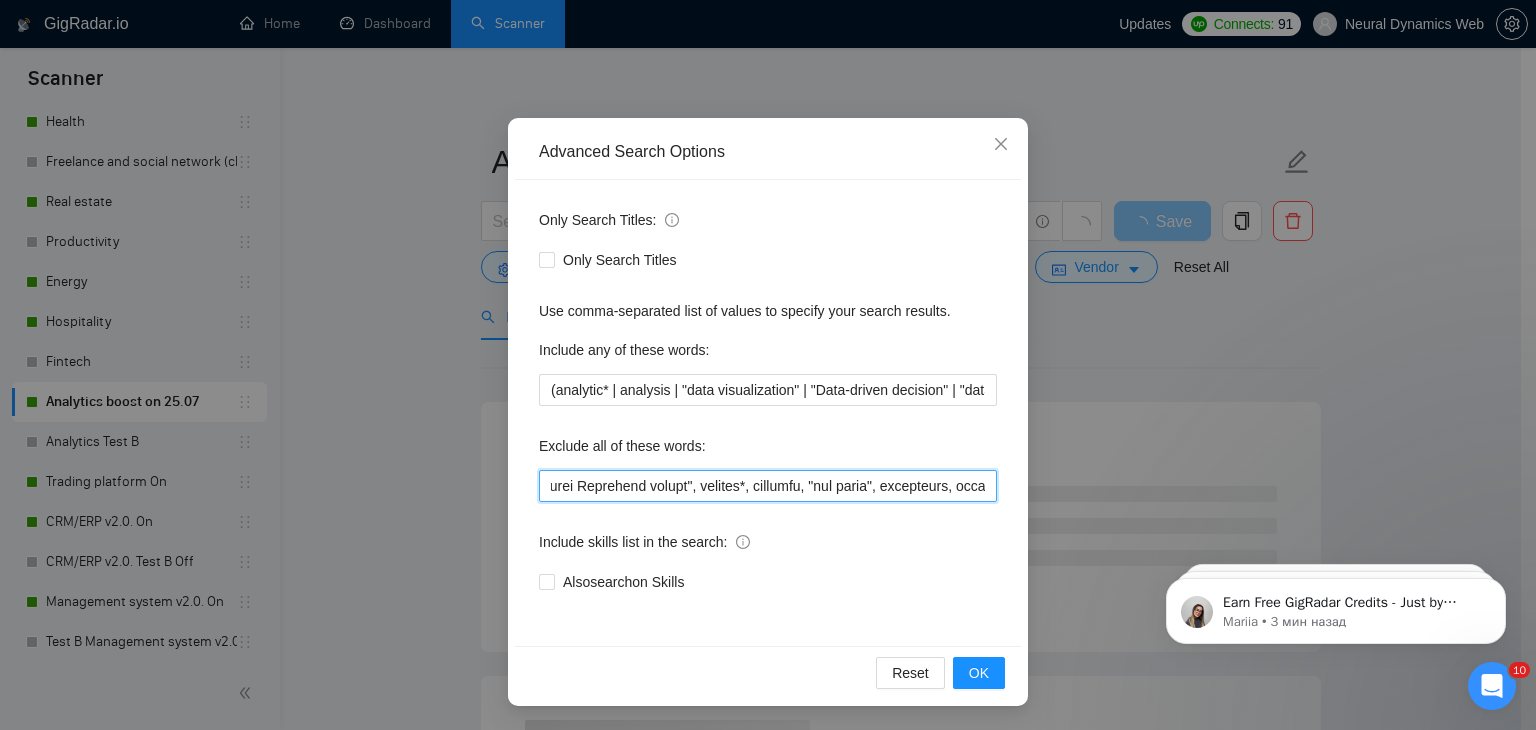click at bounding box center (768, 486) 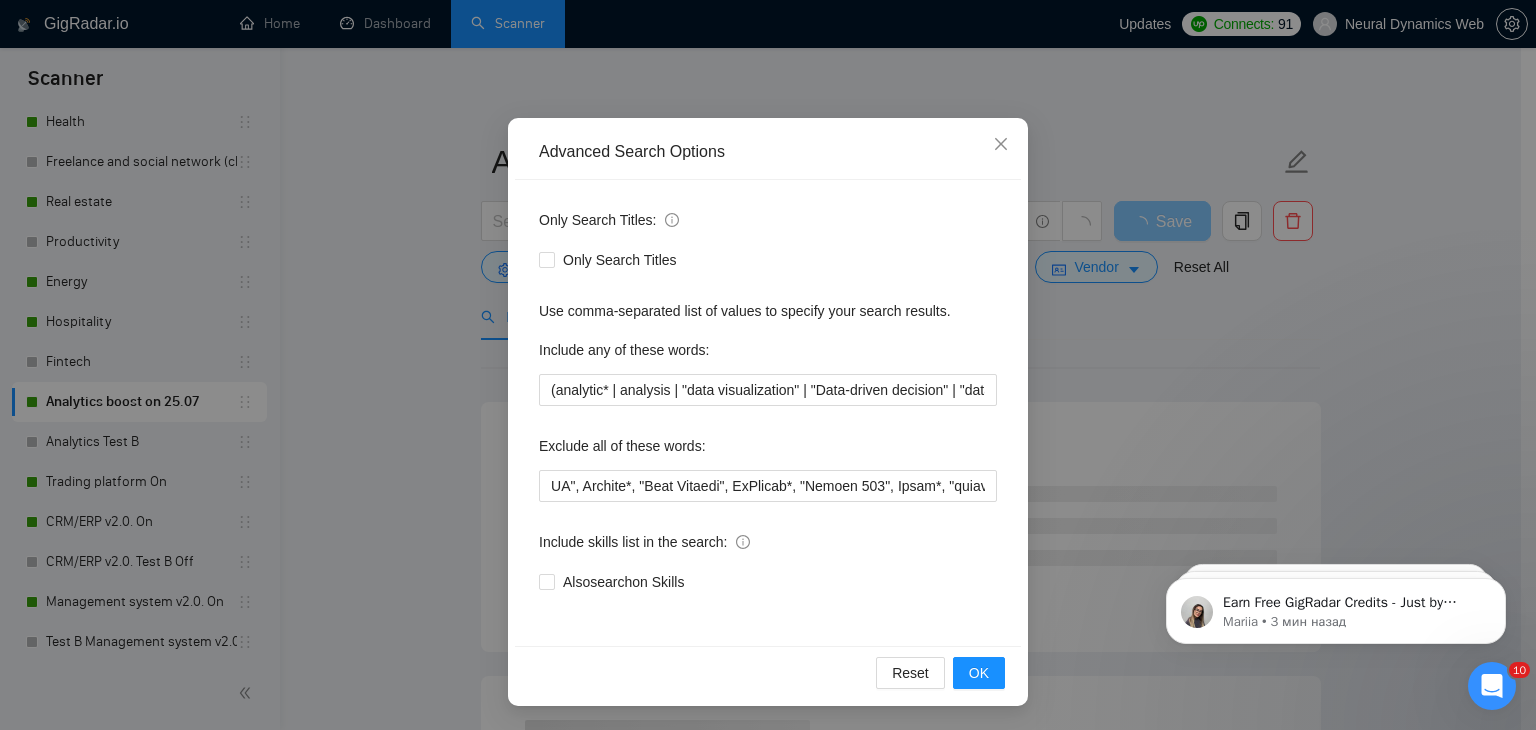 scroll, scrollTop: 0, scrollLeft: 33042, axis: horizontal 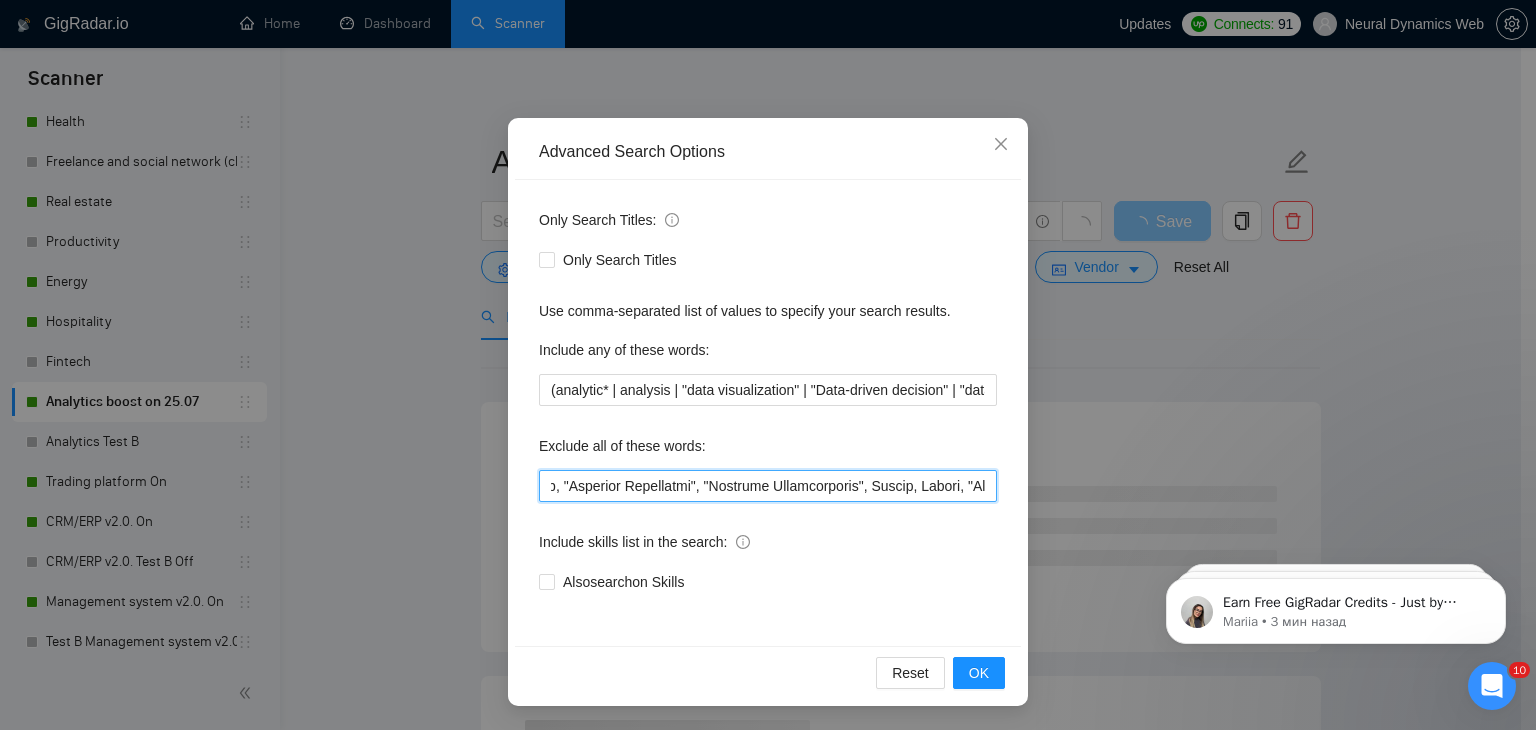 drag, startPoint x: 800, startPoint y: 484, endPoint x: 734, endPoint y: 481, distance: 66.068146 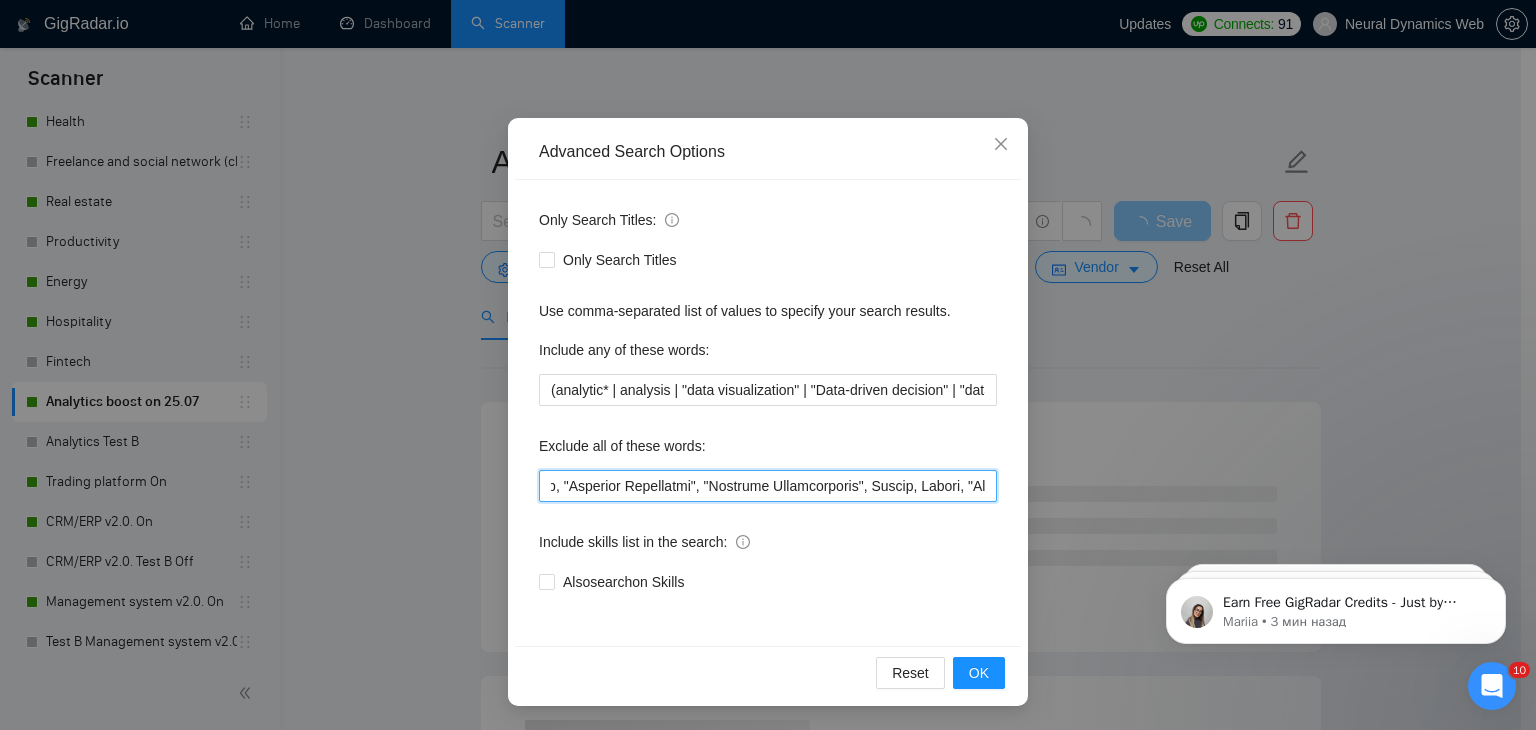 click at bounding box center (768, 486) 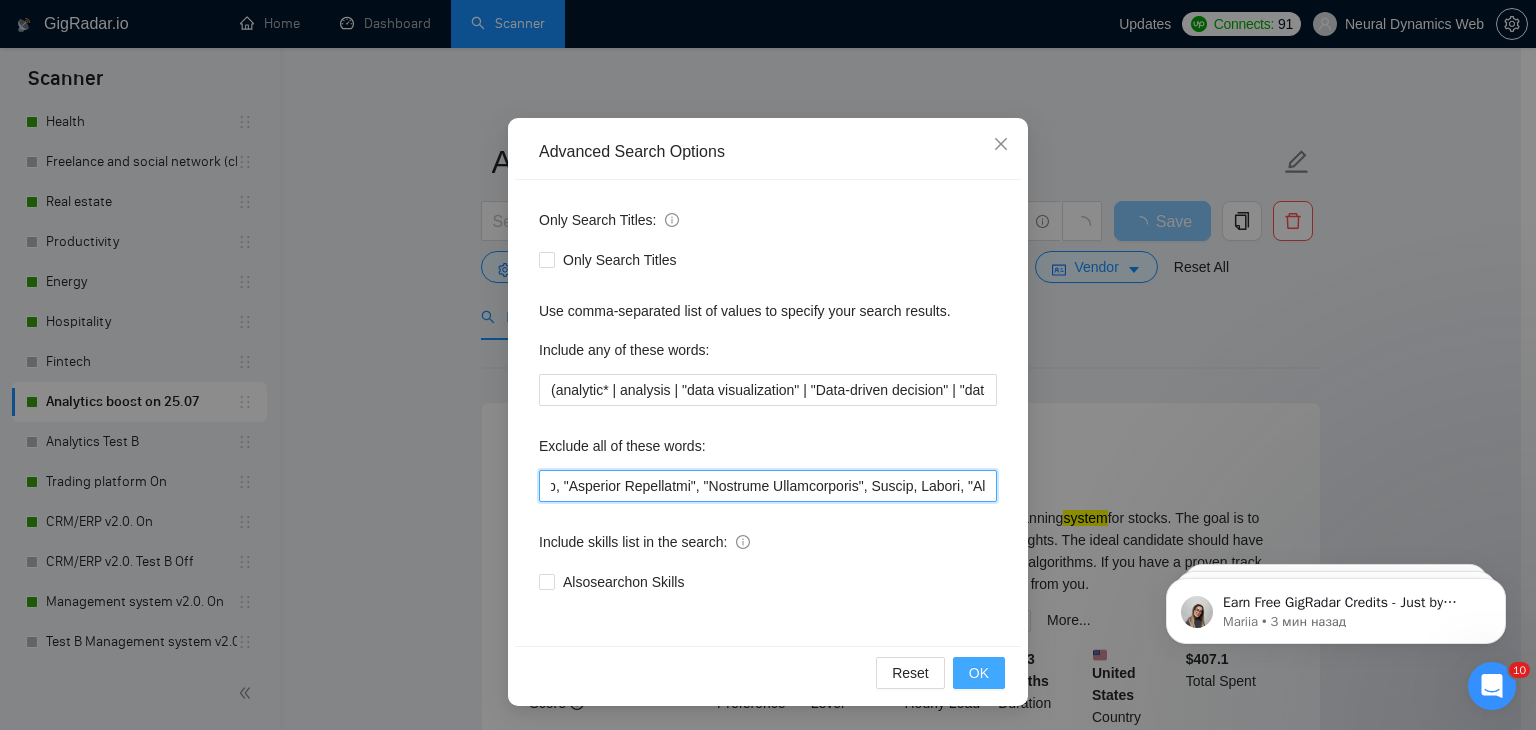 type on "audit, etsy, "website", "cold calling", biosensor, epicor, vantage, pygame, pymunk, frontify, medusa, medusajs, "medusa js", "medusa.js", ros, "Robot Operating System", "(ros)", podia, showit, axon, minecraft, "A(TAK)", "bolt.new", "bolt new", clickup, "click up", "refine.dev", refine, "power pages", improvment*, "service titan", zendesk, "UI Integration Specialist", landing, moodle*, "digital ocean", "Dynamics Business Central", "Microsoft Business Central", "low-cost","limited budget", fake, "Amplitude Analytics", "Amplitude Data Analytics", minor, rentman, "tally form", "tally,io", logto, clerk, coaching, "affiliate pro", "affiliate-pro", "affiliate script", "Ship Theory", "website update", "website updates", "website setup", "websites setup", posthog, squareup, "square up", "wild apricot", wildapricot, starchapter, VR/AR, "Google Platform Expert ", Tempolabs*, "tempo labs", Langgraph, hiring, koa*, "koa js", "Microsoft developer', ongoing position, "MS Dynamics CRM", "Apache Superset", blockchain*, "ad..." 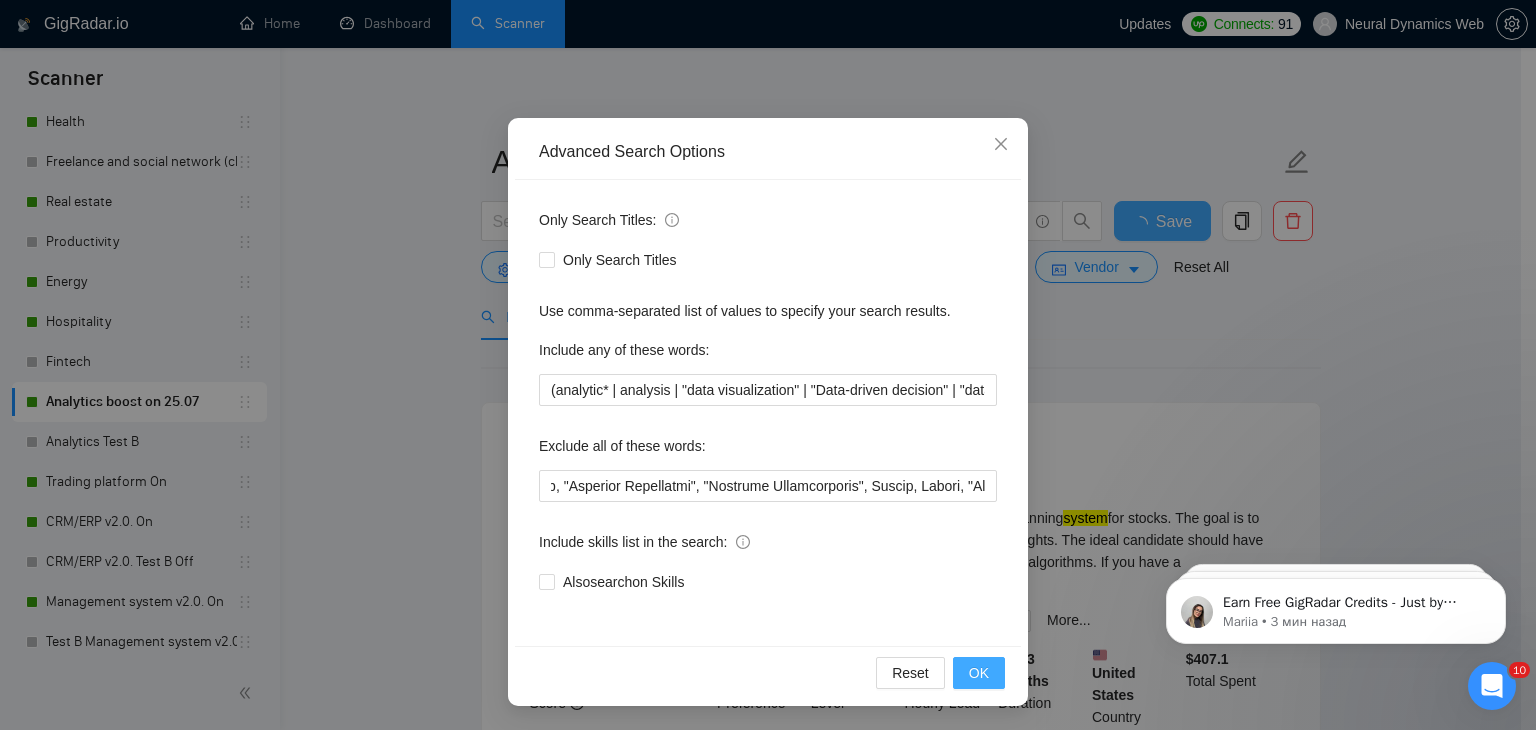 click on "OK" at bounding box center [979, 673] 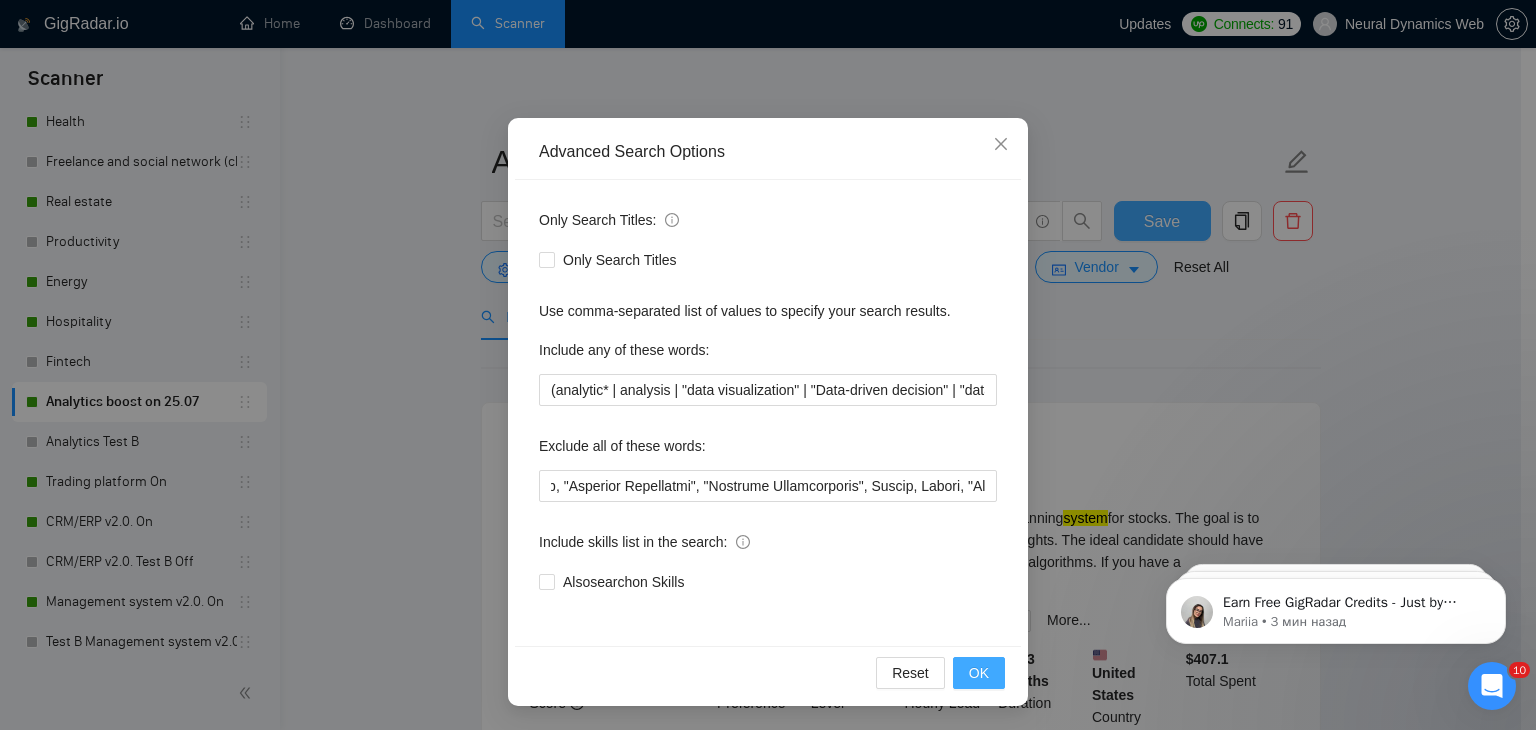 scroll, scrollTop: 0, scrollLeft: 0, axis: both 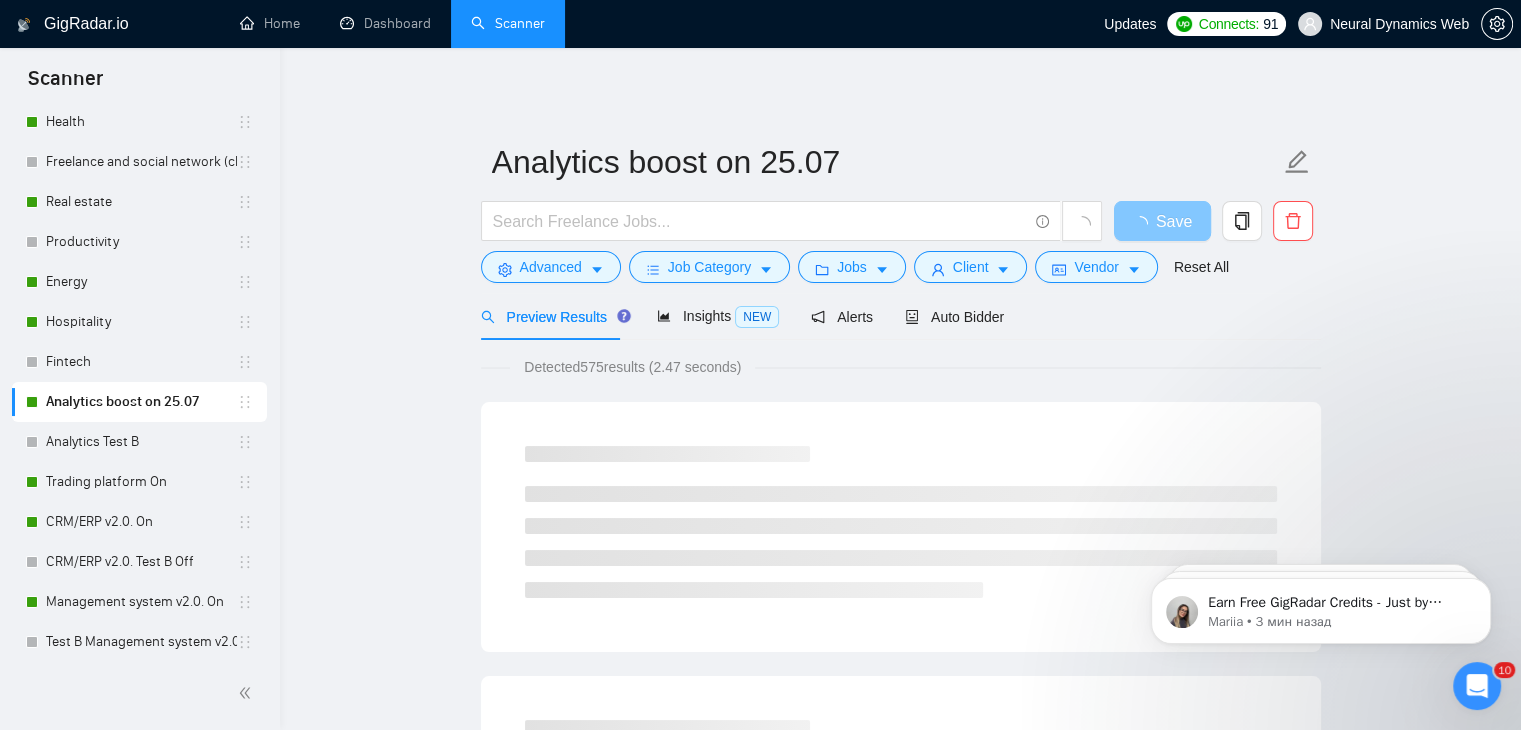 click at bounding box center [1144, 224] 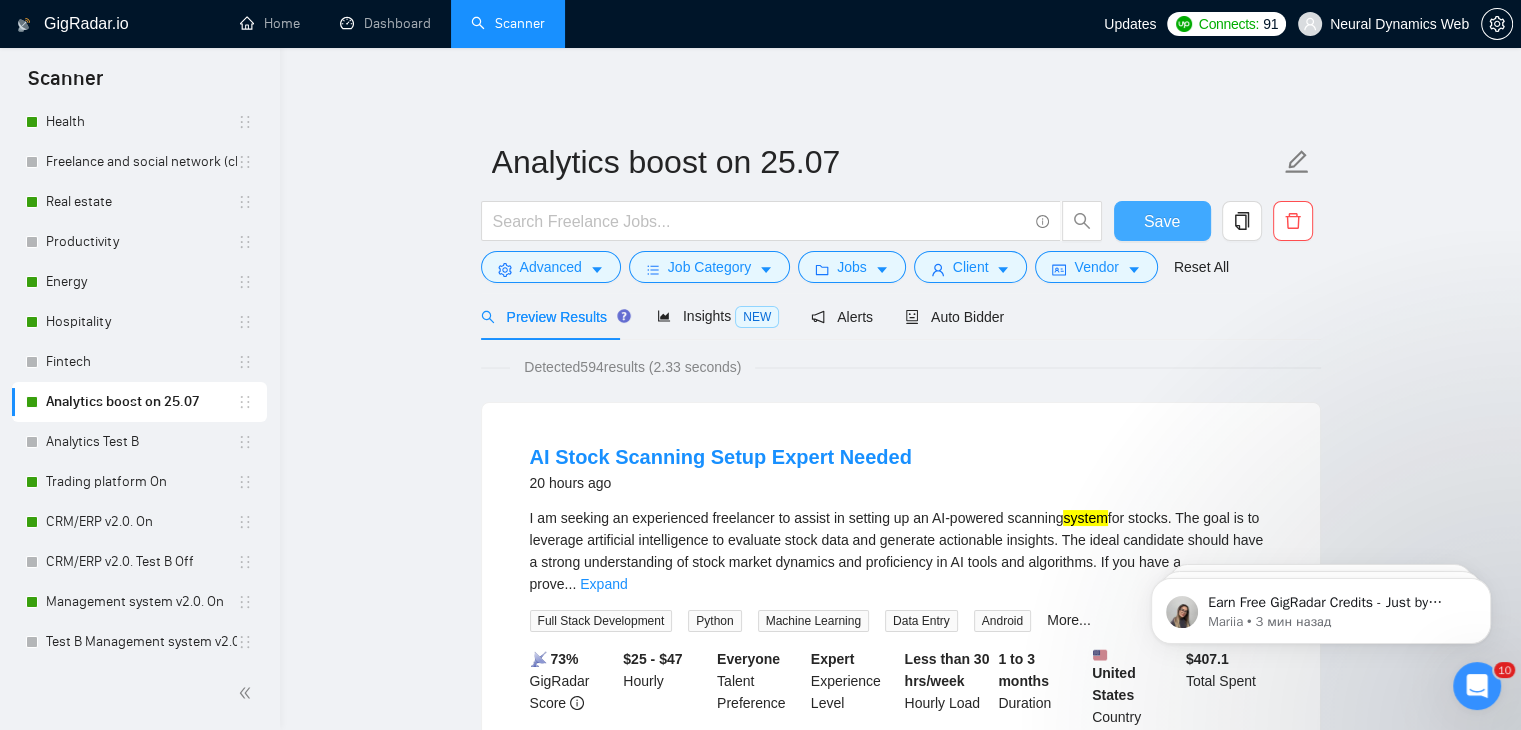 click on "Save" at bounding box center (1162, 221) 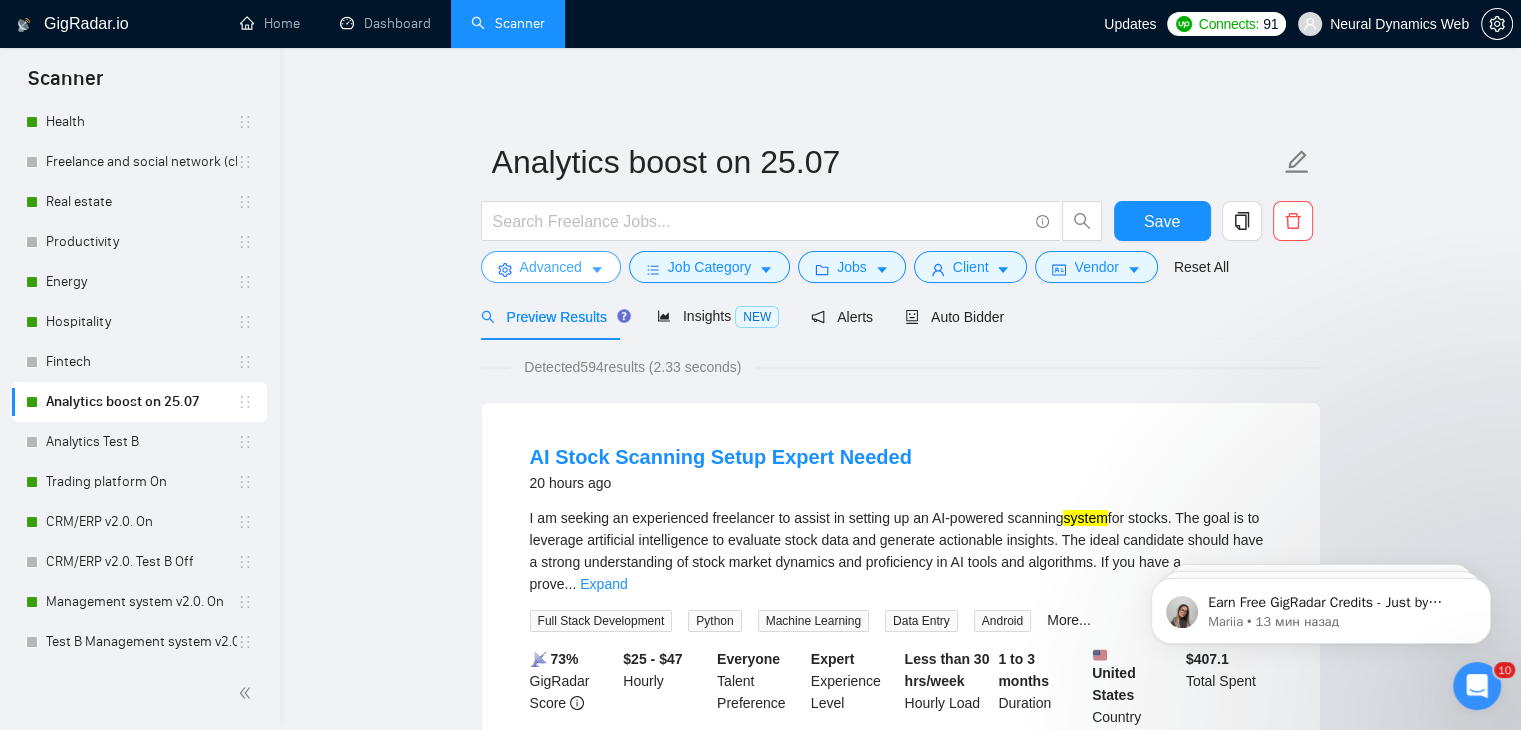 drag, startPoint x: 548, startPoint y: 281, endPoint x: 564, endPoint y: 265, distance: 22.627417 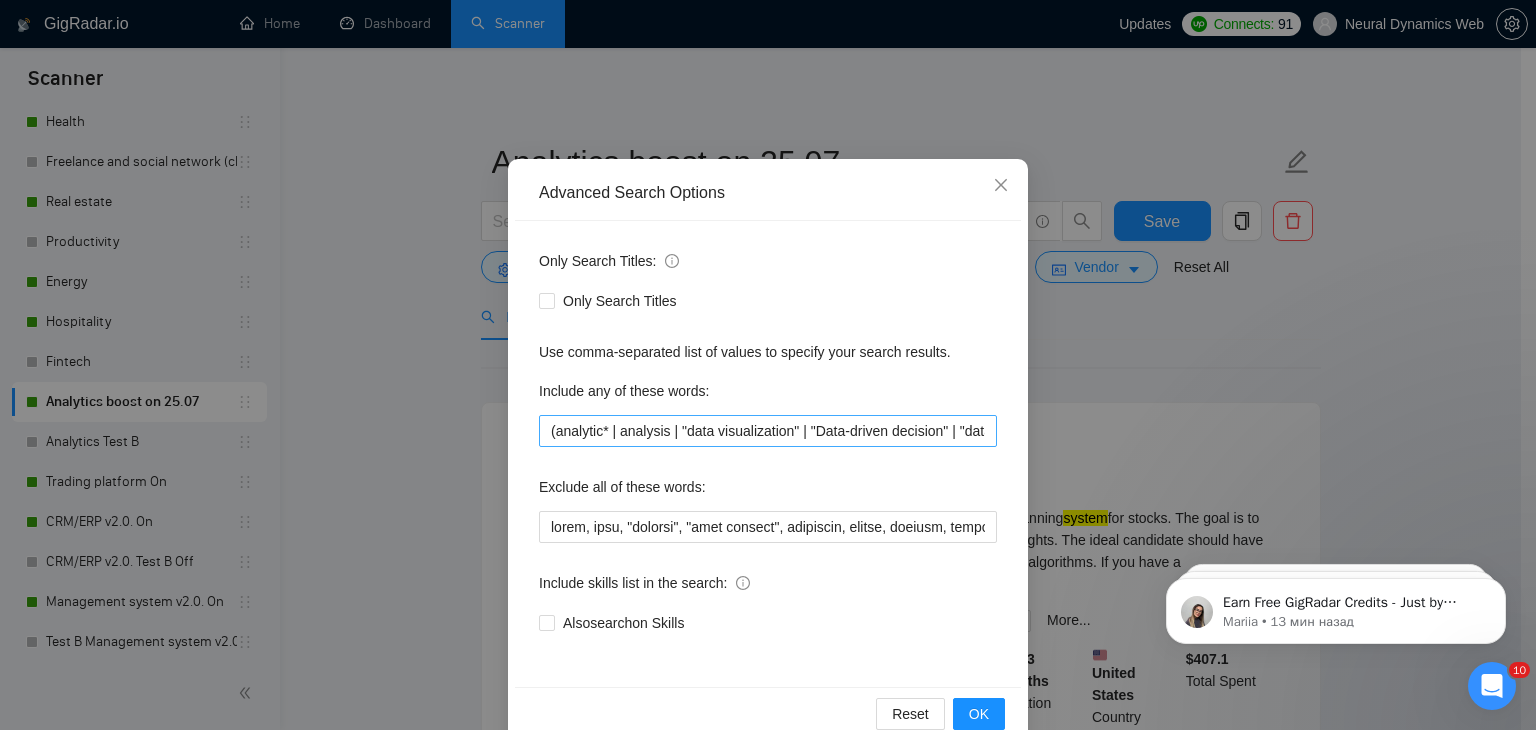 scroll, scrollTop: 102, scrollLeft: 0, axis: vertical 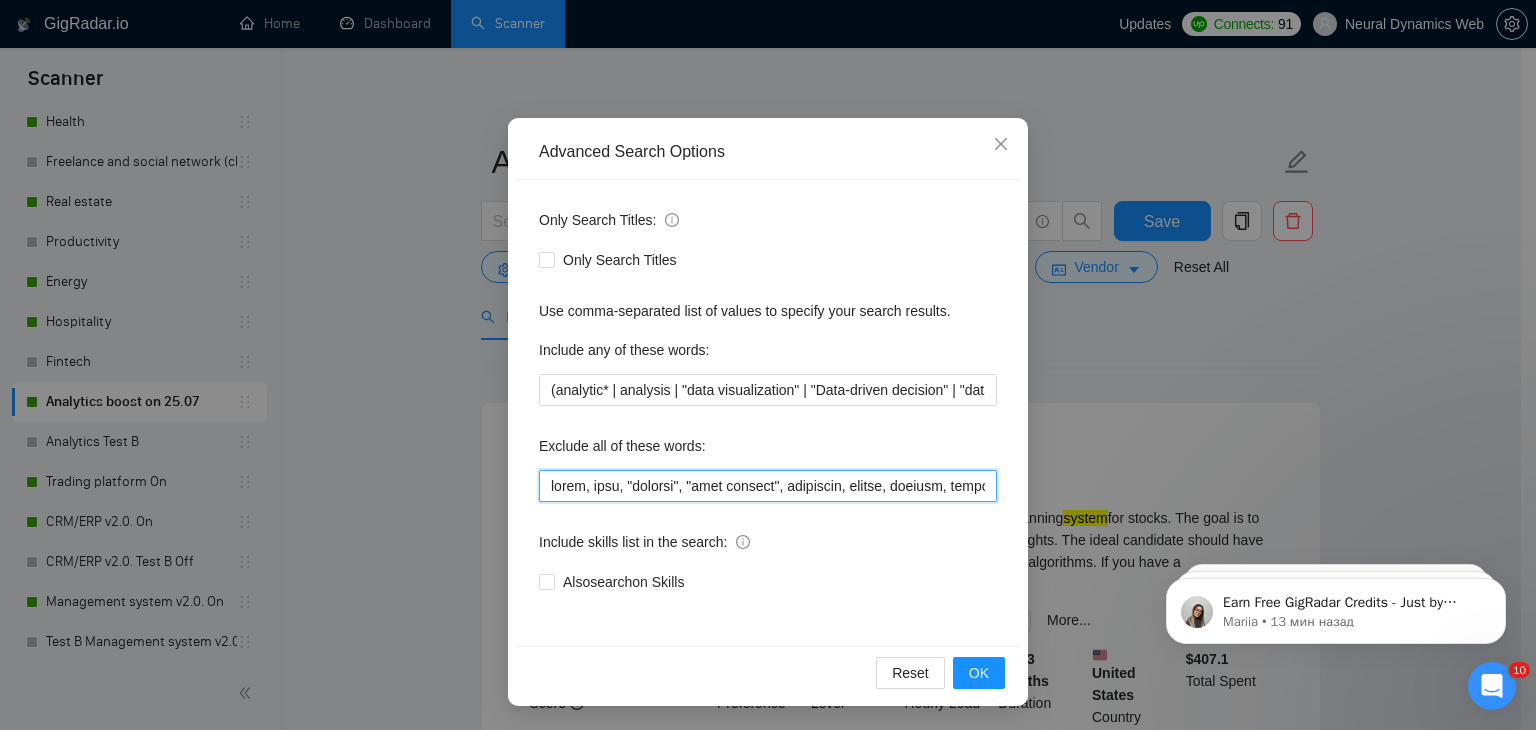 click at bounding box center (768, 486) 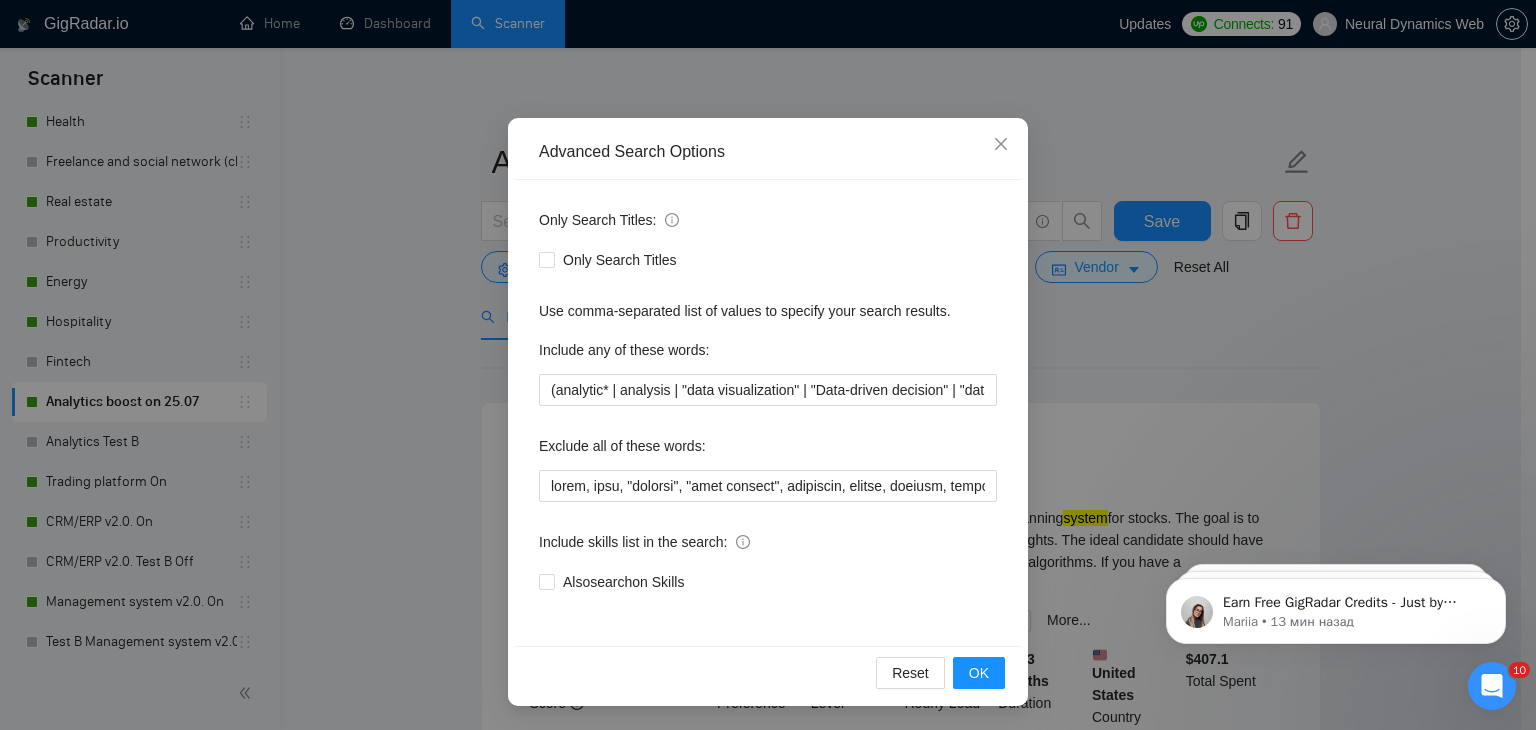 scroll, scrollTop: 0, scrollLeft: 23148, axis: horizontal 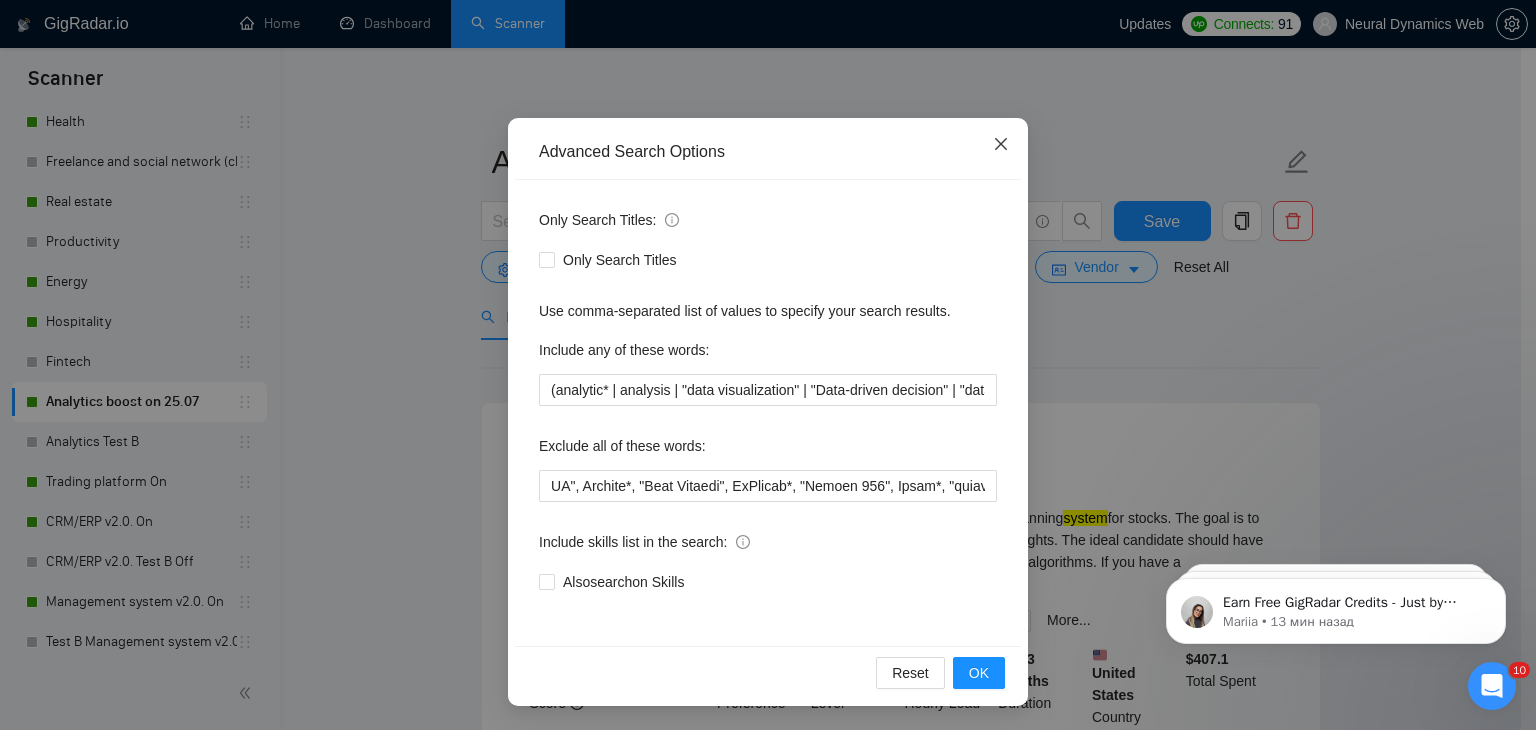 click at bounding box center (1001, 145) 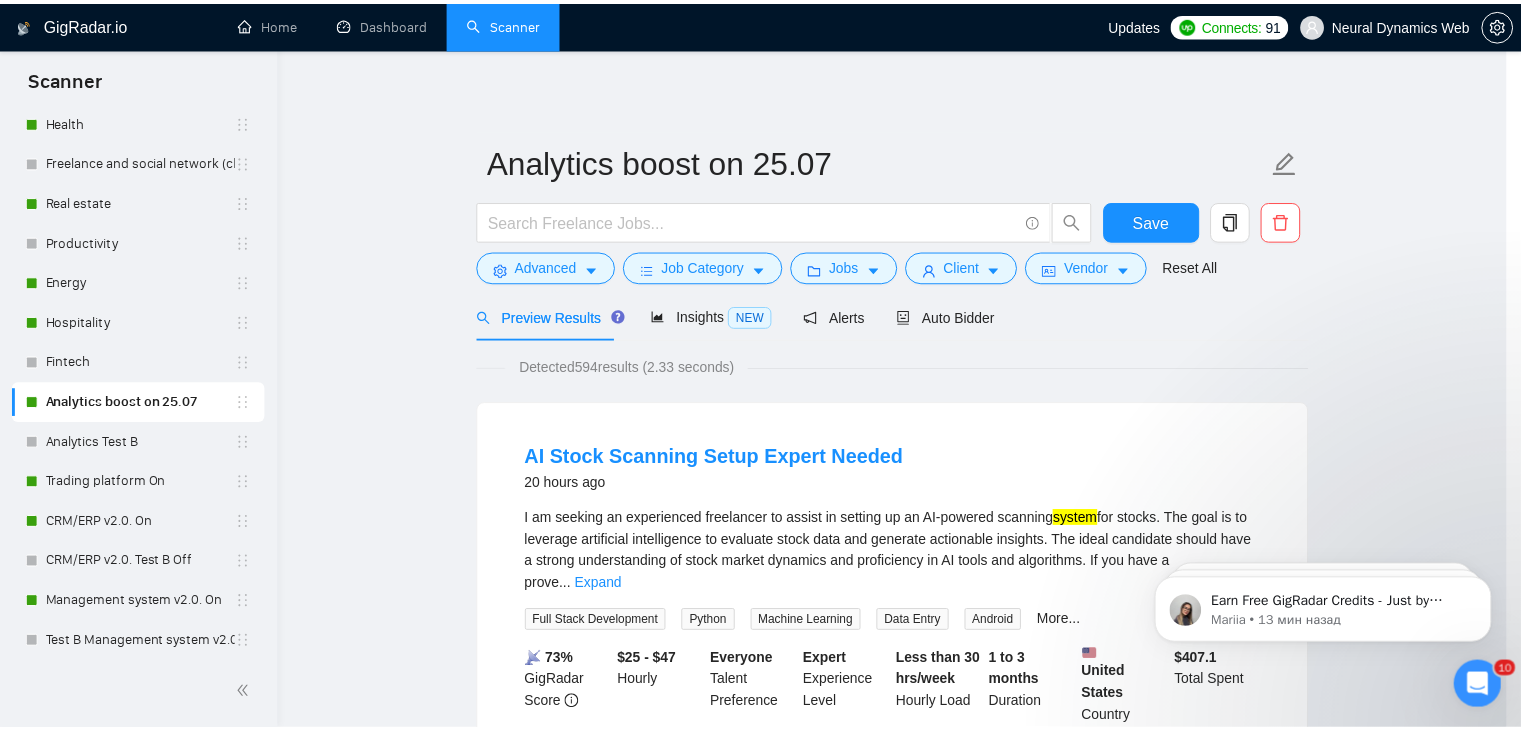 scroll, scrollTop: 2, scrollLeft: 0, axis: vertical 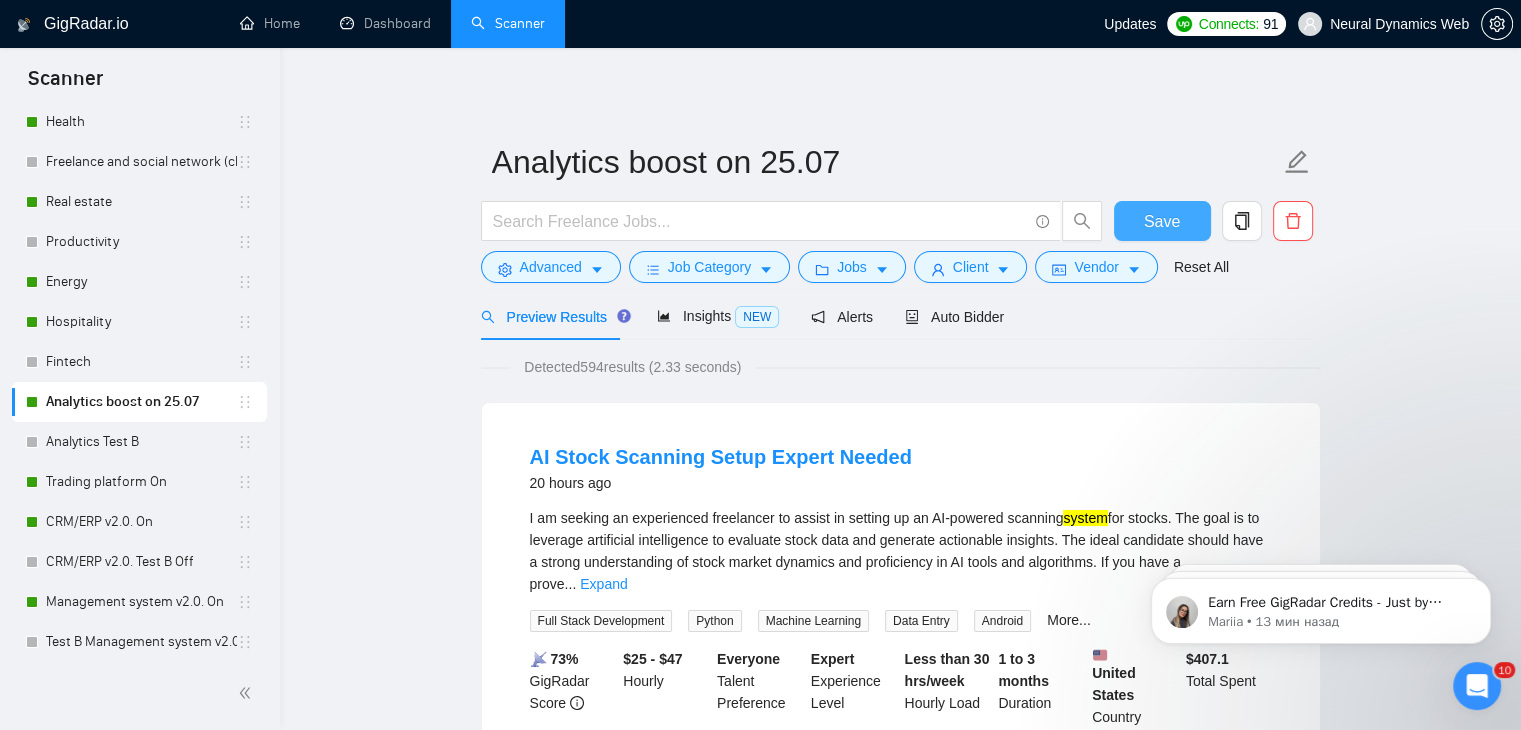 click on "Save" at bounding box center (1162, 221) 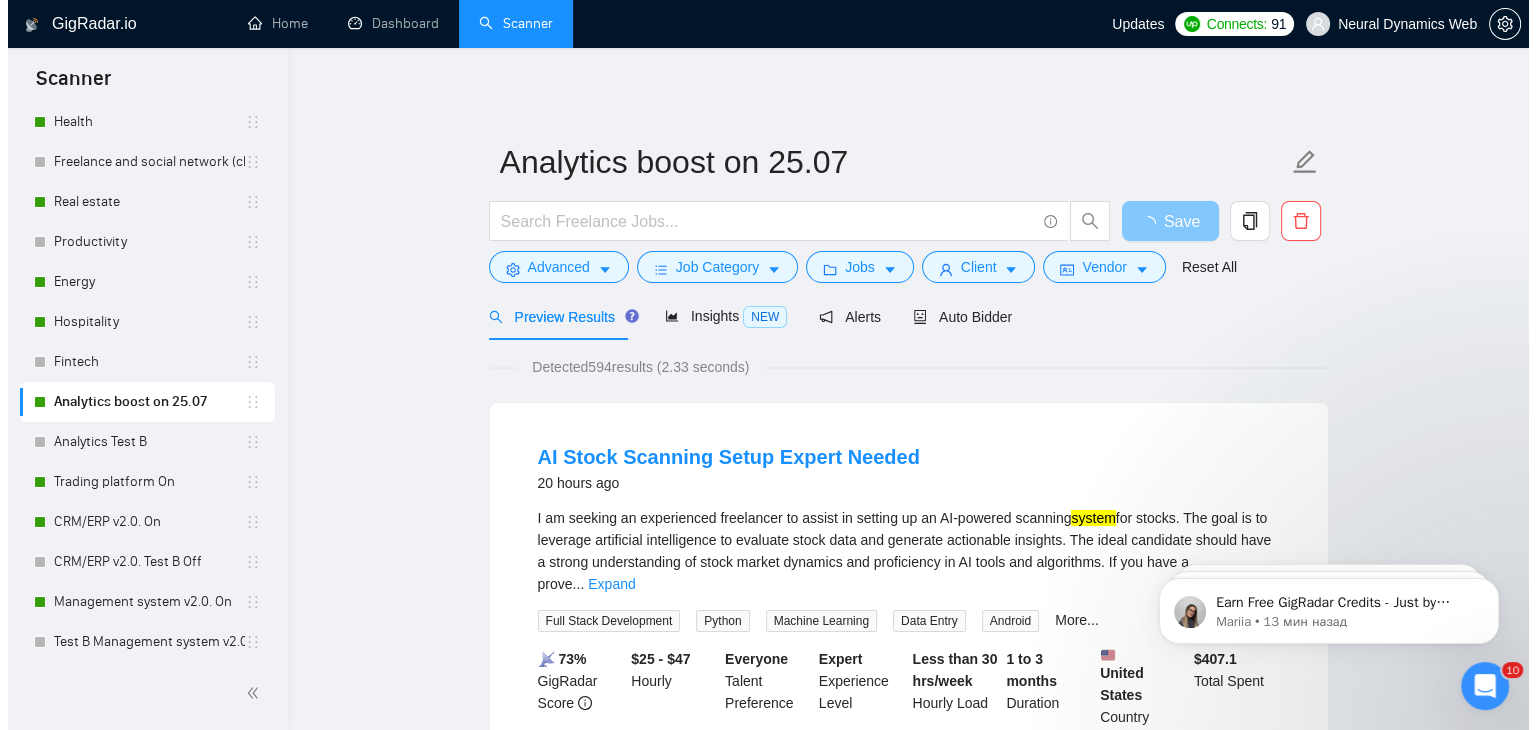 scroll, scrollTop: 200, scrollLeft: 0, axis: vertical 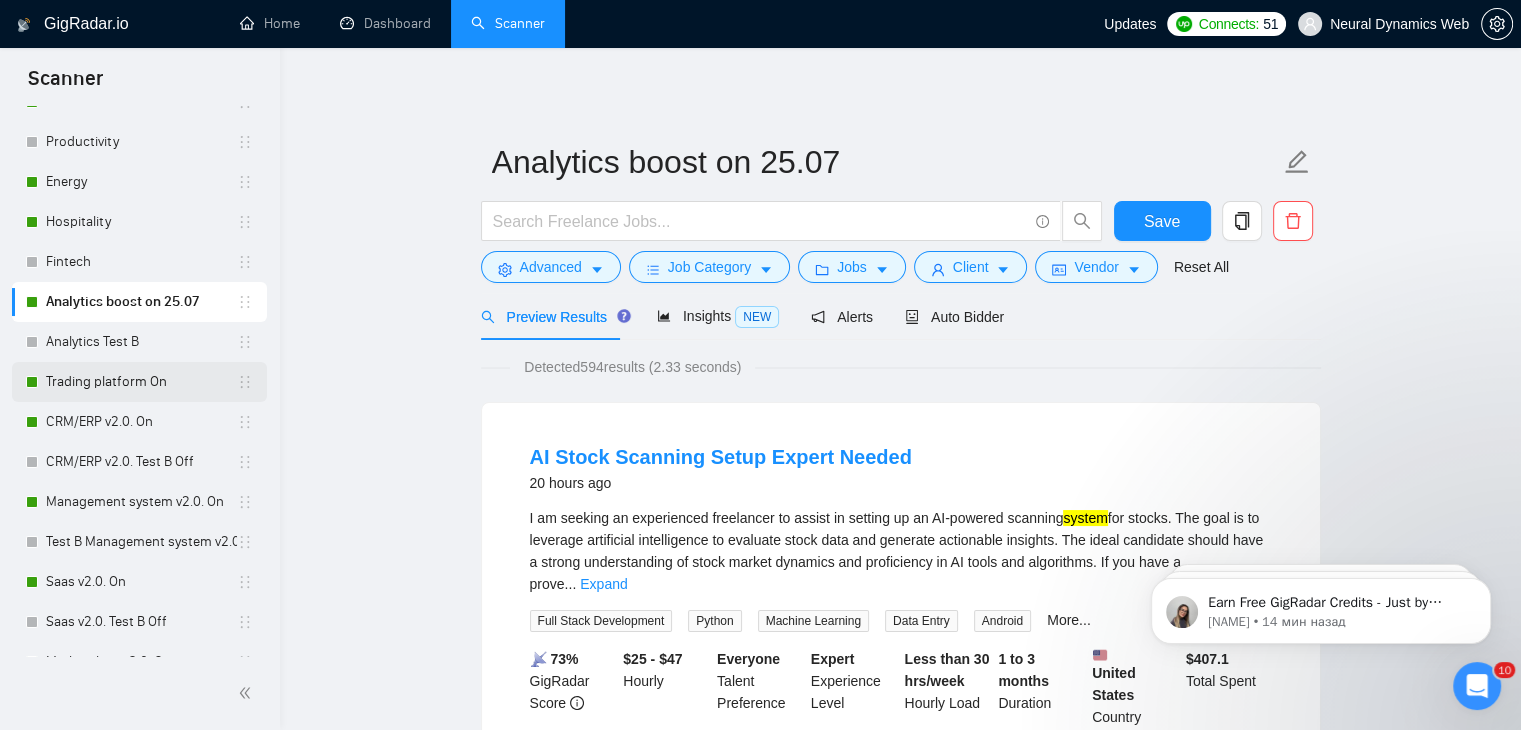 click on "Trading platform On" at bounding box center [141, 382] 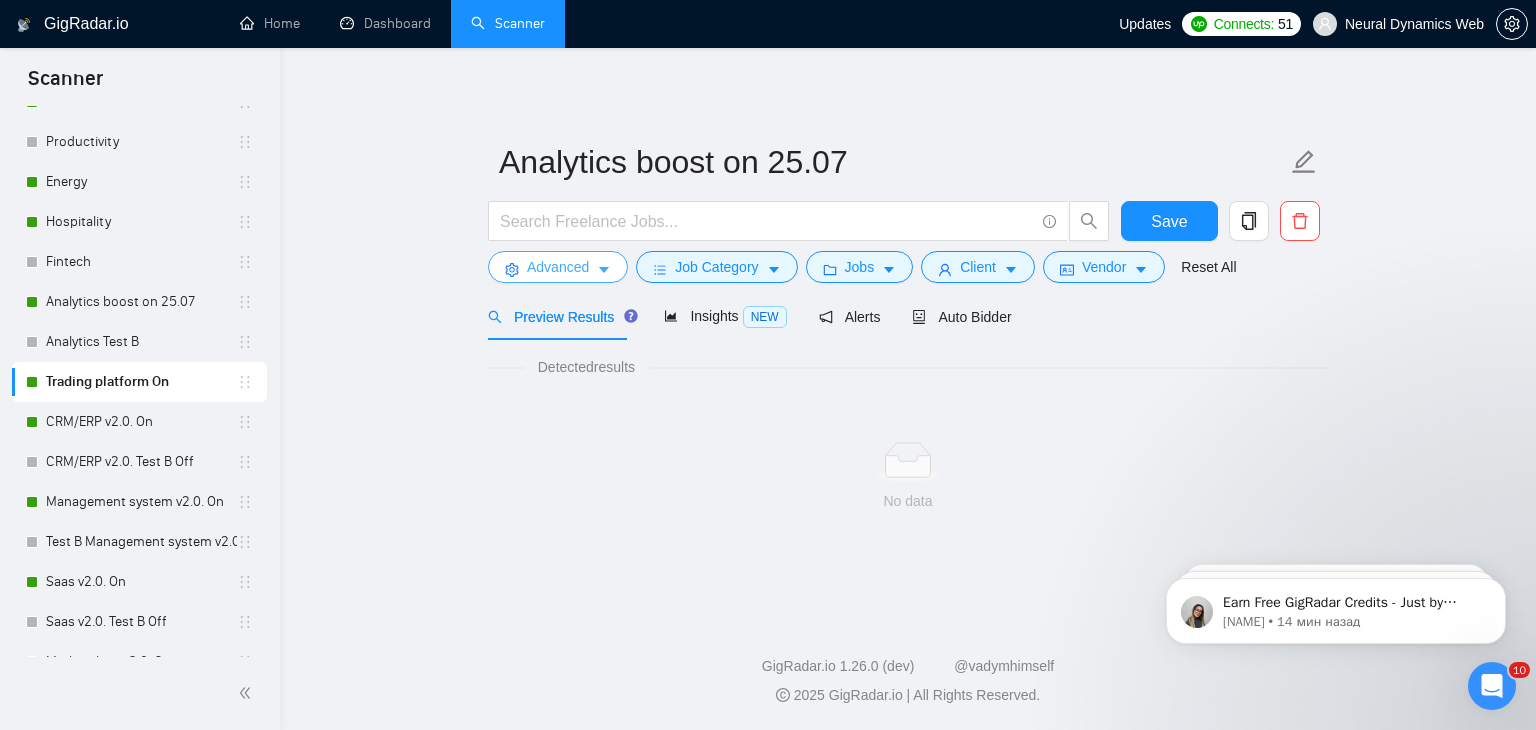 click on "Advanced" at bounding box center (558, 267) 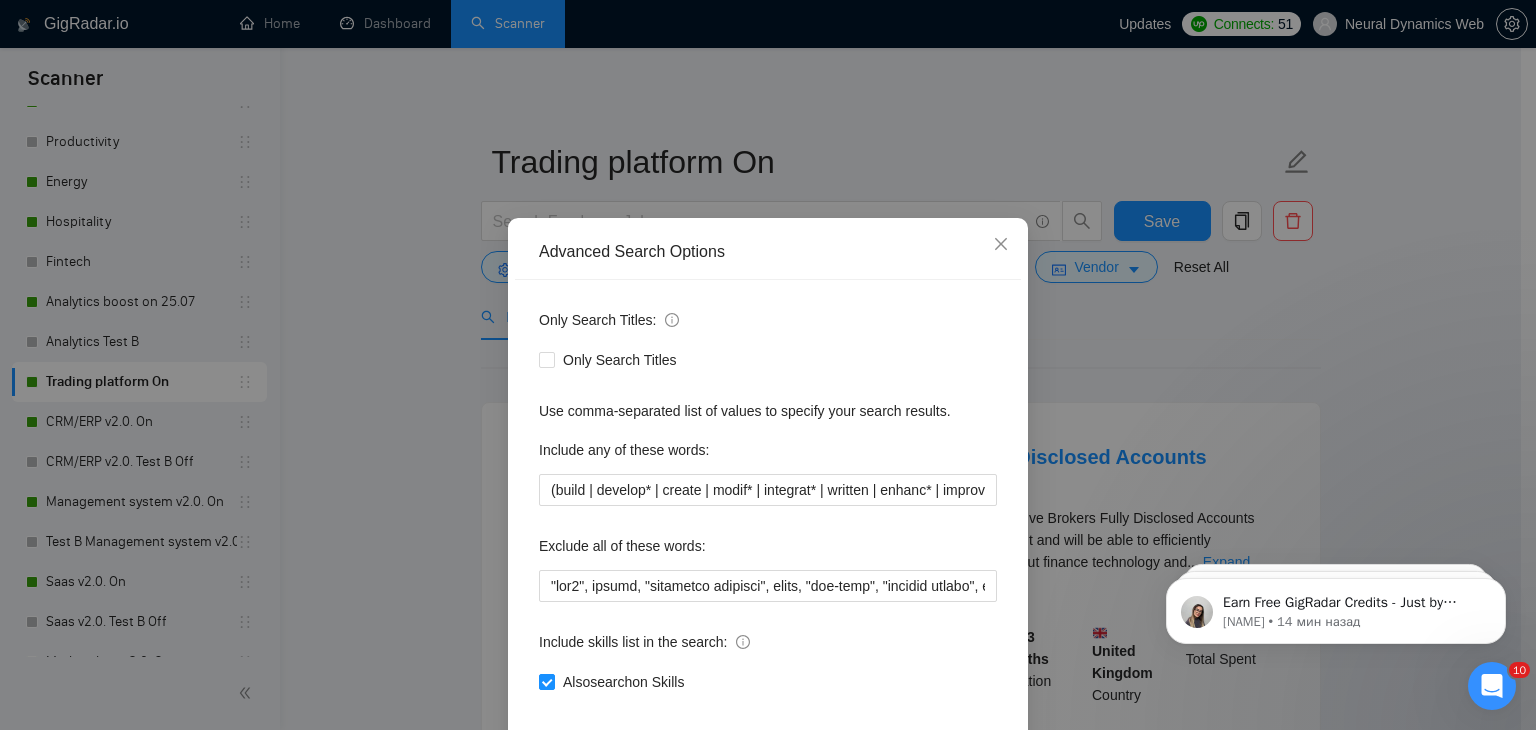 scroll, scrollTop: 0, scrollLeft: 4111, axis: horizontal 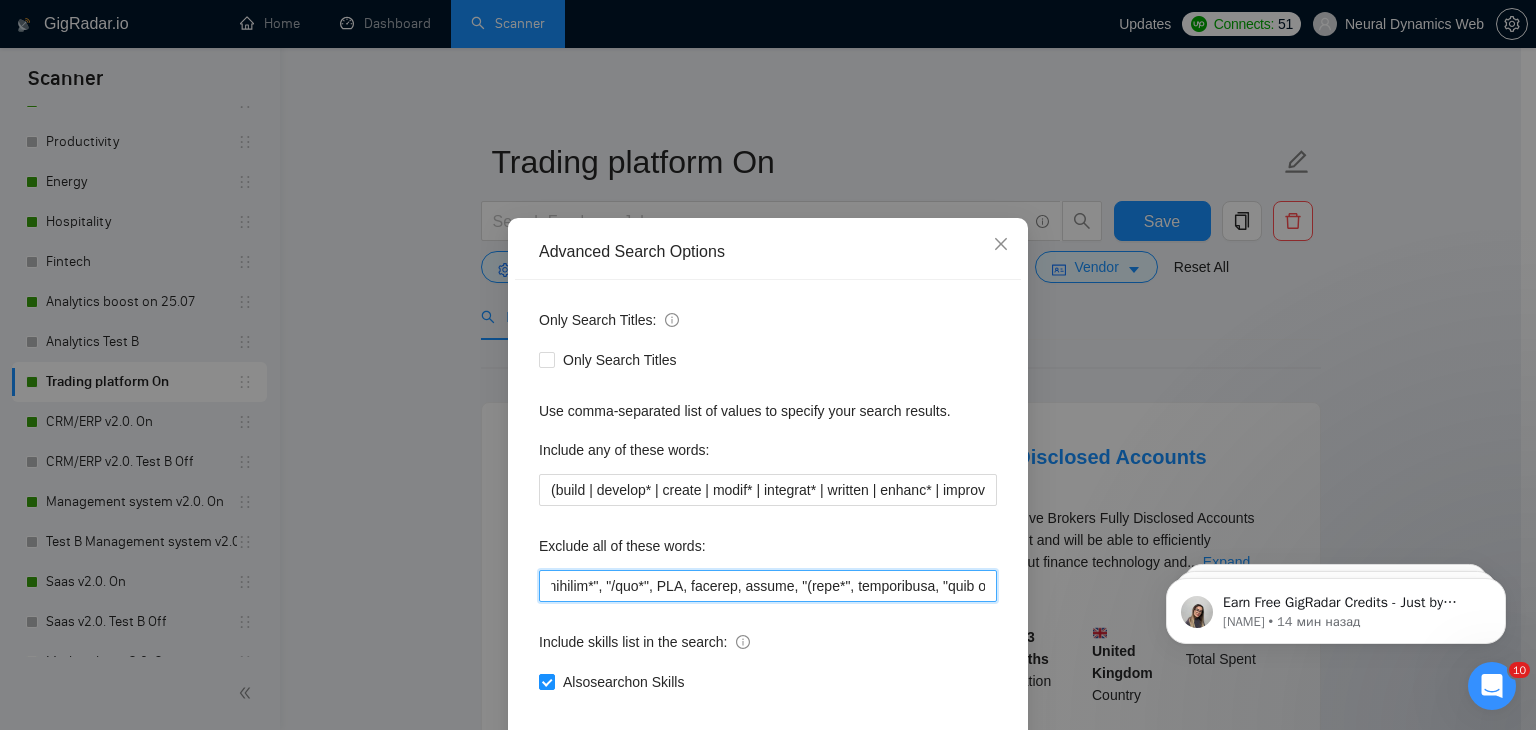drag, startPoint x: 789, startPoint y: 589, endPoint x: 736, endPoint y: 591, distance: 53.037724 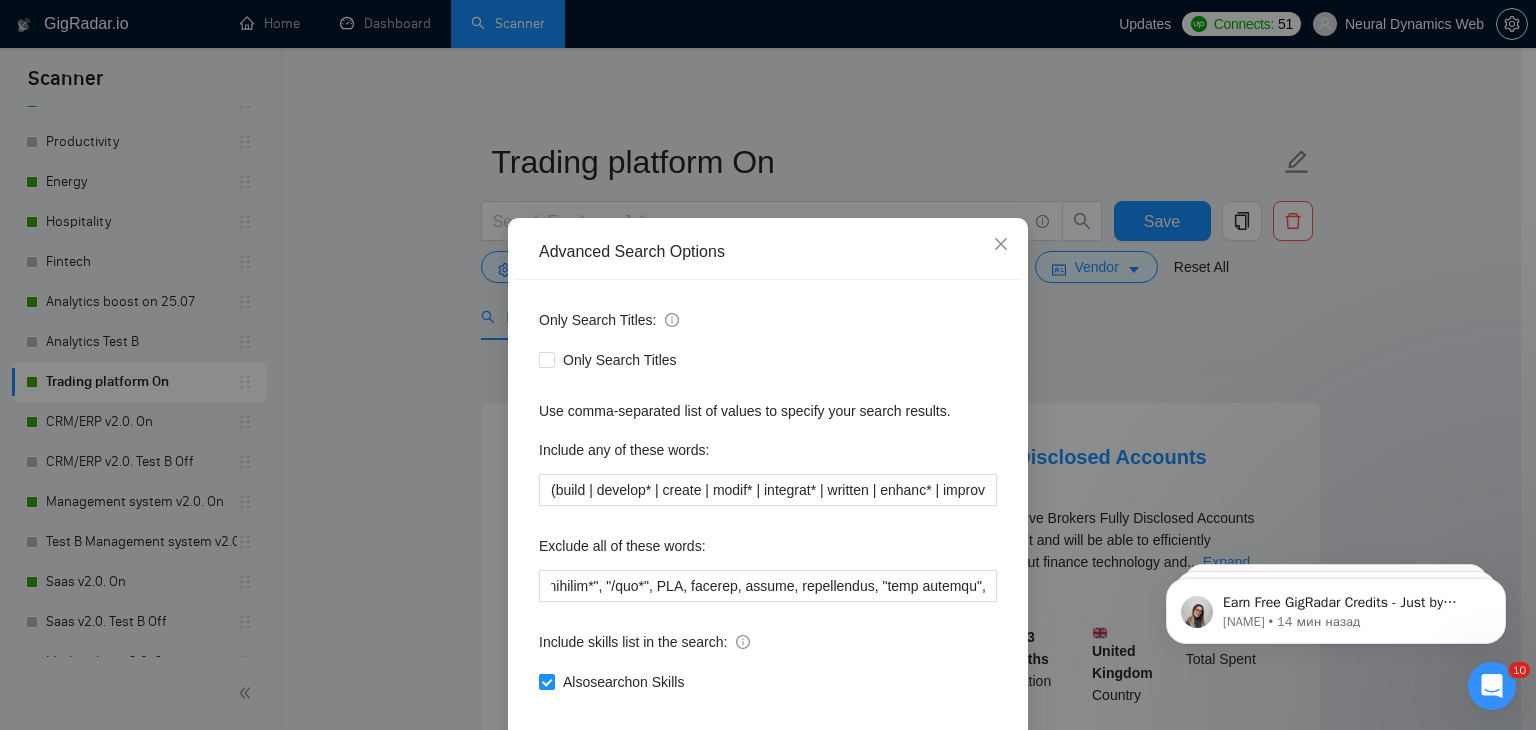 scroll, scrollTop: 0, scrollLeft: 7629, axis: horizontal 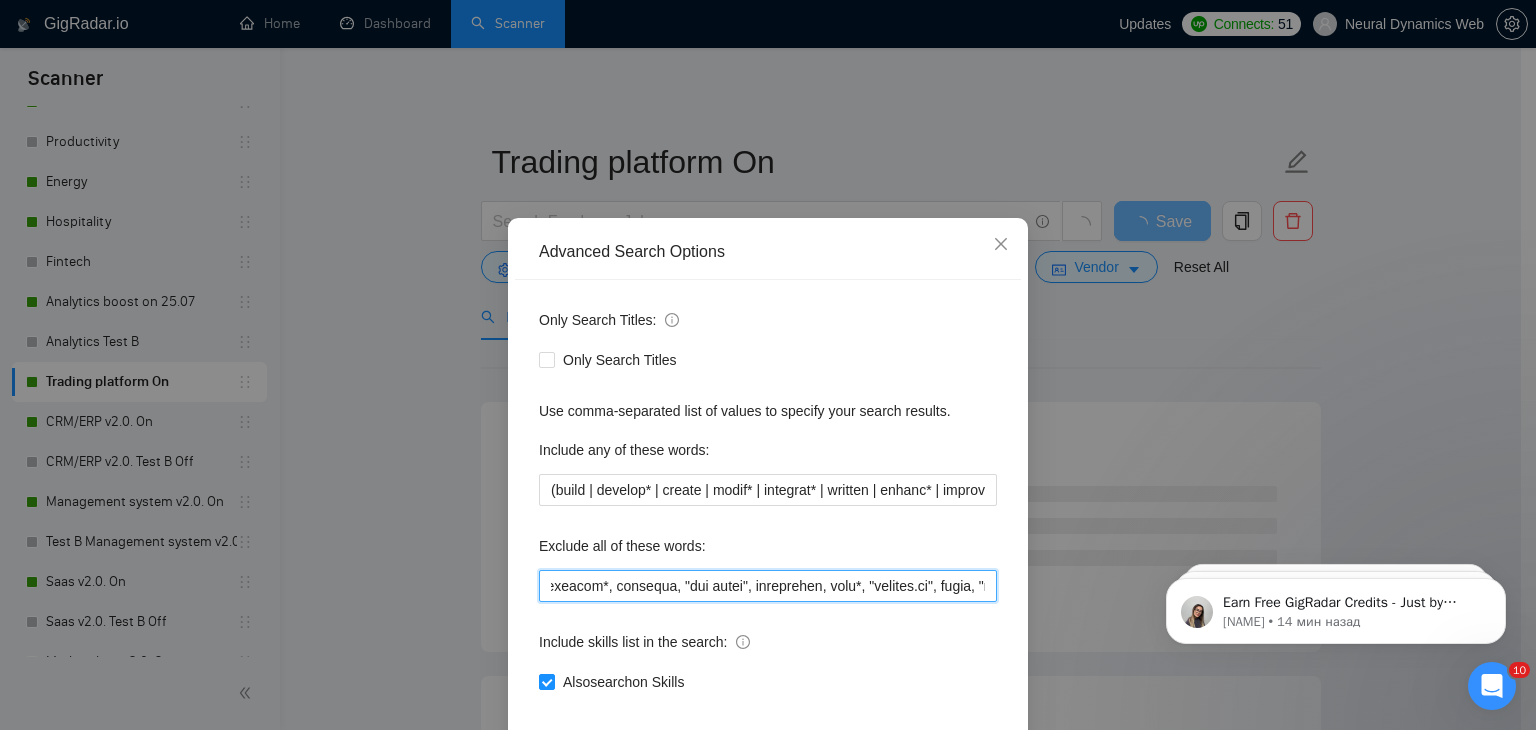 drag, startPoint x: 787, startPoint y: 583, endPoint x: 742, endPoint y: 584, distance: 45.01111 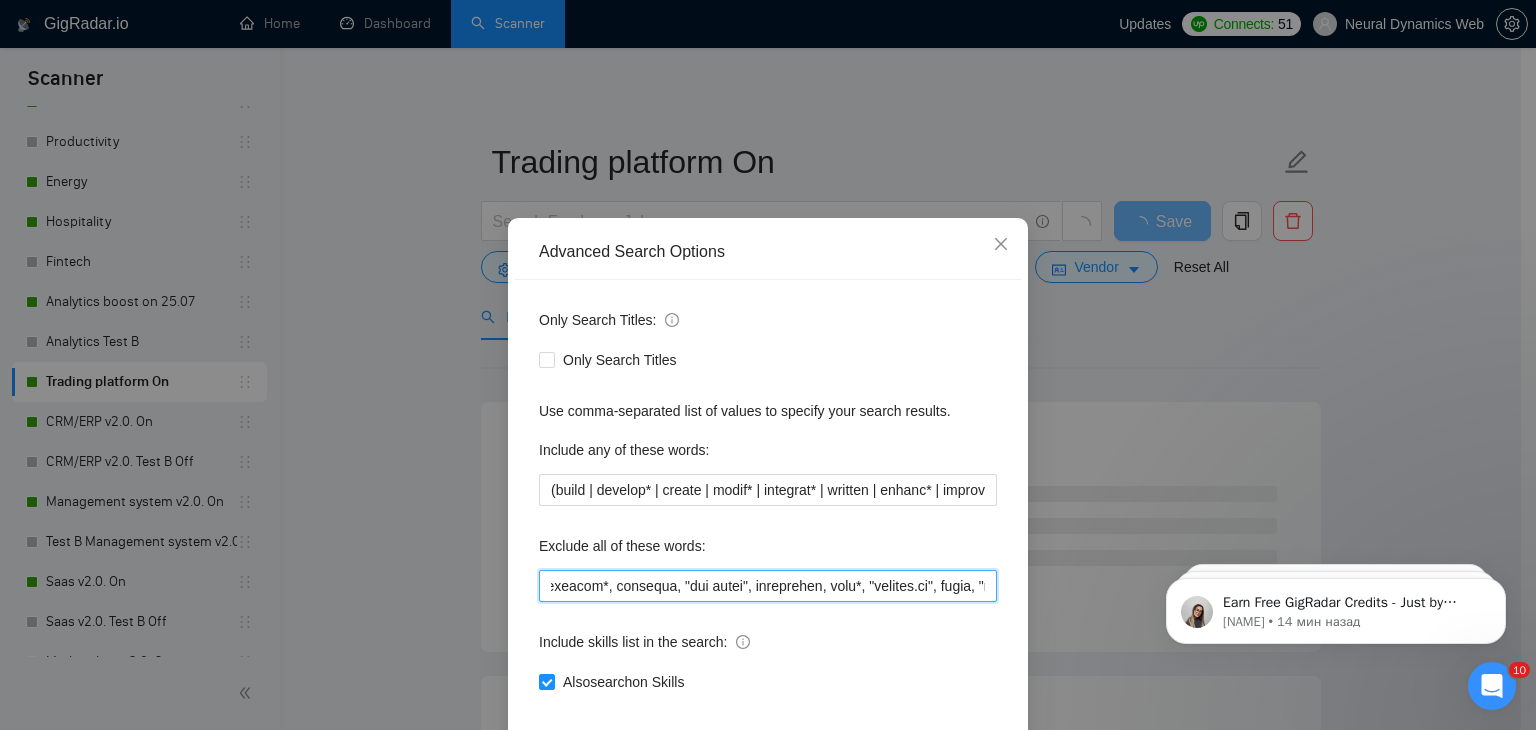 click at bounding box center [768, 586] 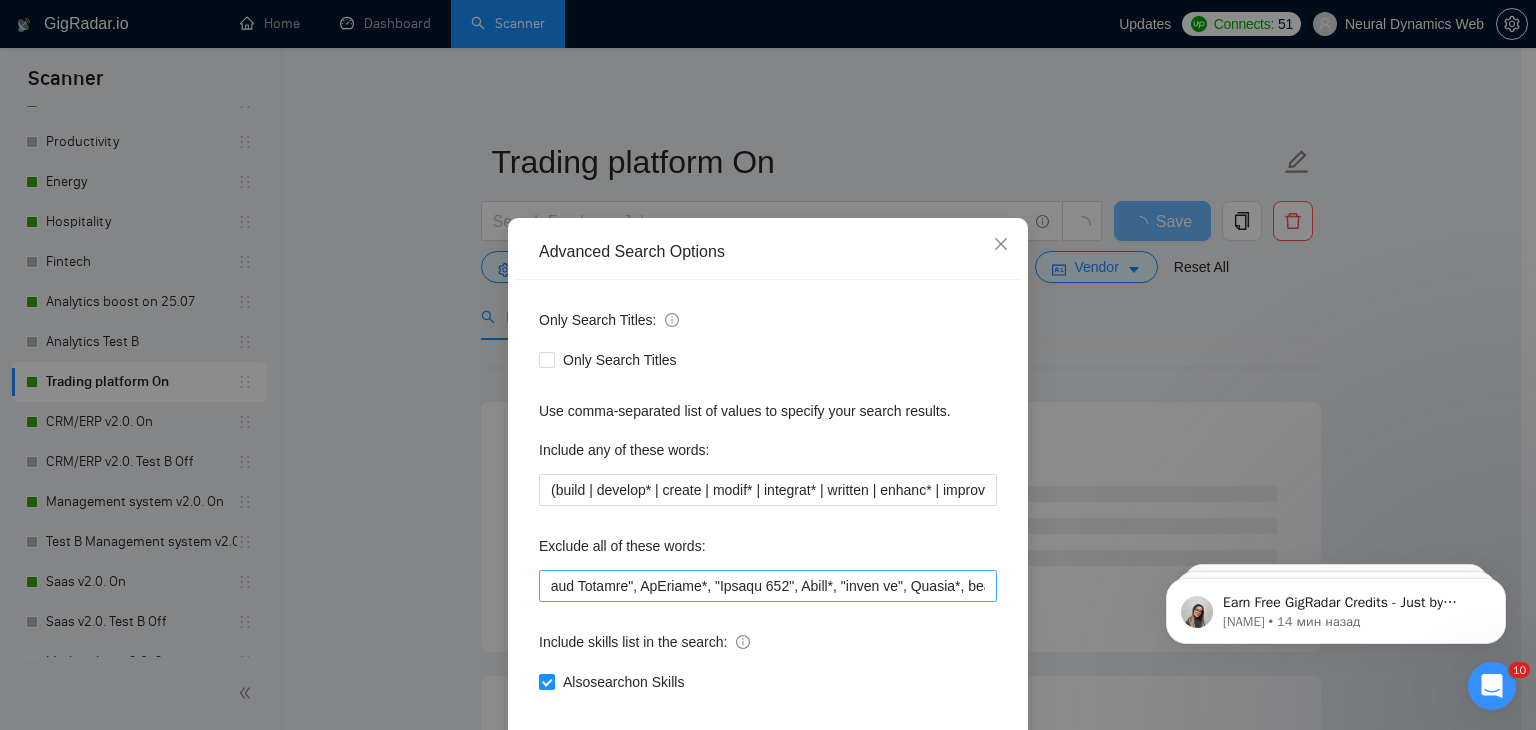 scroll, scrollTop: 0, scrollLeft: 26000, axis: horizontal 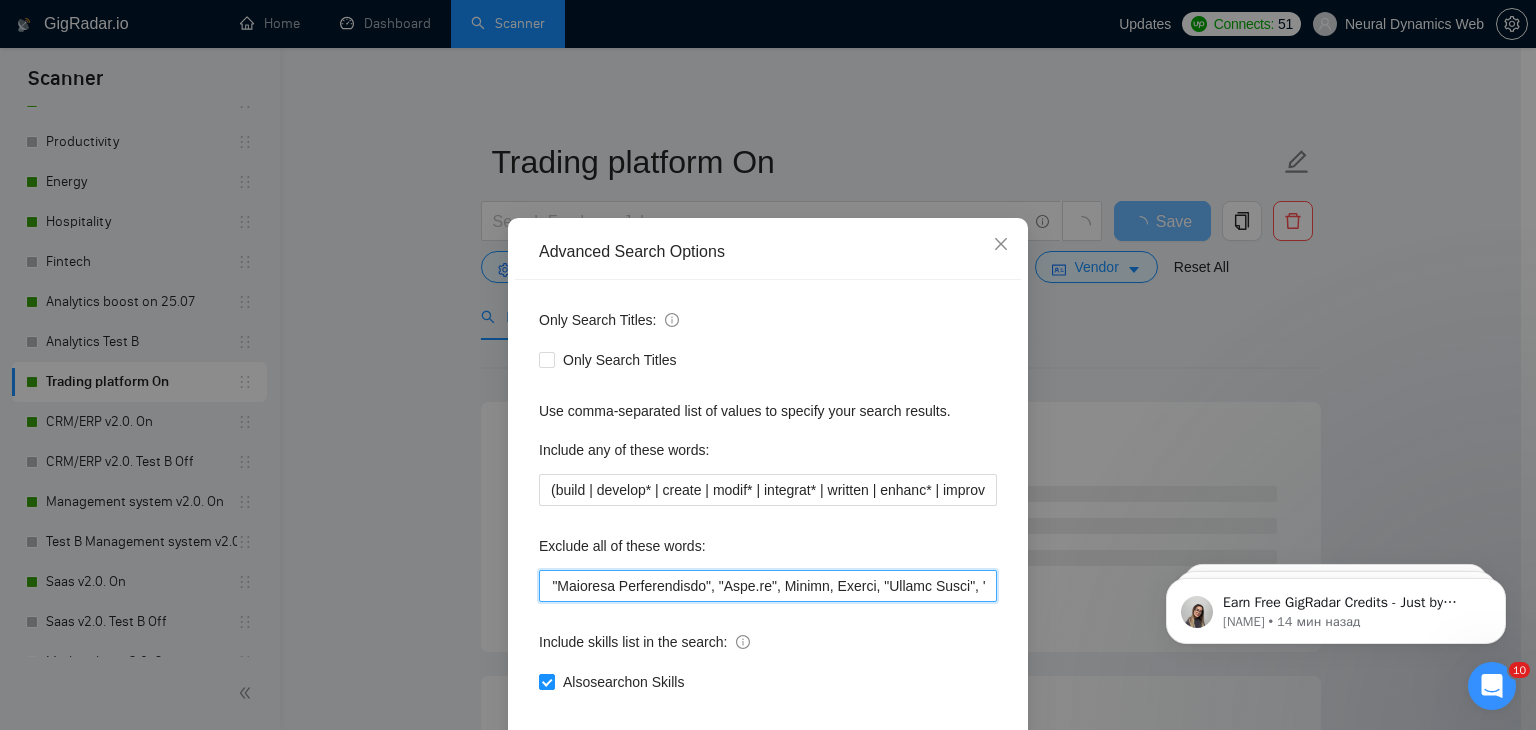 drag, startPoint x: 805, startPoint y: 590, endPoint x: 765, endPoint y: 597, distance: 40.60788 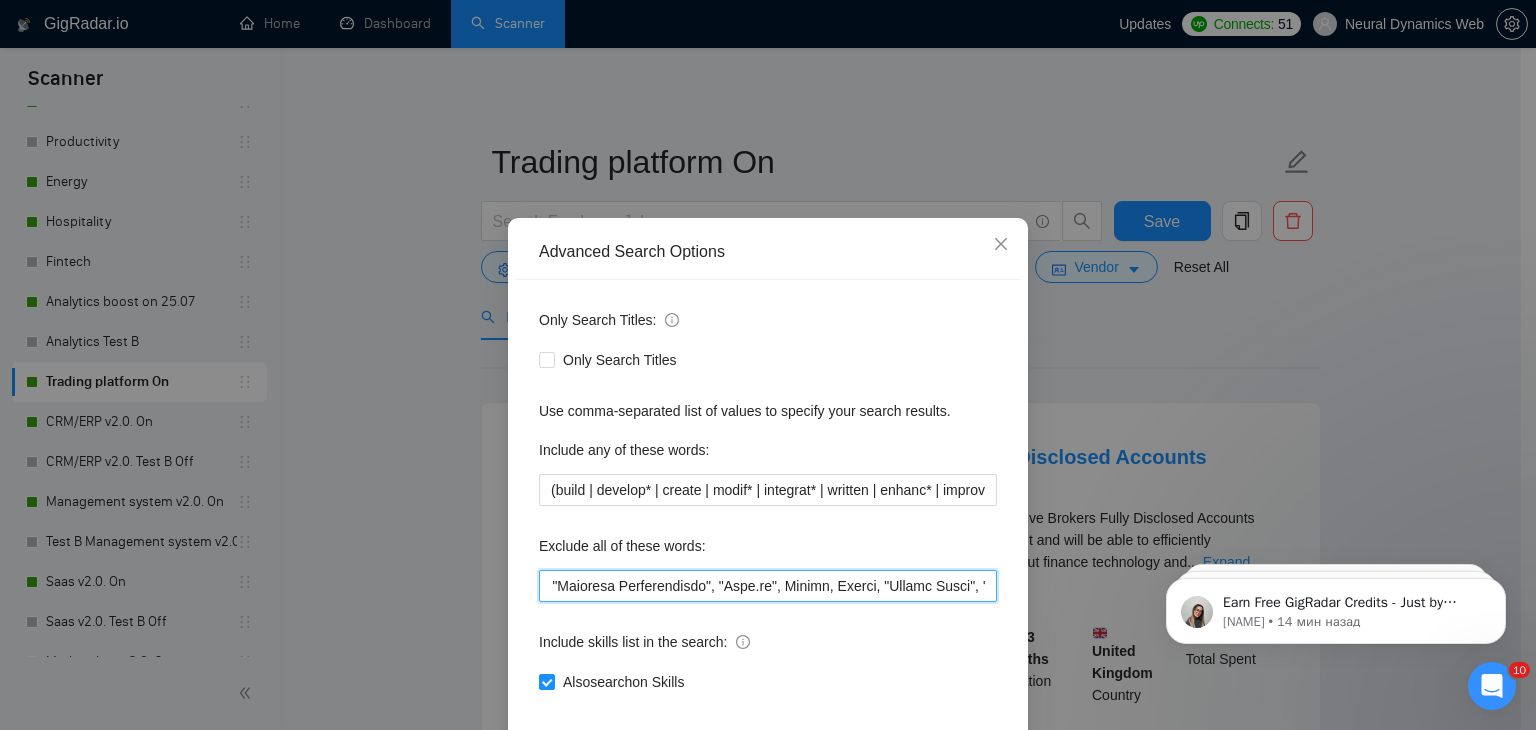drag, startPoint x: 803, startPoint y: 589, endPoint x: 737, endPoint y: 593, distance: 66.1211 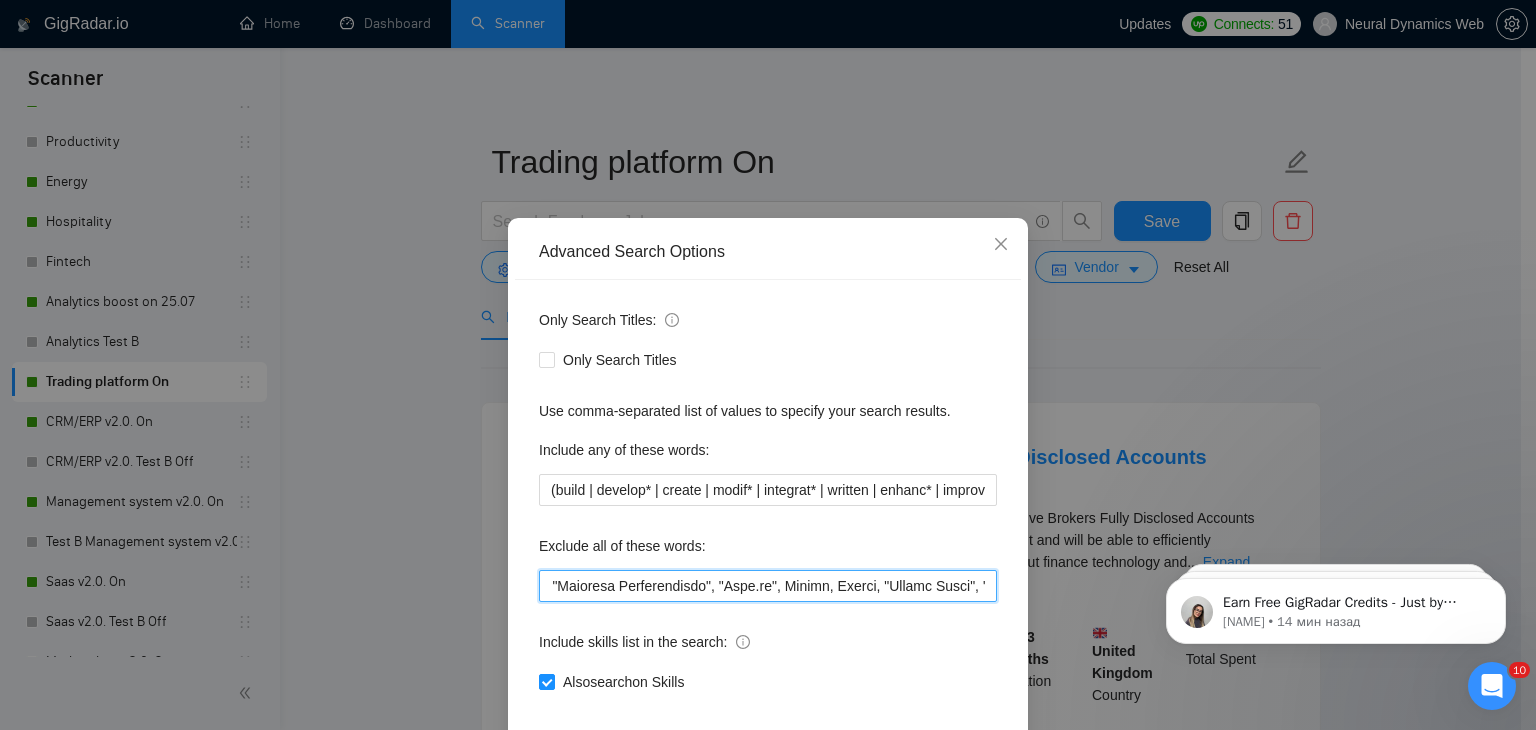 click at bounding box center (768, 586) 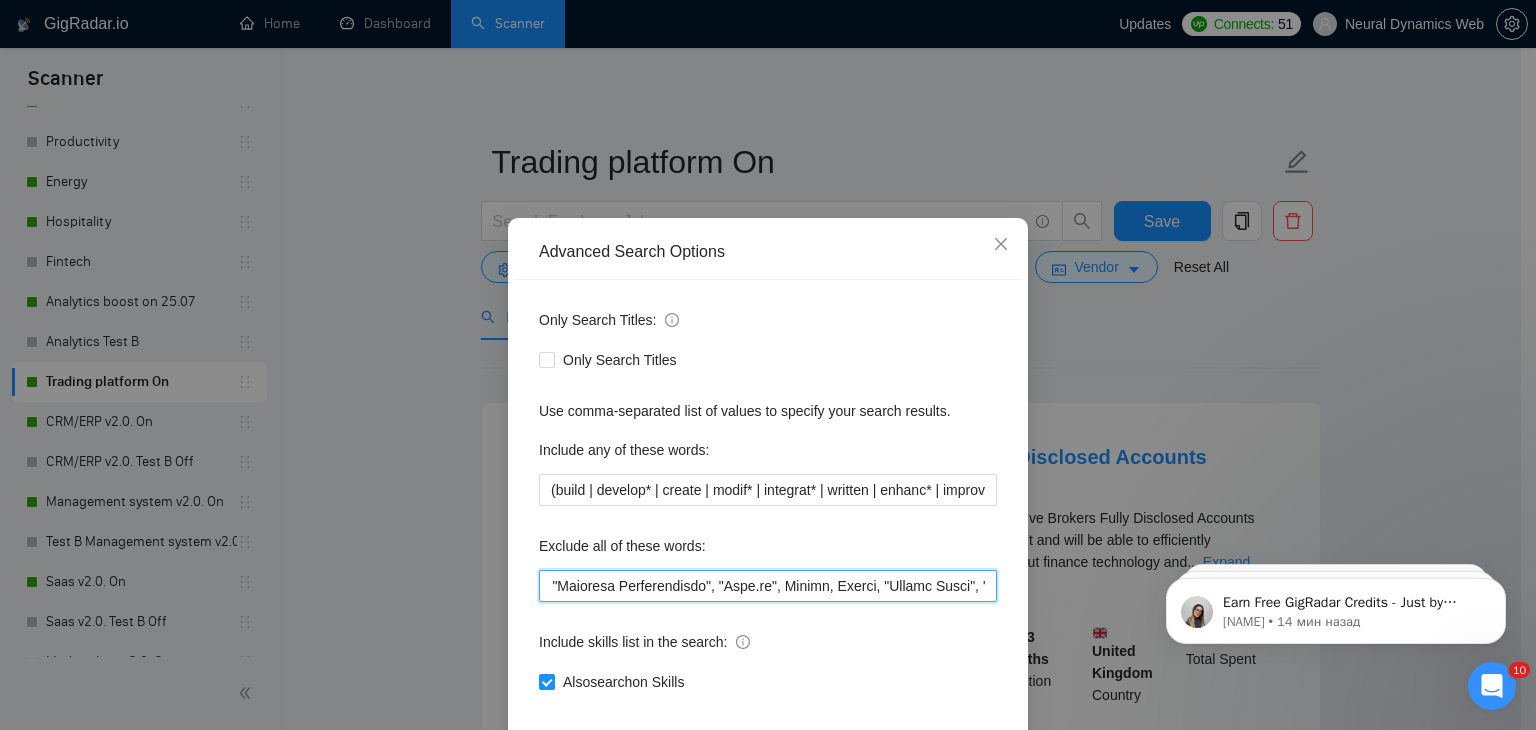 scroll, scrollTop: 102, scrollLeft: 0, axis: vertical 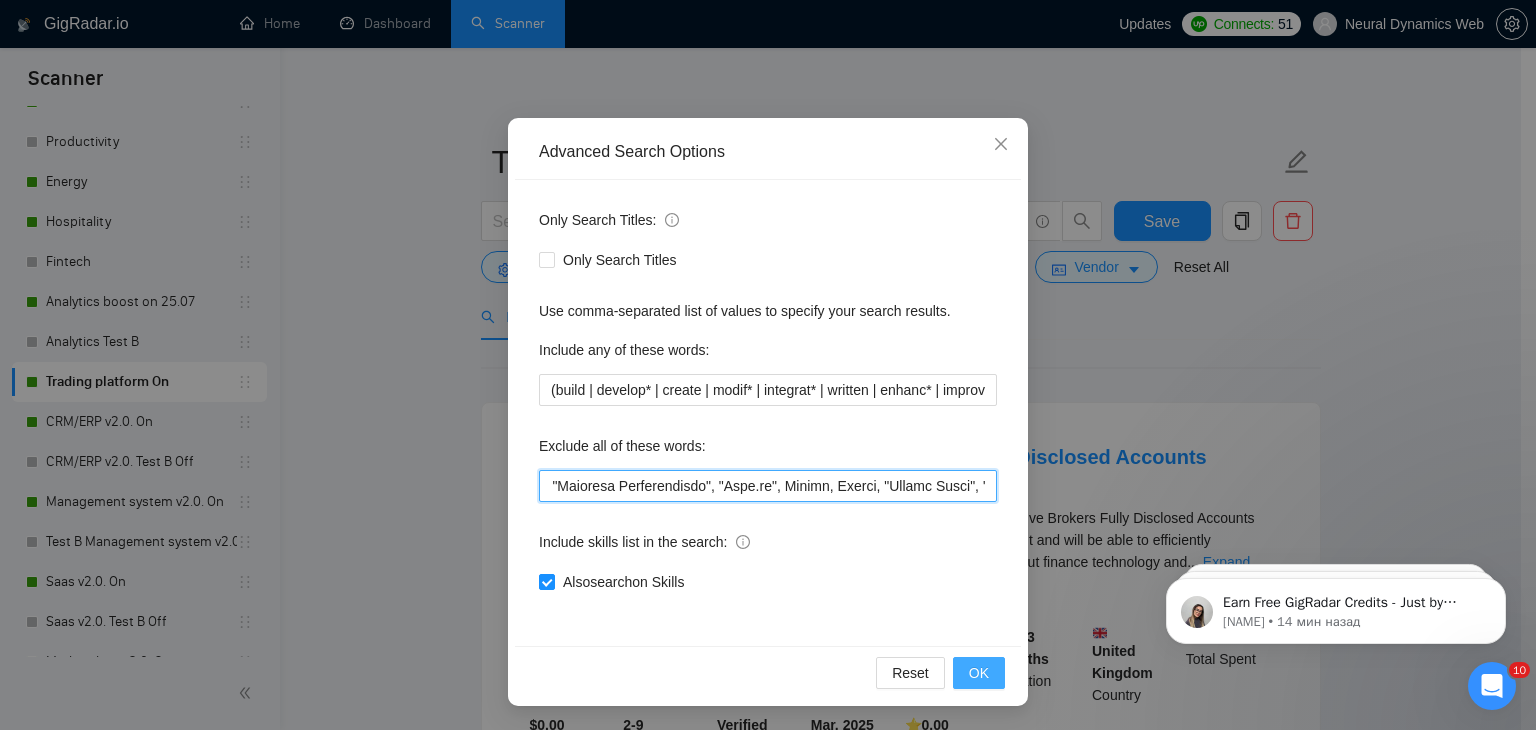 type on ""mql4", plugin, "technical analyses", boomi, "low-cost", "limited budget", solidity, "expert advisor", ea, (ea), algo, ghost, orm, "marketing agency", "sales representative", openshift, "red hat open shift", "zoho sites", "Orange Pi SBC", joomla, "quick job", bubble, chatwoot, elevenlabs, riplit, replit, brevo, splashthat, "ar developer", "vr developer", "ar\vr developer", "ar/vr developer", "small job", "(small) job", "Intel SGX*", "intel expertise", "typo3", "lovable.dev", "pwabuilder*", zustand, clerk, LemonSqueezy, "lemon squeezy", "pusher.js", "pusher js", "drizzle orm", "drizzle*", "pylint rule", "hugo static site", "hugo static generator", "hugo generator", "(php*", "php*", "/laravel*", "/php*", DLL, pimcore, [NATIONALITY], algotrading, "algo trading", "algorithmic trading", Powerapps, "Microsoft Power apps", "Microsoft power app",  nxp,  ESP32 , "hire a full-time employee",  "hire full-time employee", "hire a full time employee", "seo expert", Facebook*, sitecore,  dorik, storyblok, MIDI, "square space", ..." 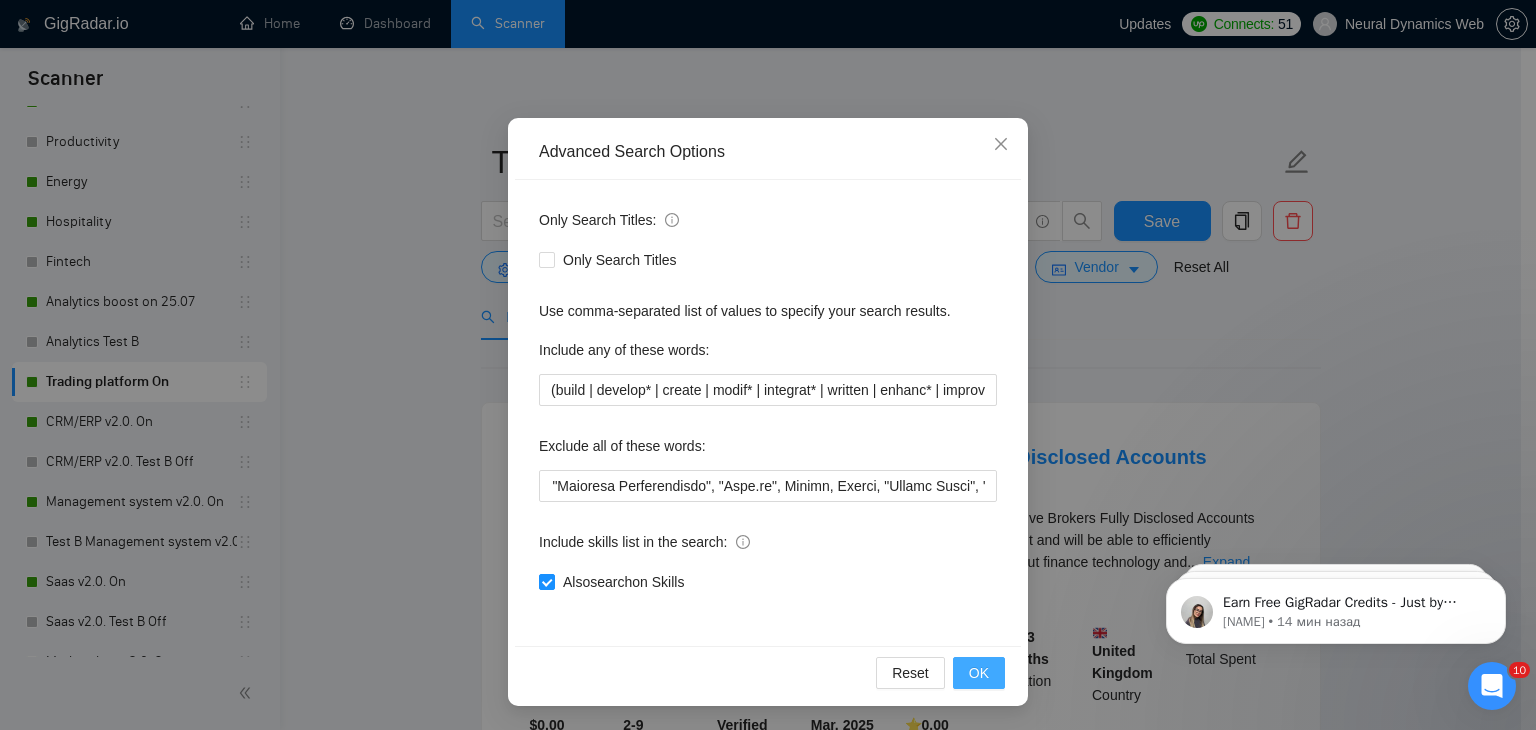 drag, startPoint x: 981, startPoint y: 674, endPoint x: 1128, endPoint y: 321, distance: 382.3846 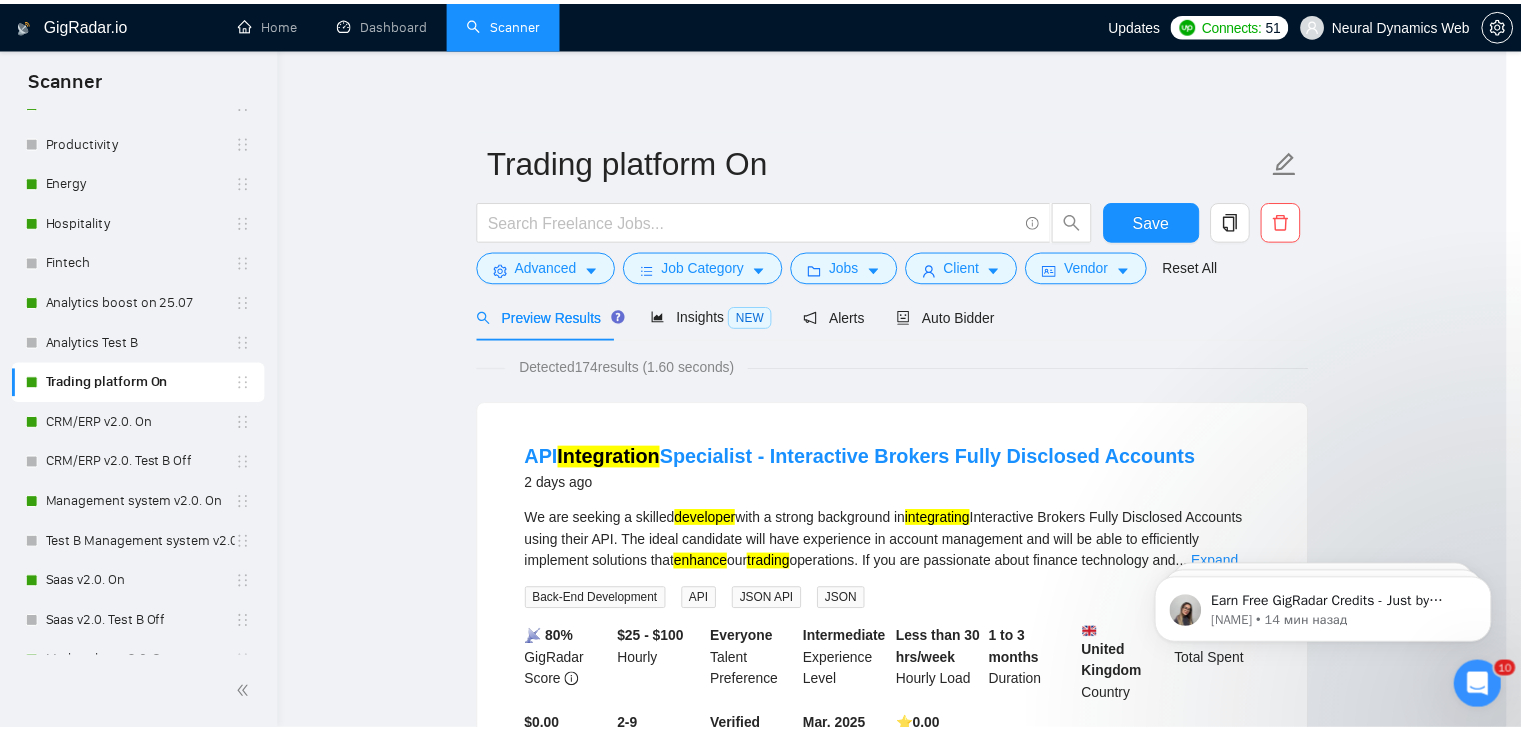 scroll, scrollTop: 2, scrollLeft: 0, axis: vertical 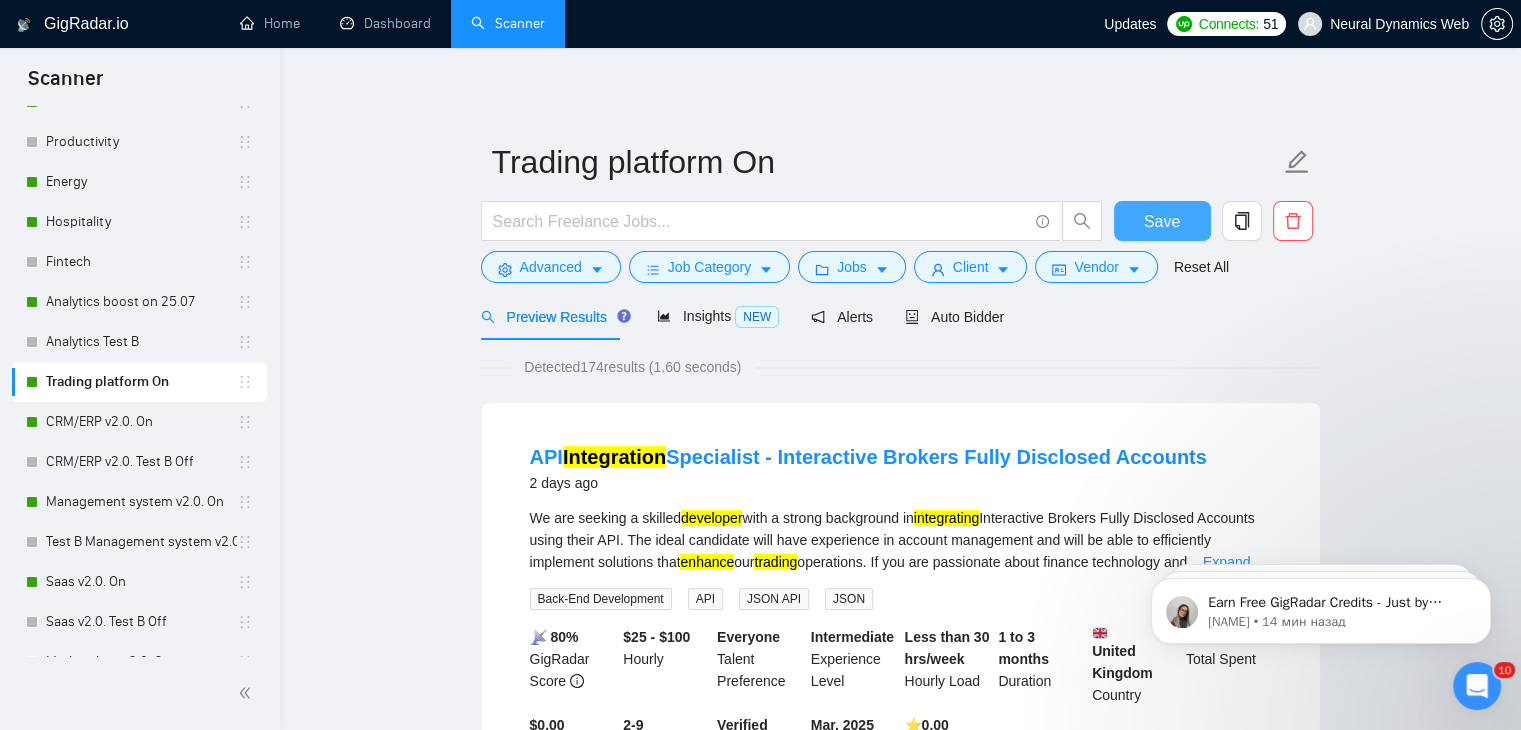 click on "Save" at bounding box center [1162, 221] 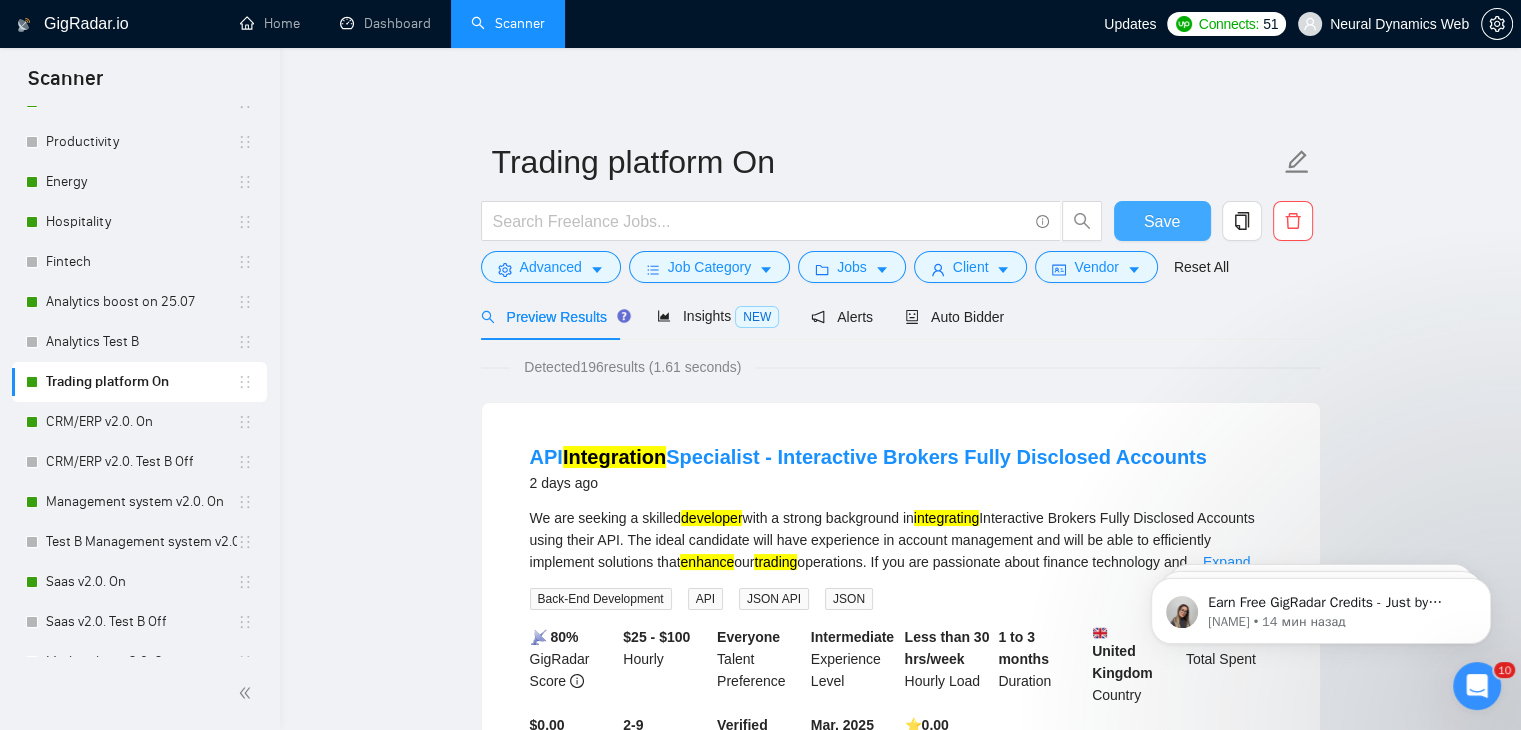 click on "Save" at bounding box center [1162, 221] 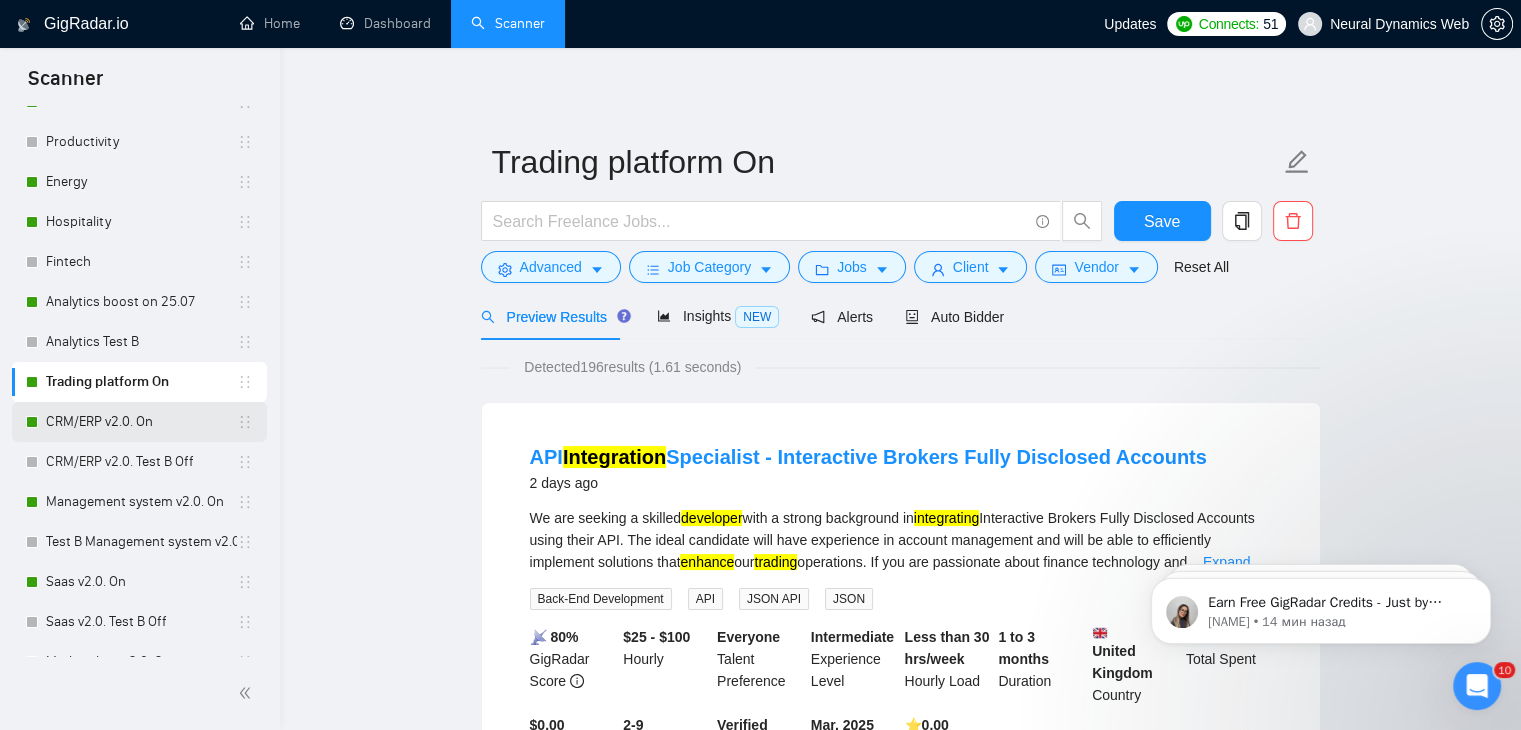 click on "CRM/ERP v2.0. On" at bounding box center [141, 422] 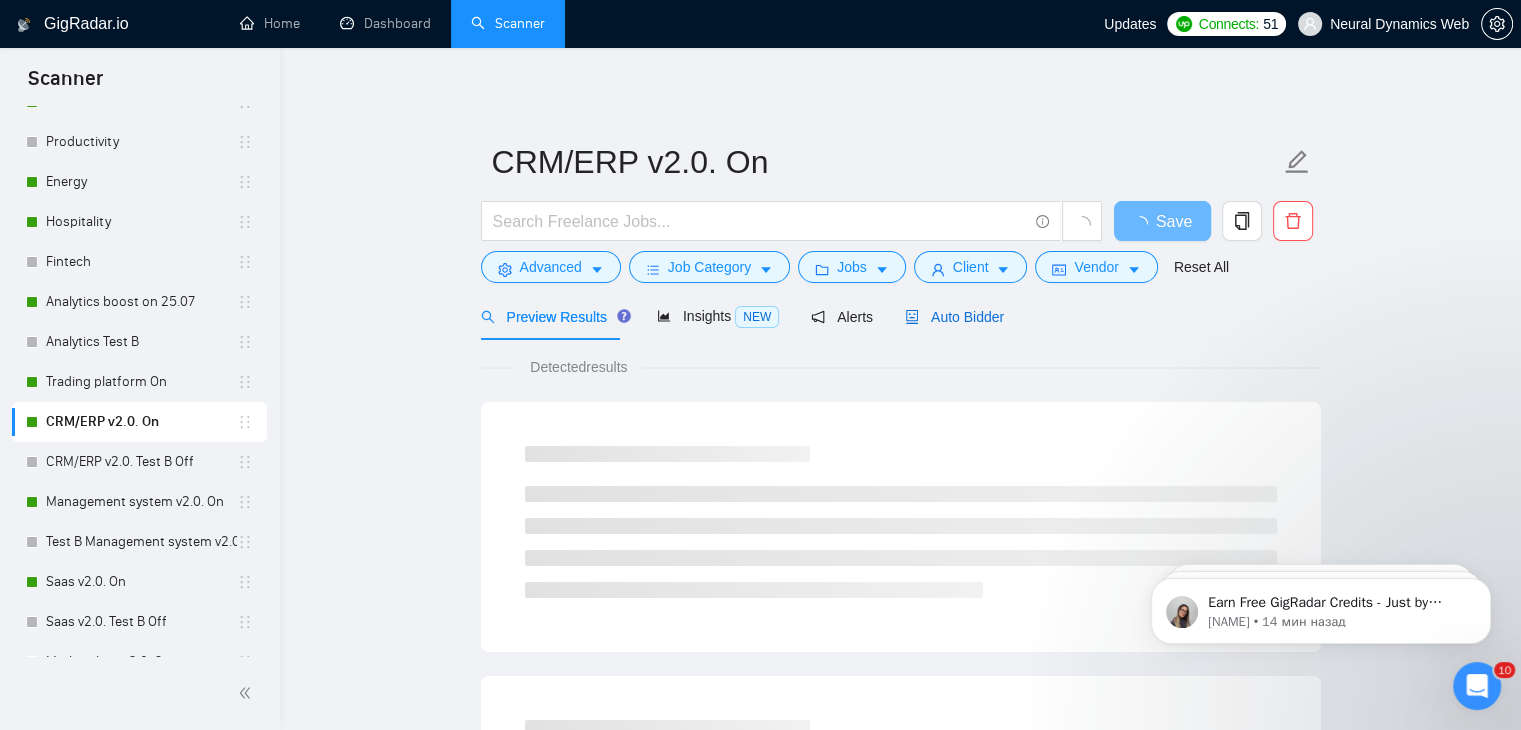 click on "Auto Bidder" at bounding box center (954, 317) 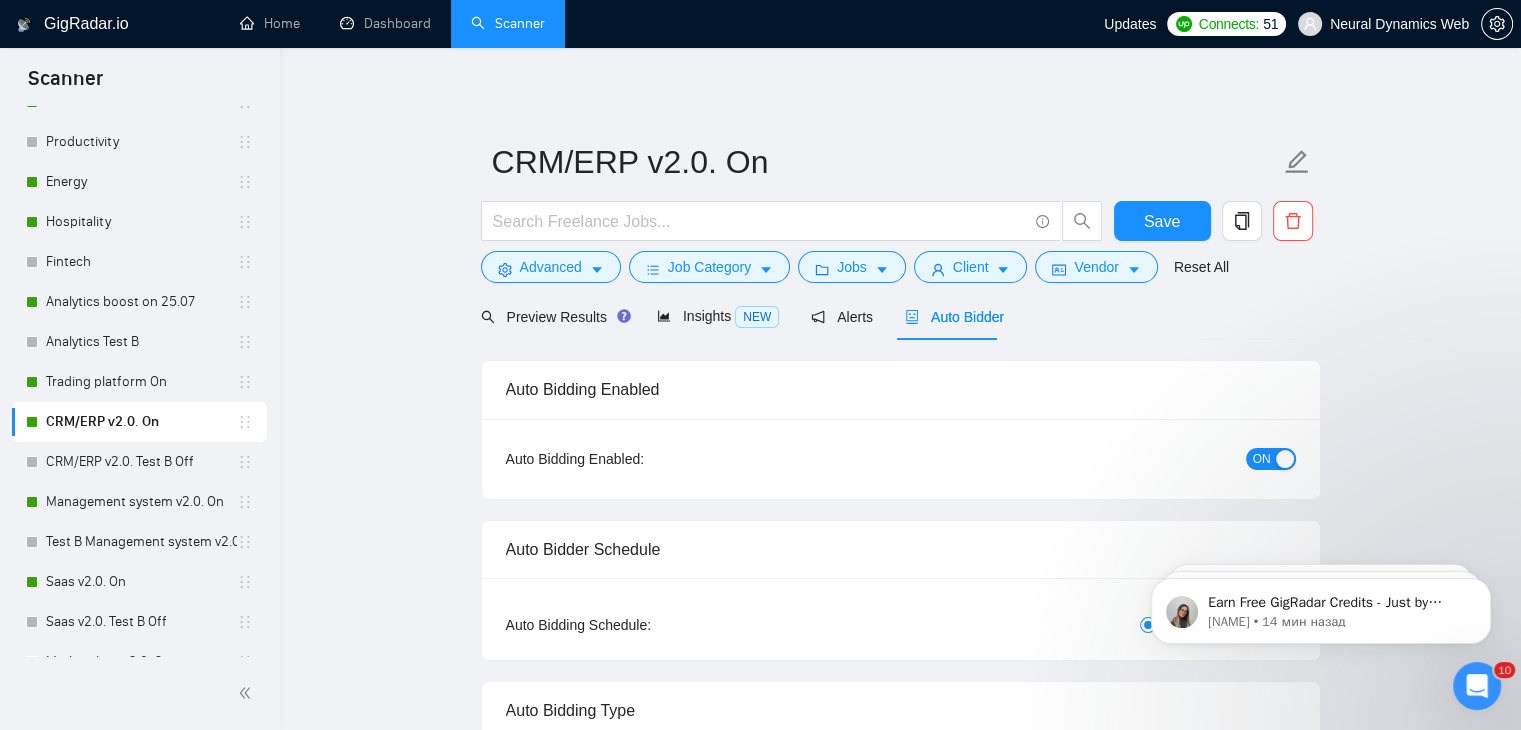type 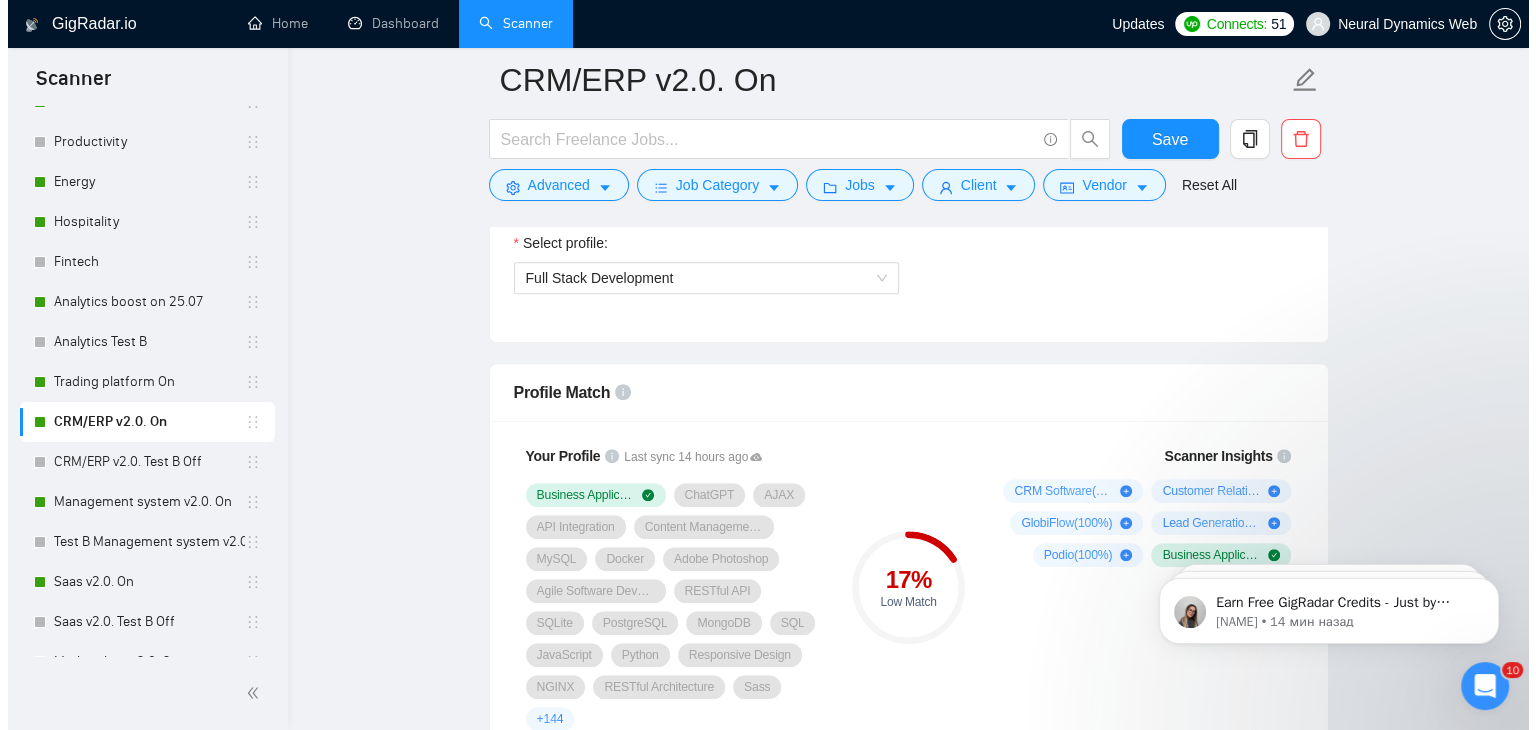 scroll, scrollTop: 1300, scrollLeft: 0, axis: vertical 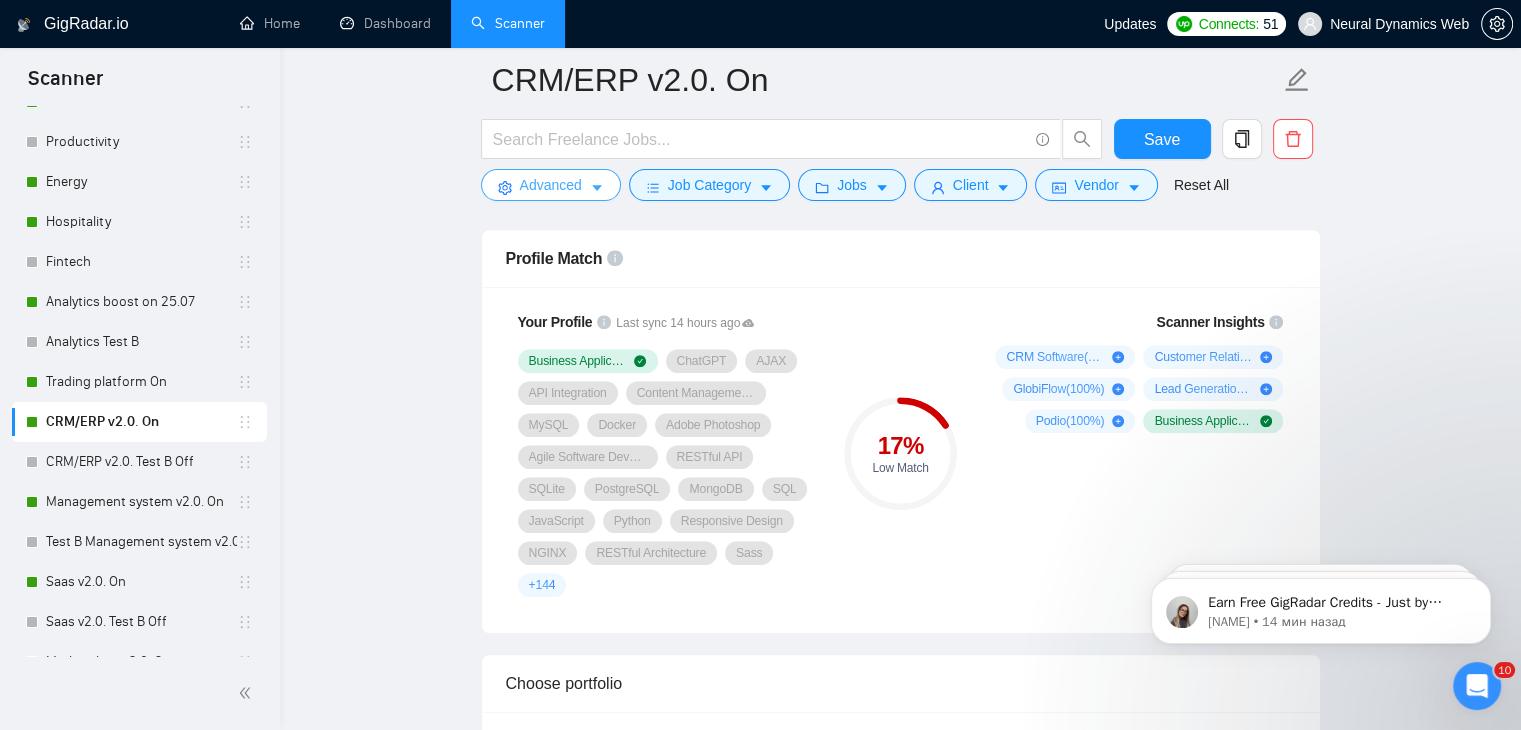 click on "Advanced" at bounding box center [551, 185] 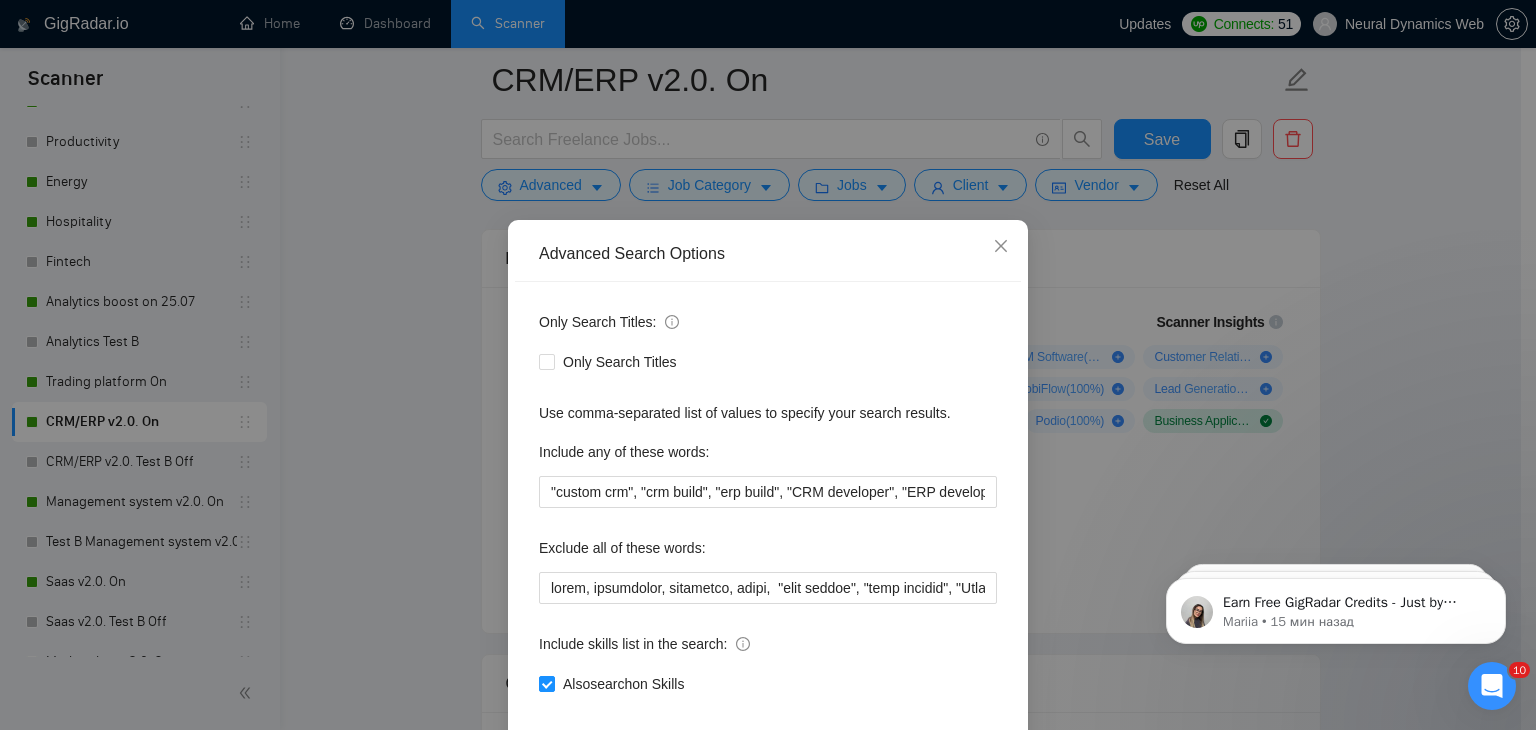 scroll, scrollTop: 0, scrollLeft: 12170, axis: horizontal 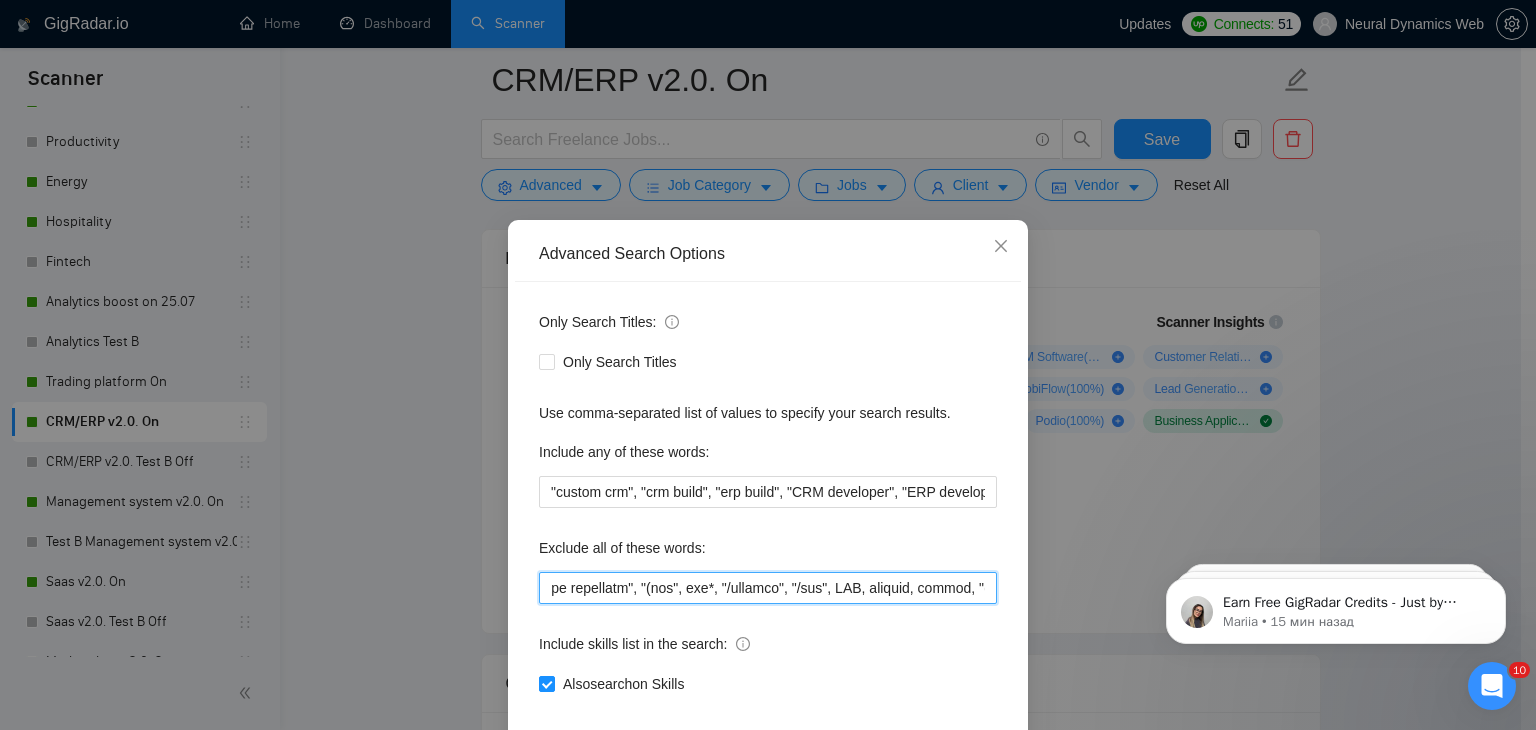 drag, startPoint x: 783, startPoint y: 587, endPoint x: 735, endPoint y: 584, distance: 48.09366 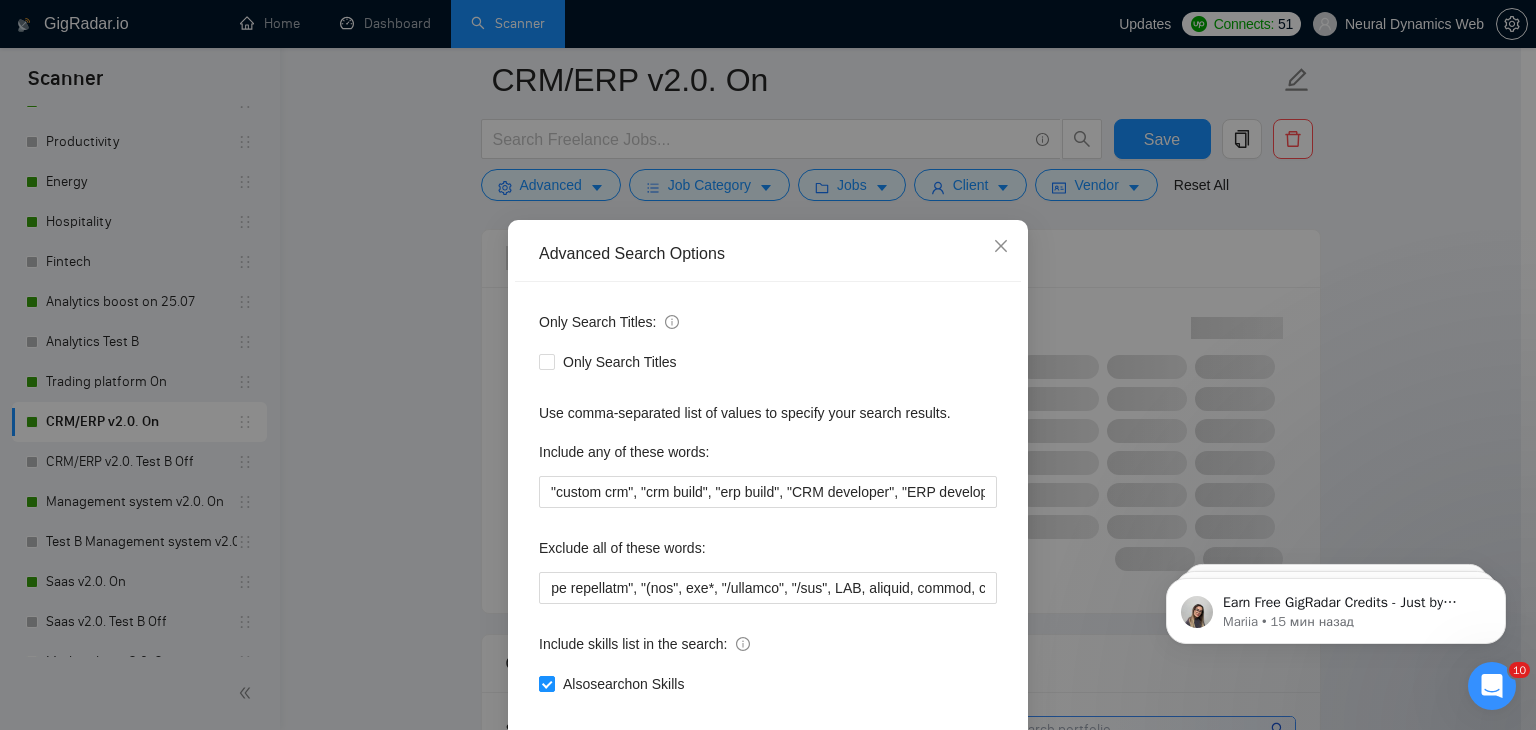 scroll, scrollTop: 0, scrollLeft: 15688, axis: horizontal 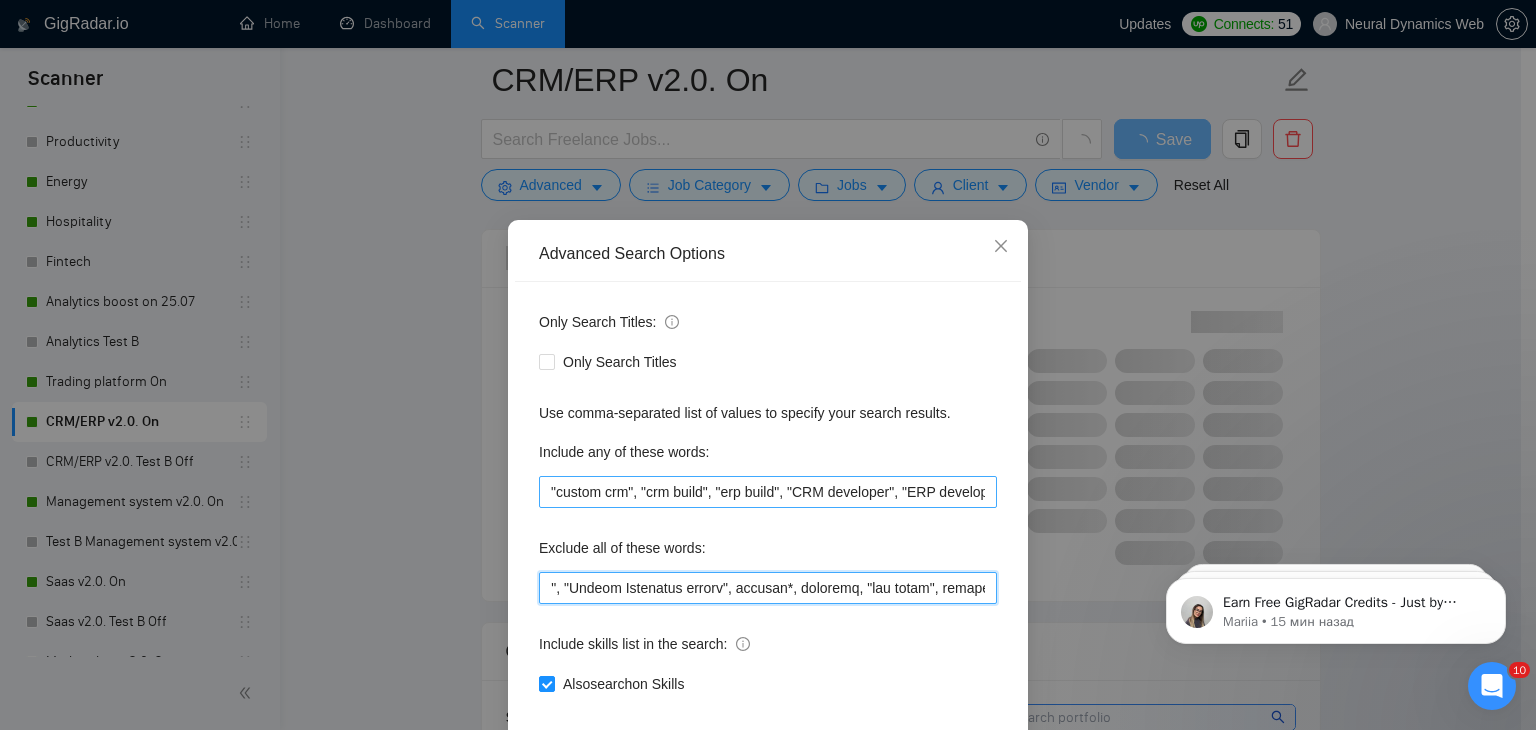 drag, startPoint x: 788, startPoint y: 593, endPoint x: 904, endPoint y: 507, distance: 144.40222 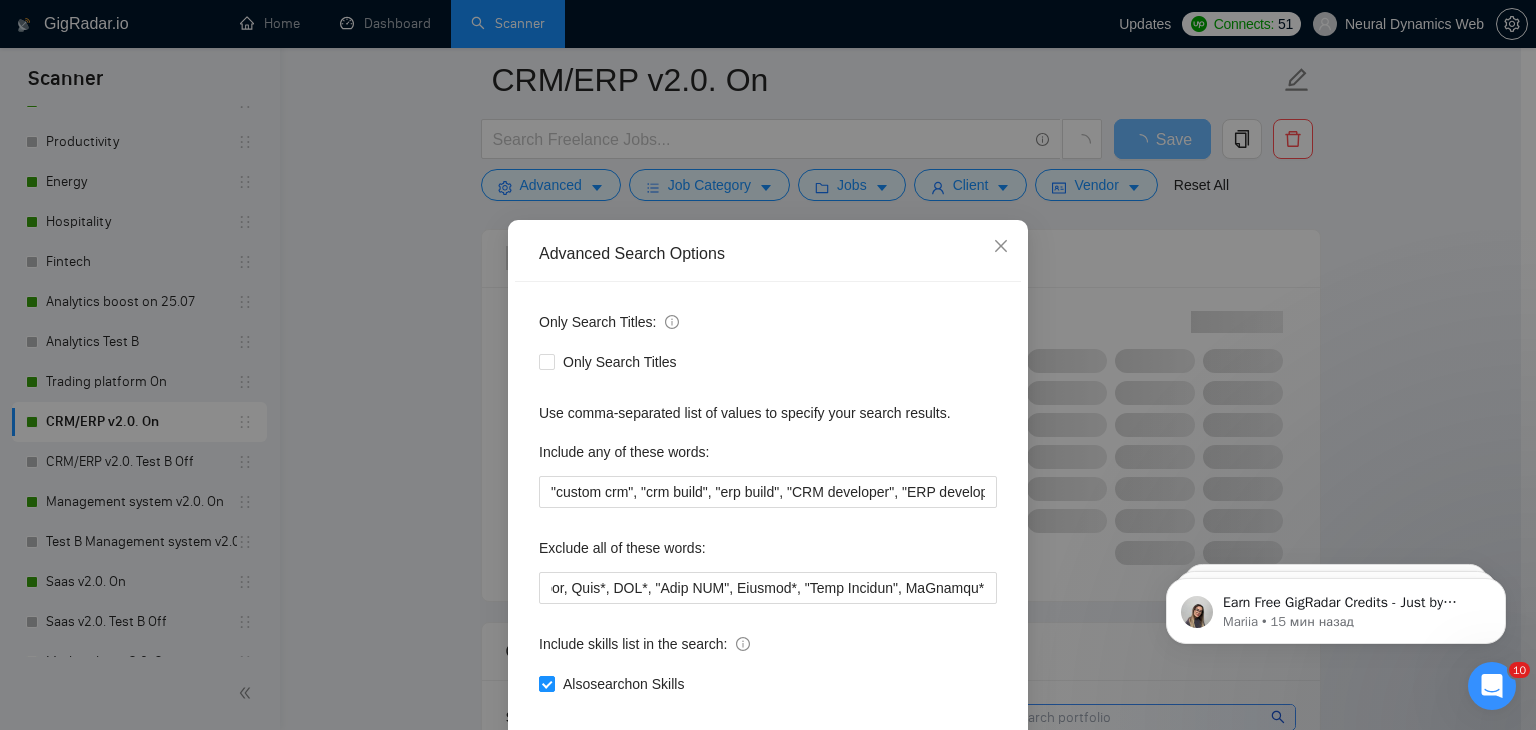 scroll, scrollTop: 0, scrollLeft: 34081, axis: horizontal 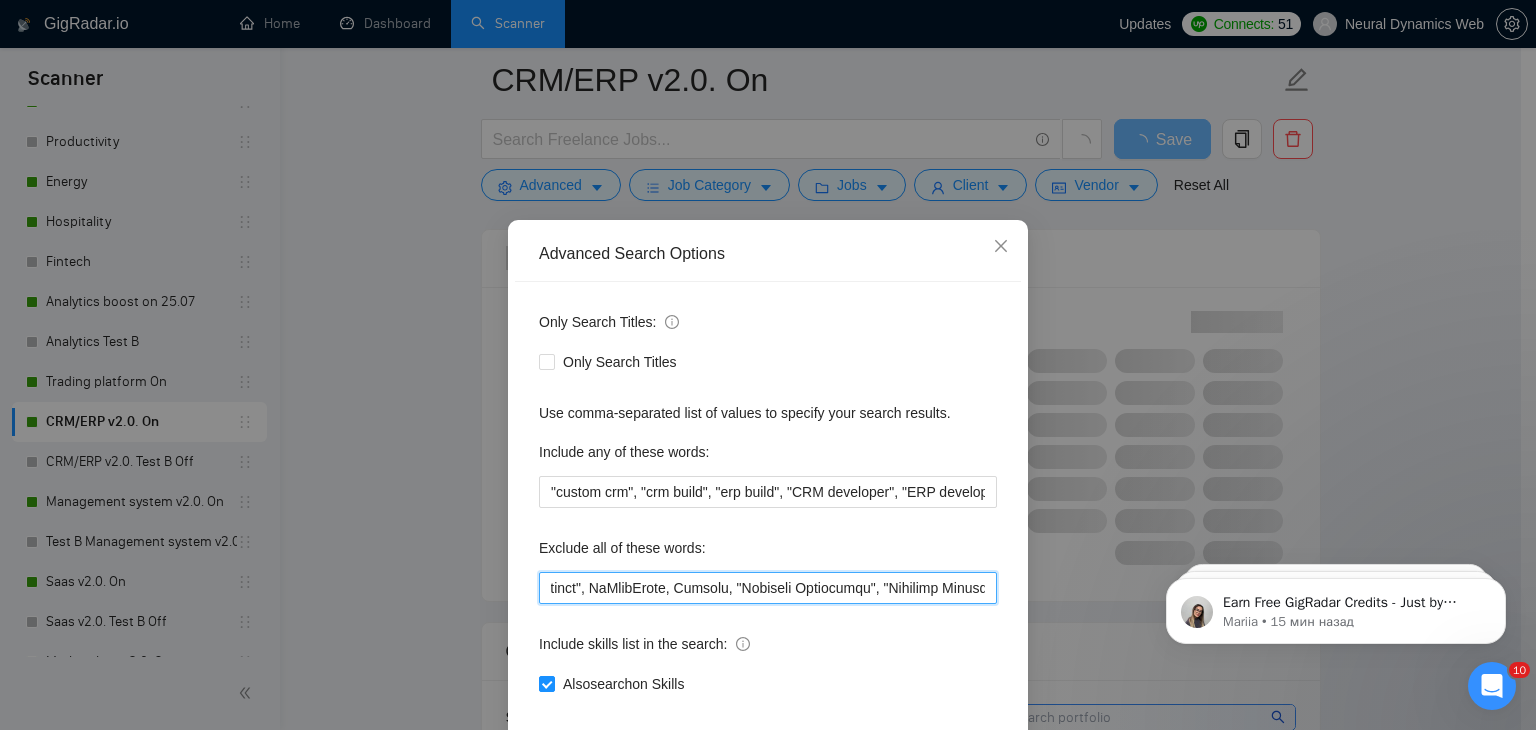 drag, startPoint x: 796, startPoint y: 588, endPoint x: 740, endPoint y: 591, distance: 56.0803 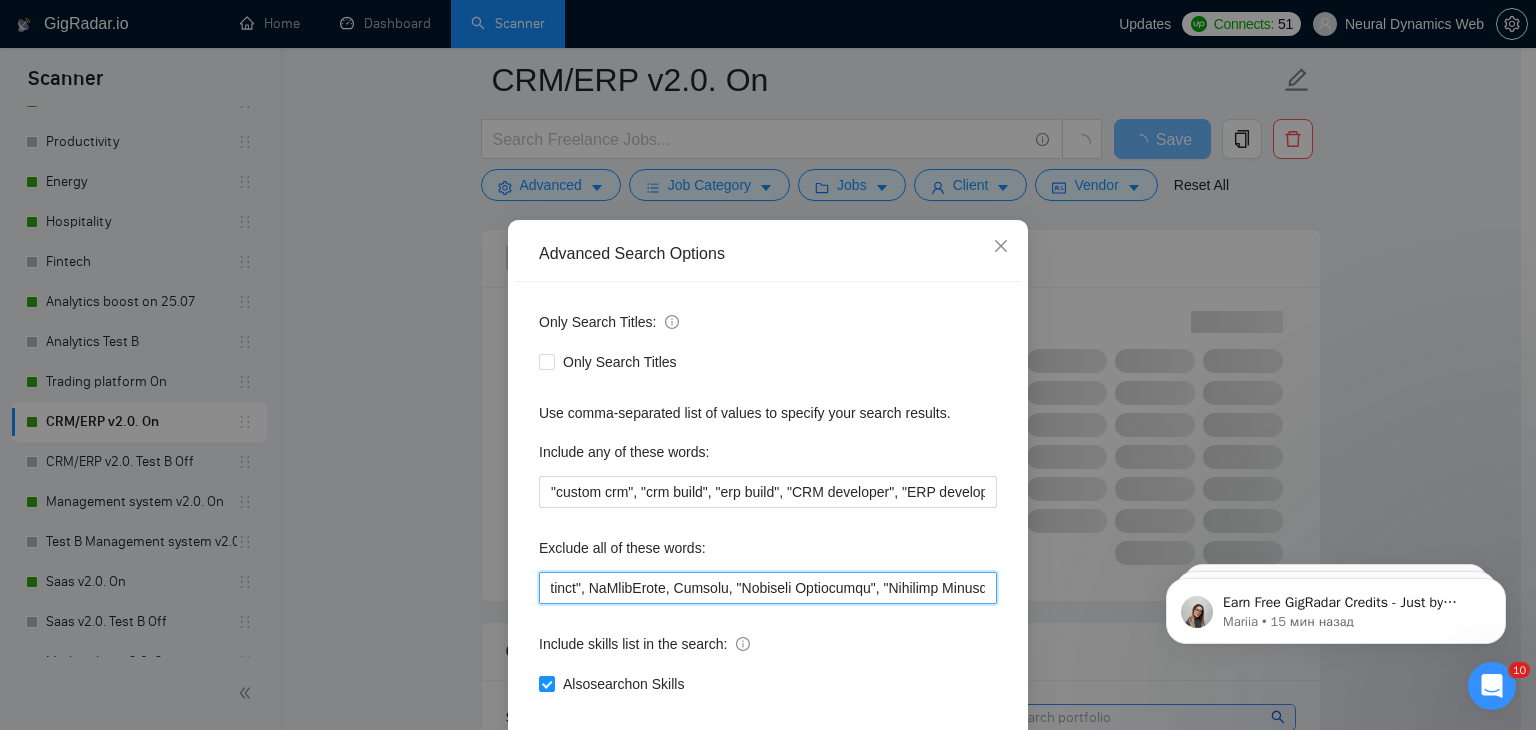 click at bounding box center [768, 588] 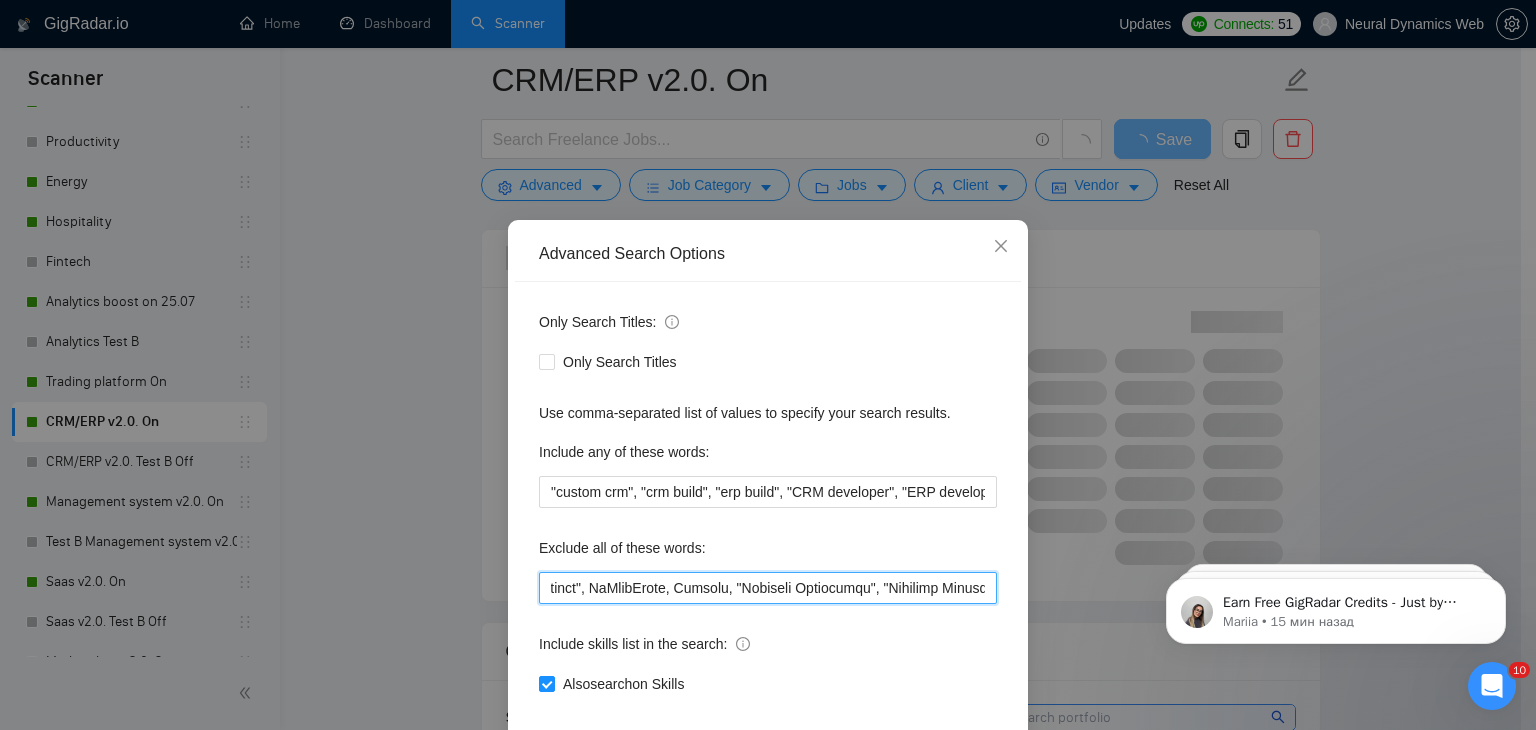 type on "attio, smartsuite, suitedash, suite,  "cold caller", "cold calling", "Sales Development Rep", "Sales Development Representative", biosensor, epicor, vantage, pygame, pymunk, frontify, medusa, medusajs, "medusa js", "medusa.js", ros, "Robot Operating System", "(ros)", podia, showit, axon, minecraft, "A(TAK)", "bolt.new", "bolt new", clickup, "click up", "refine.dev", refine, "power pages", improvment*, lovable, "service titan", zendesk, "UI Integration Specialist", landing, moodle*, "digital ocean", "Dynamics Business Central", "Microsoft Business Central", "low-cost" ,"limited budget", fake, "Amplitude Analytics", "Amplitude Data Analytics", minor, rentman, "tally form", "tally,io", logto, clerk, coaching, "affiliate pro", "affiliate-pro", "affiliate script", "Ship Theory", "website update", "website updates", "website setup", "websites setup", posthog, squareup, "square up", "wild apricot", wildapricot, starchapter, VR/AR, "Google Platform Expert ", Tempolabs*, "tempo labs", Langgr..." 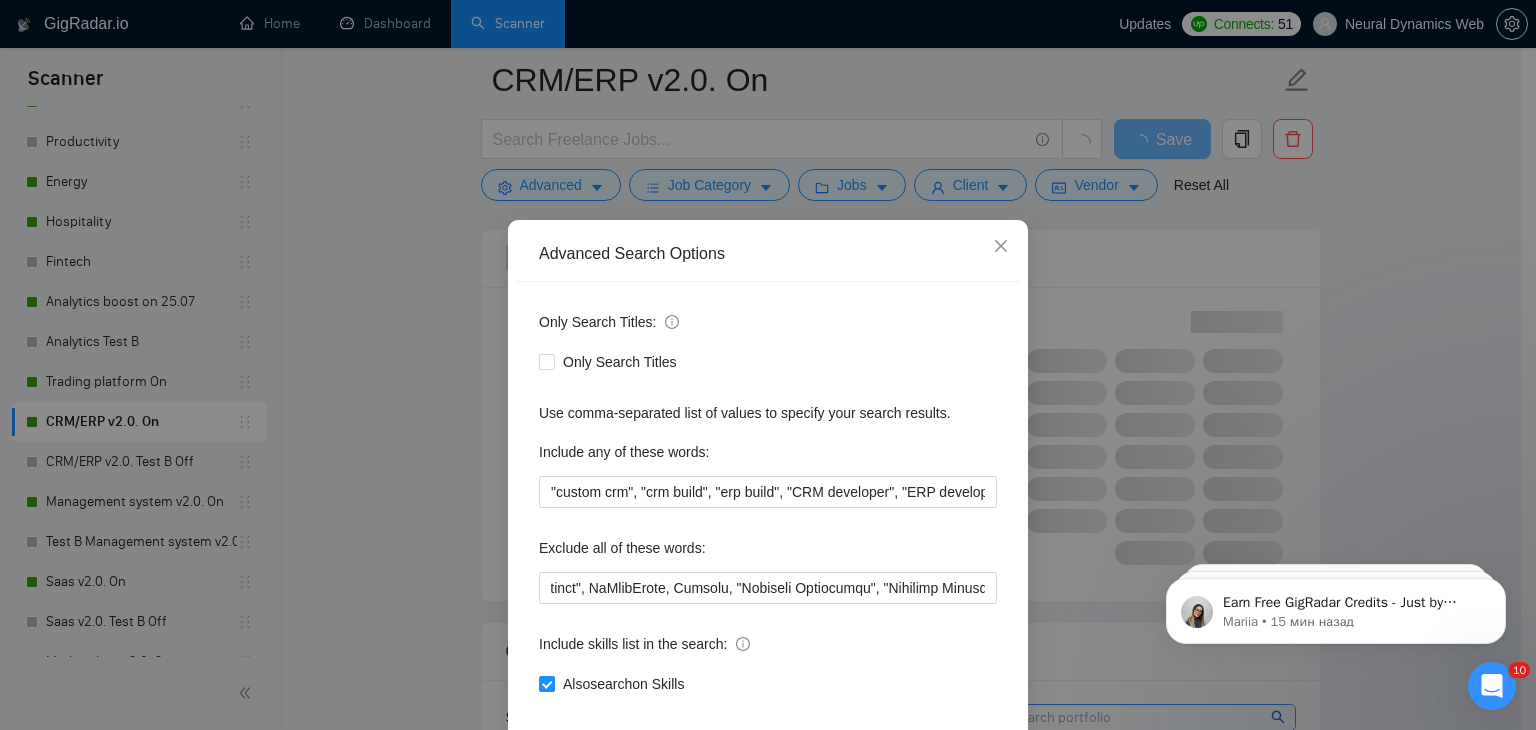 click on "OK" at bounding box center [979, 775] 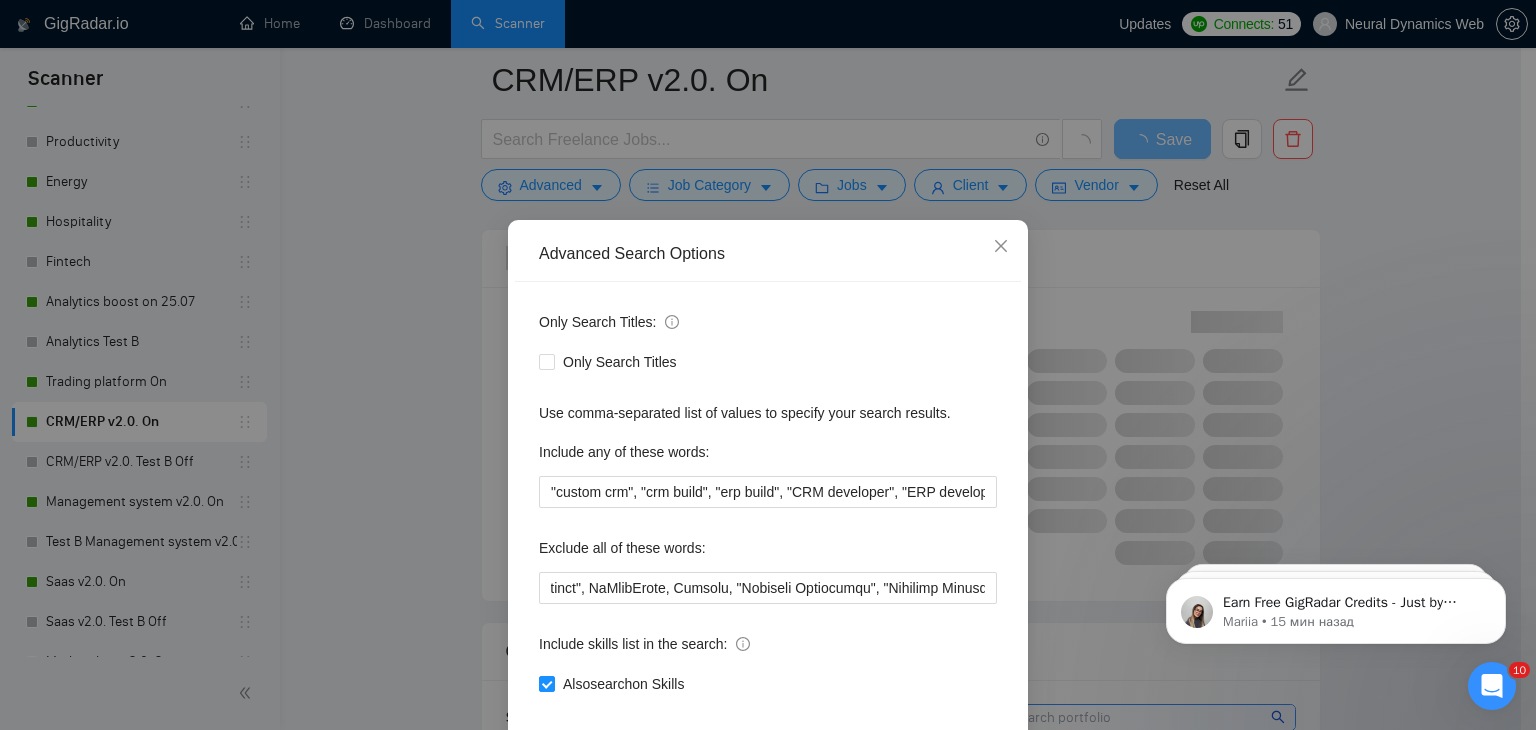 scroll, scrollTop: 102, scrollLeft: 0, axis: vertical 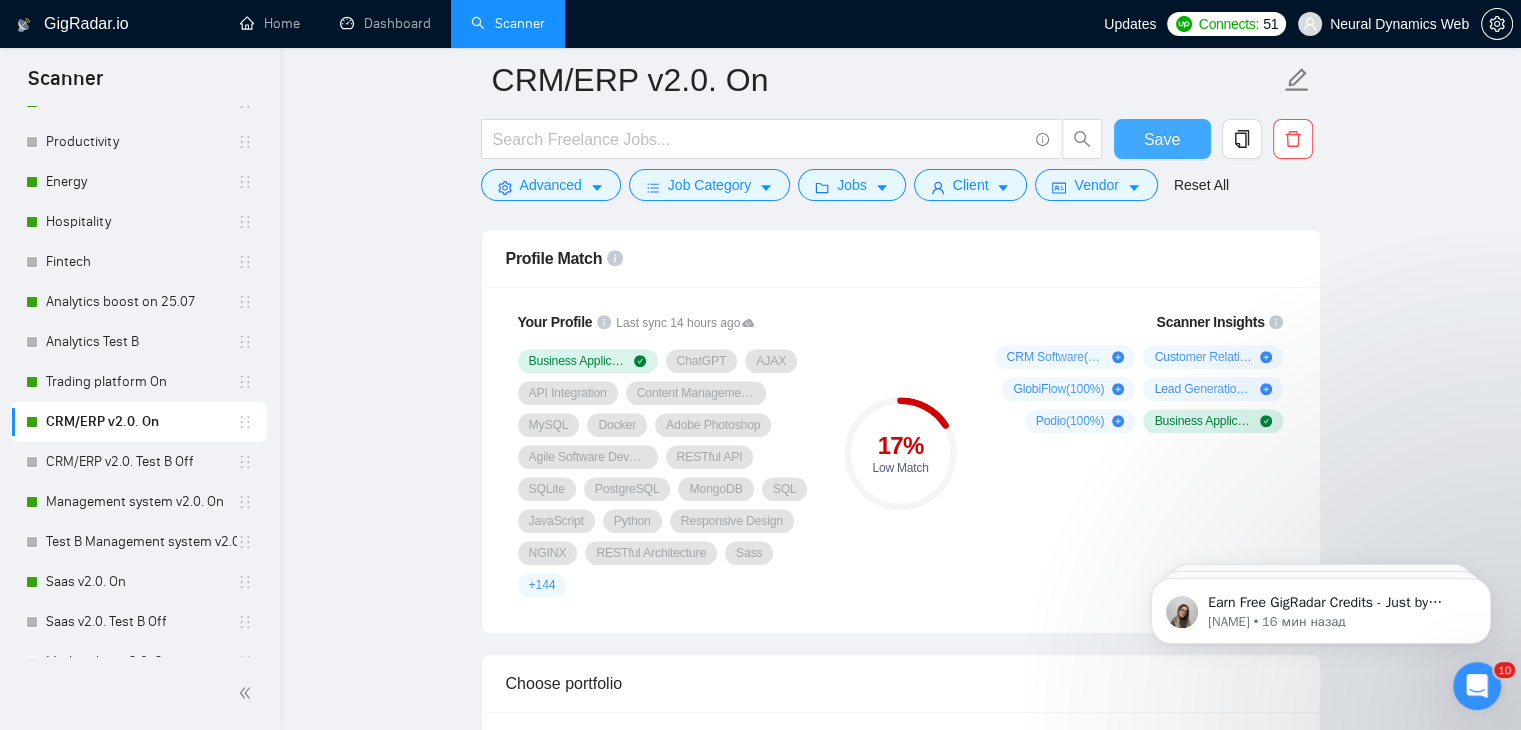 click on "Save" at bounding box center (1162, 139) 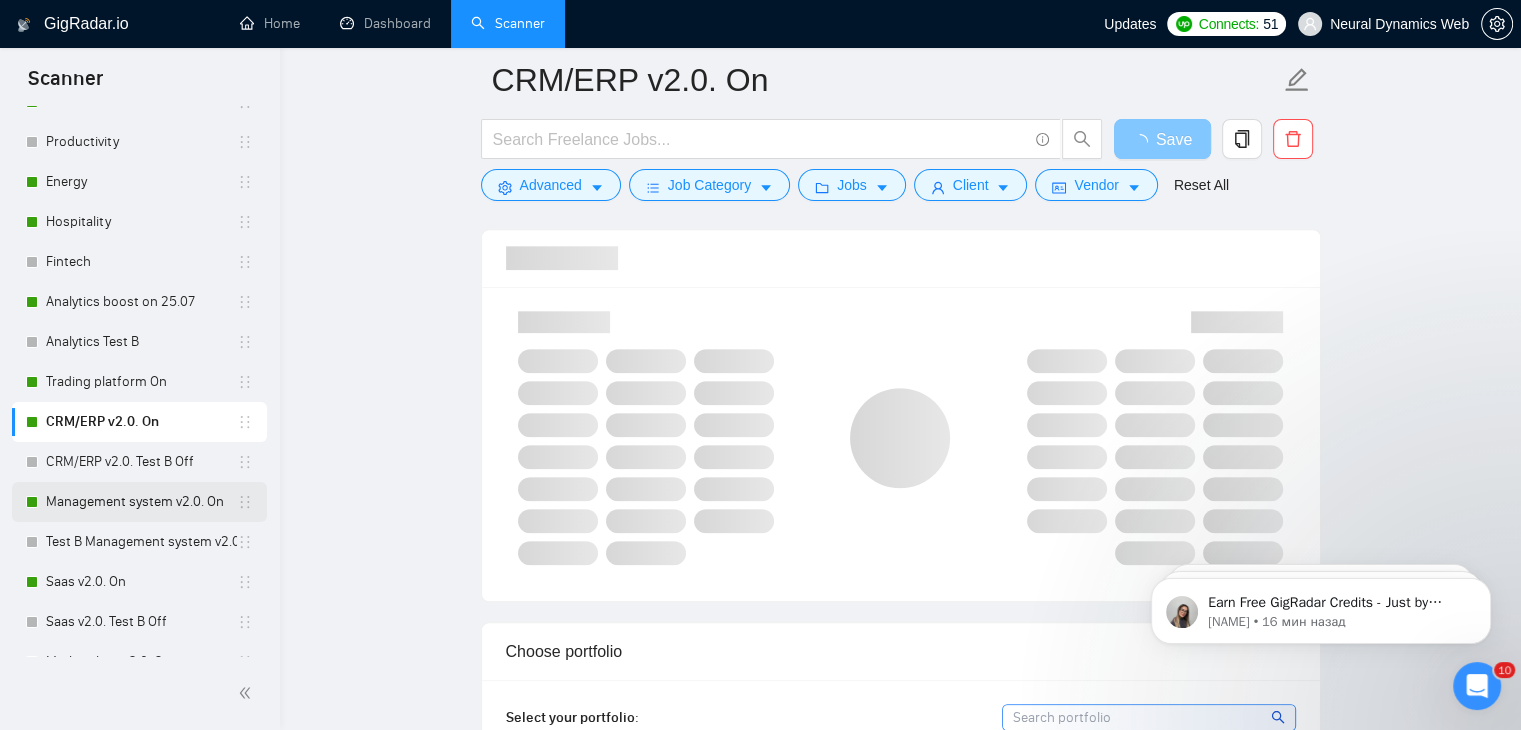 type 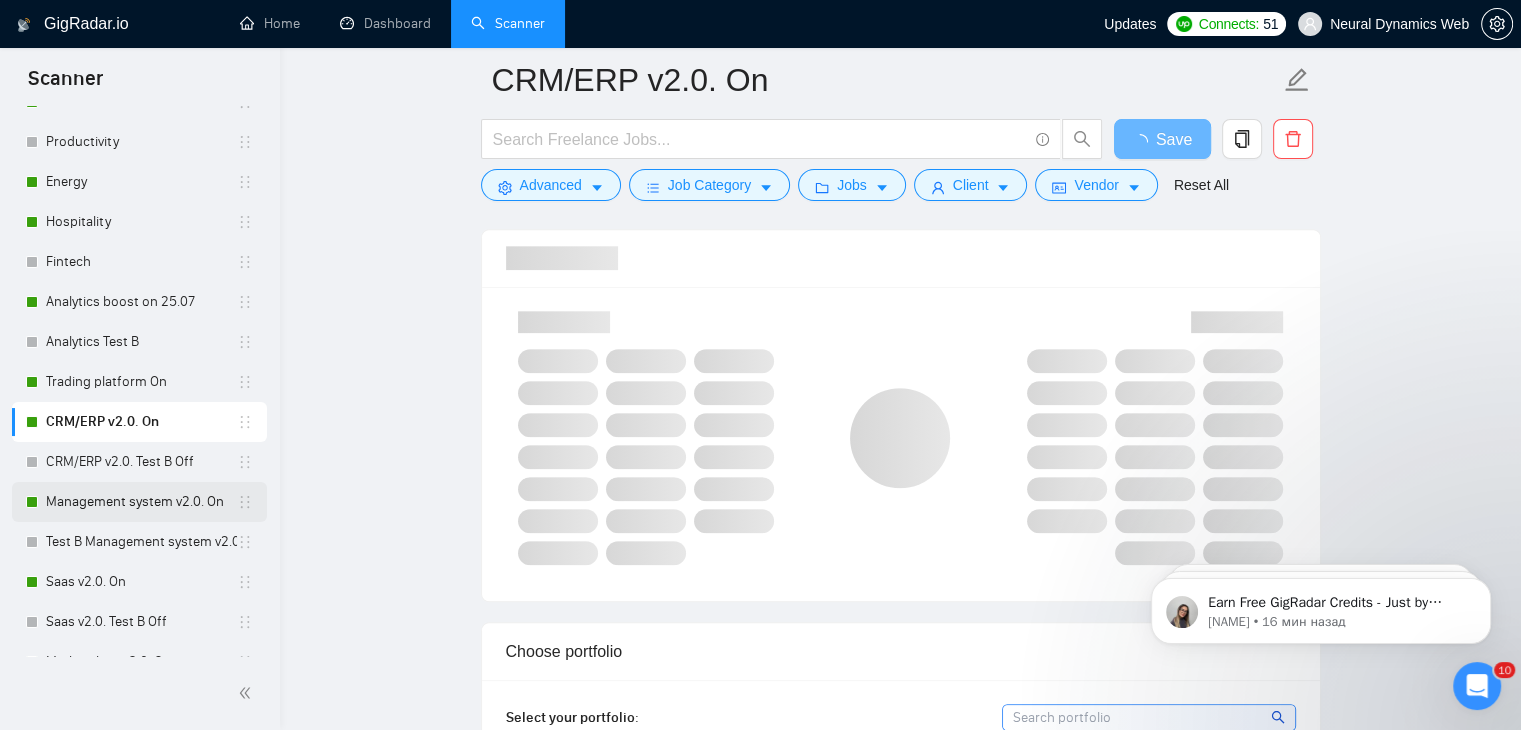 click on "Management system v2.0. On" at bounding box center (141, 502) 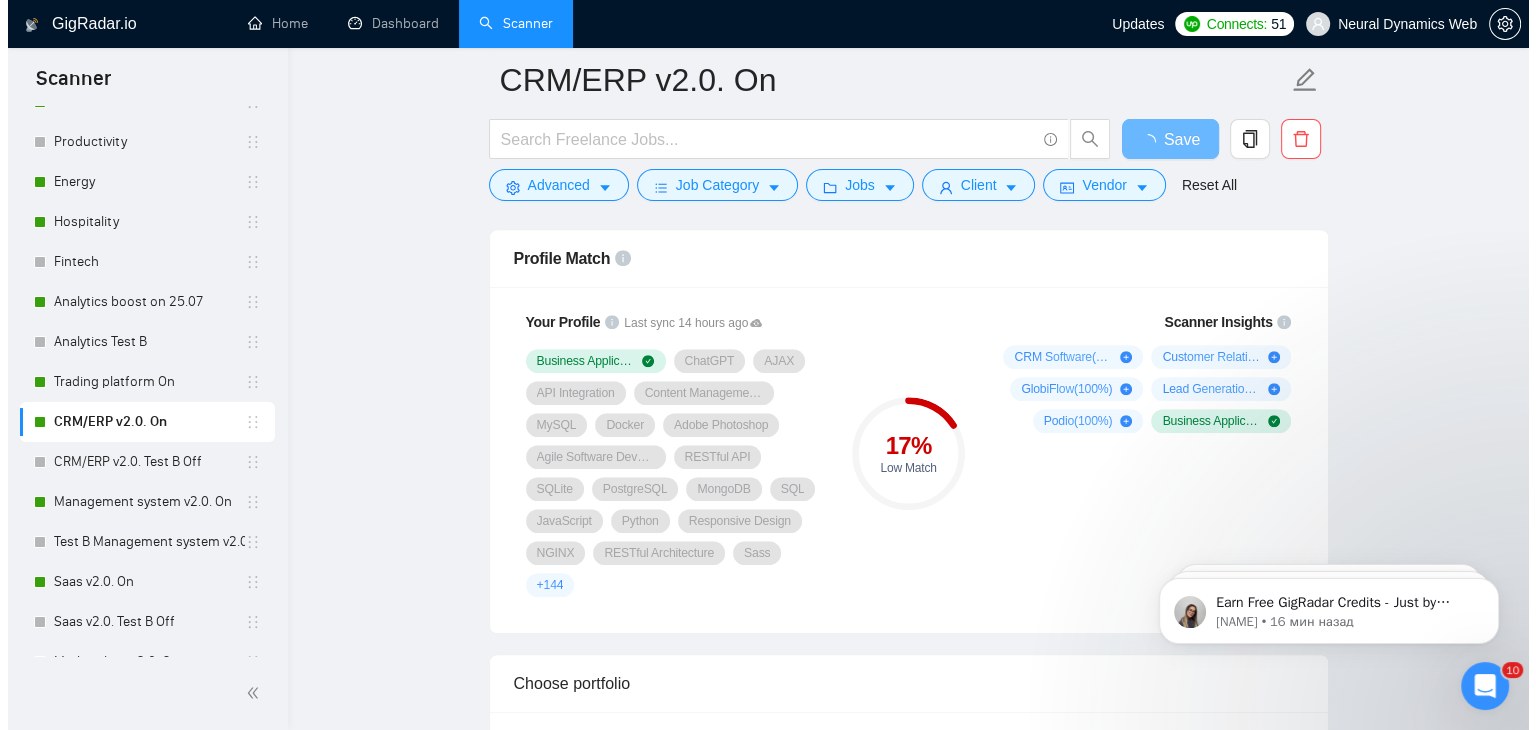 scroll, scrollTop: 0, scrollLeft: 0, axis: both 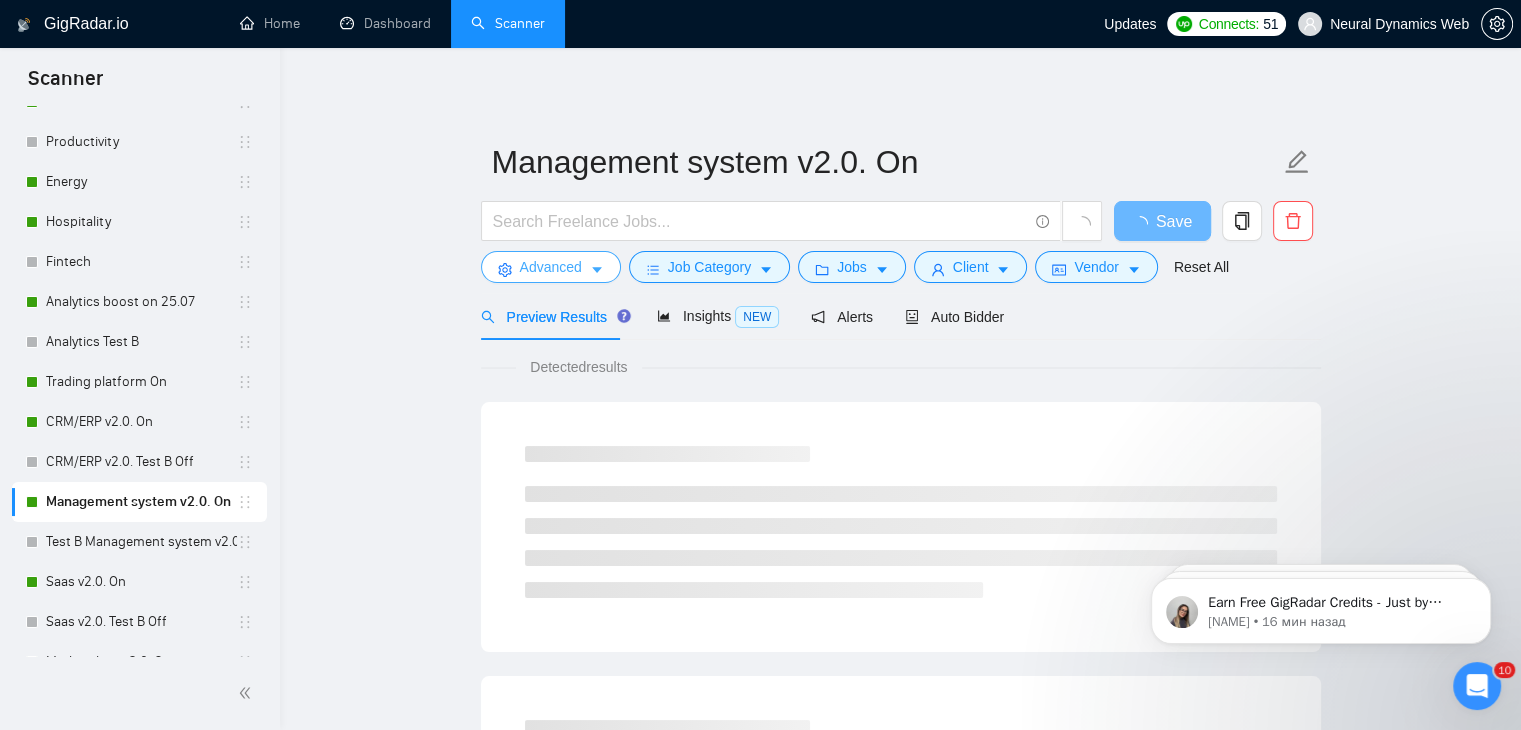 click on "Advanced" at bounding box center [551, 267] 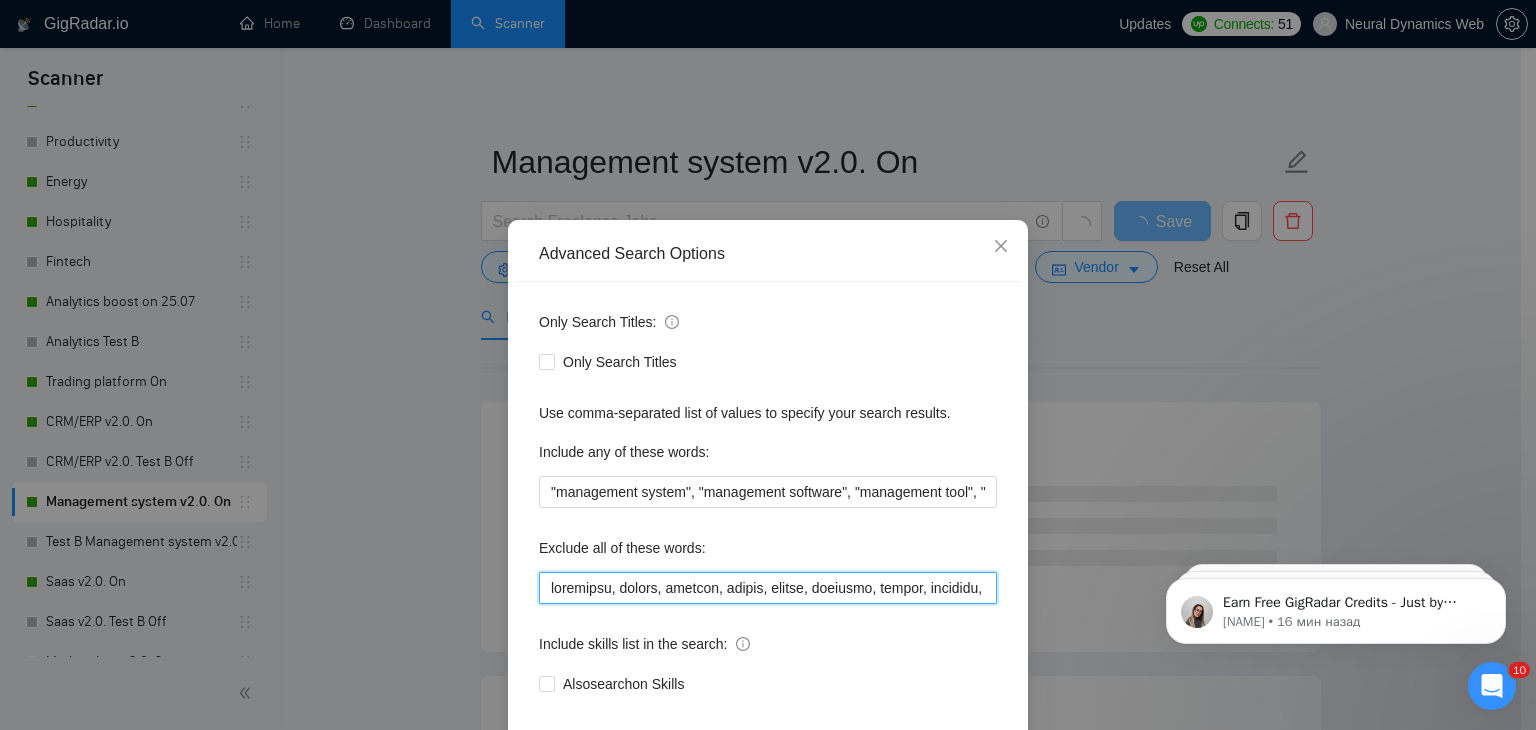 click at bounding box center (768, 588) 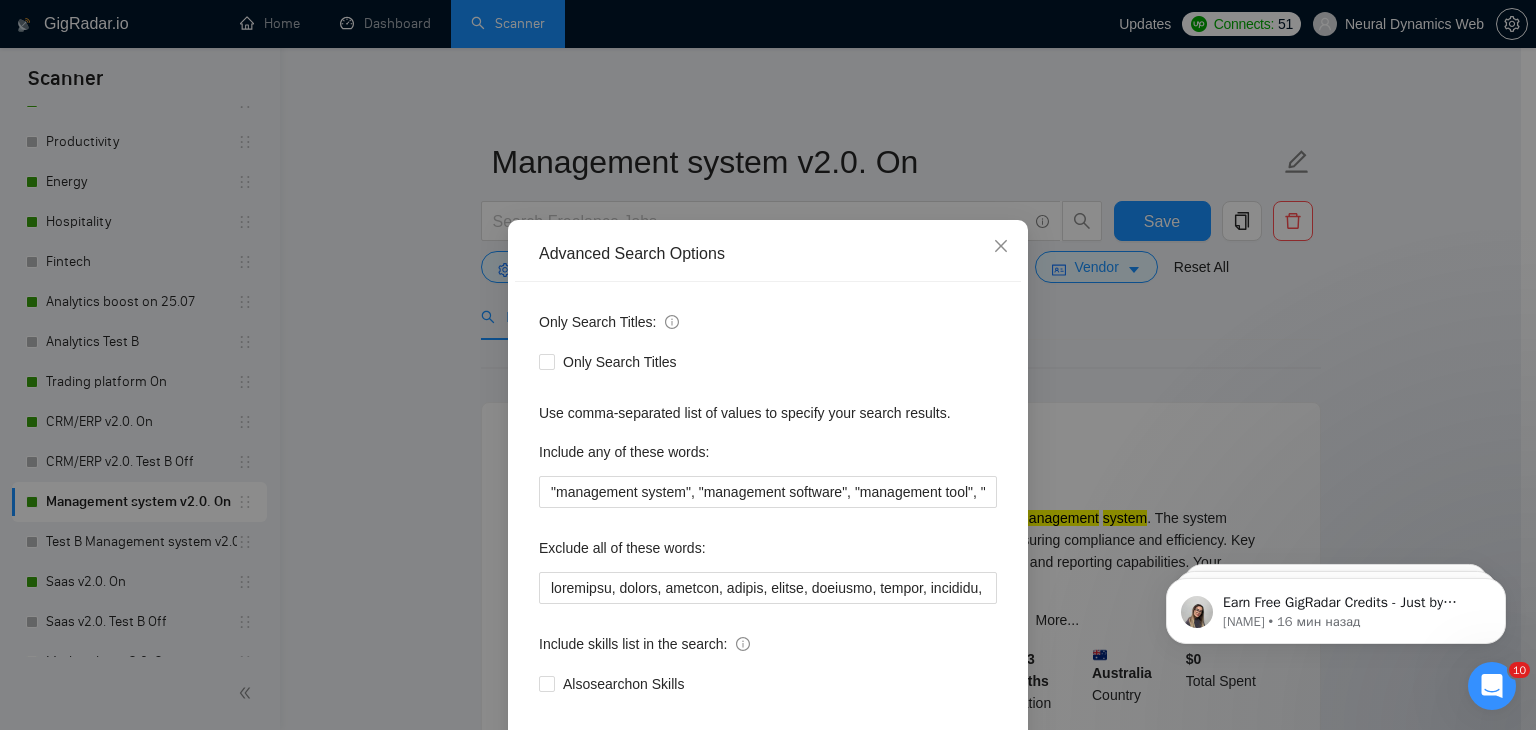 scroll, scrollTop: 0, scrollLeft: 10860, axis: horizontal 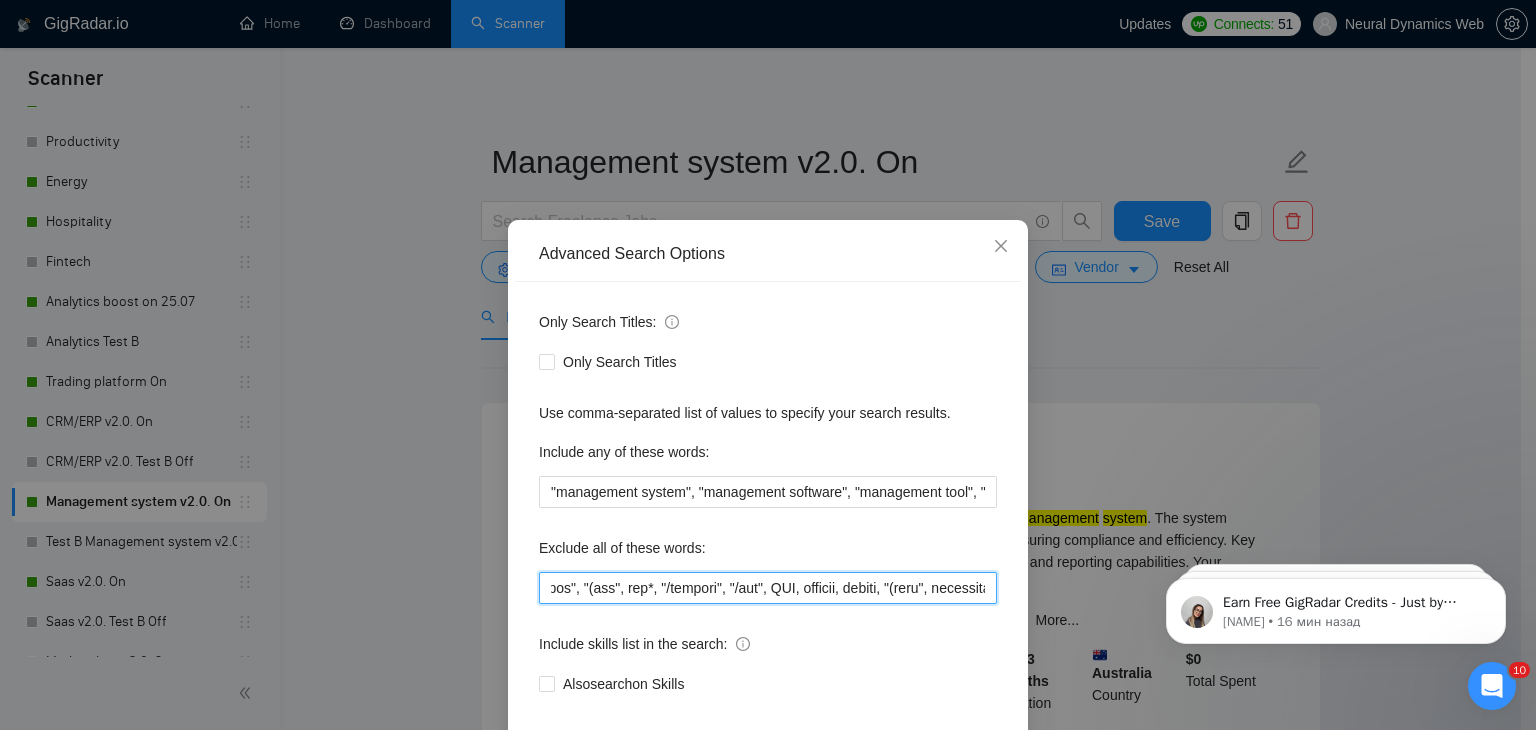 drag, startPoint x: 783, startPoint y: 588, endPoint x: 736, endPoint y: 585, distance: 47.095646 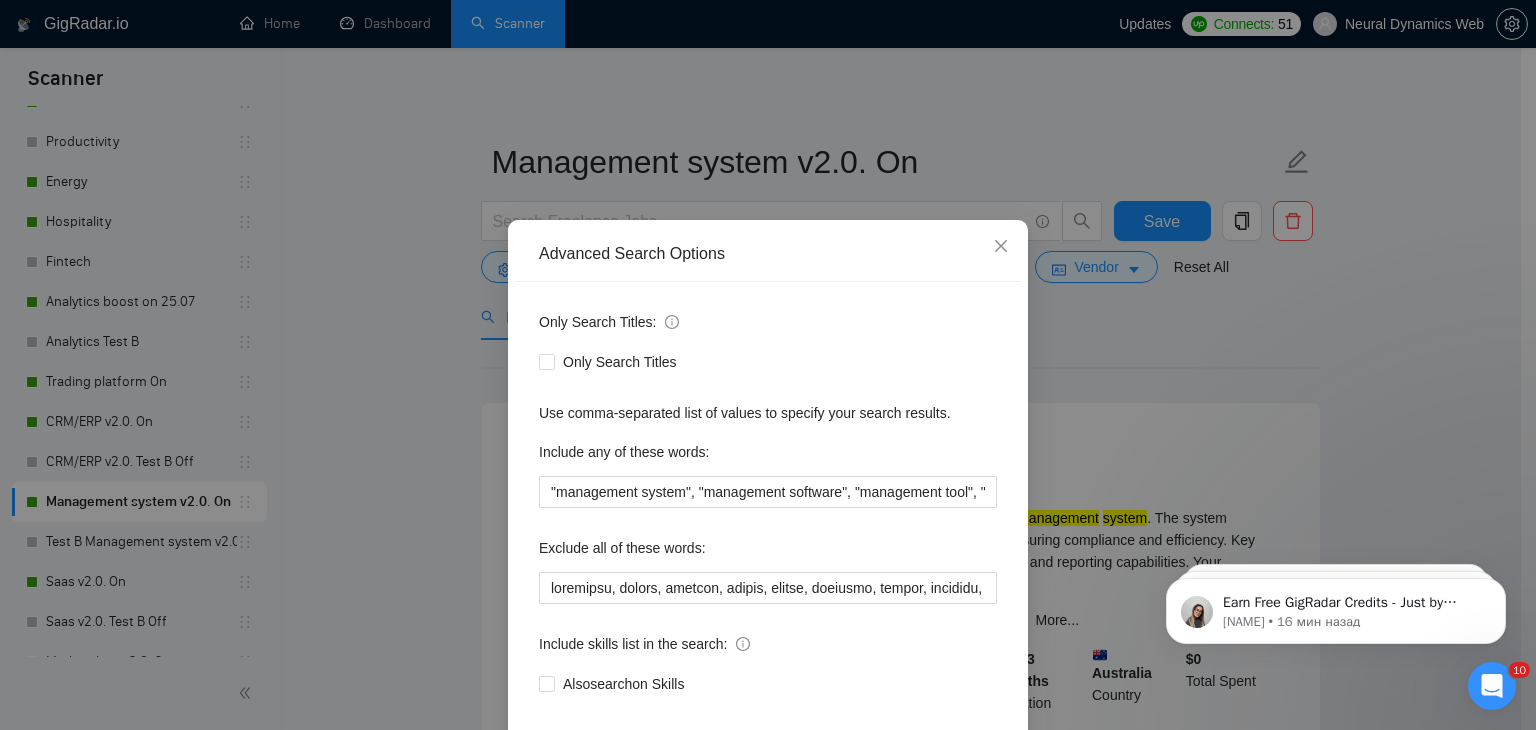 scroll, scrollTop: 0, scrollLeft: 14418, axis: horizontal 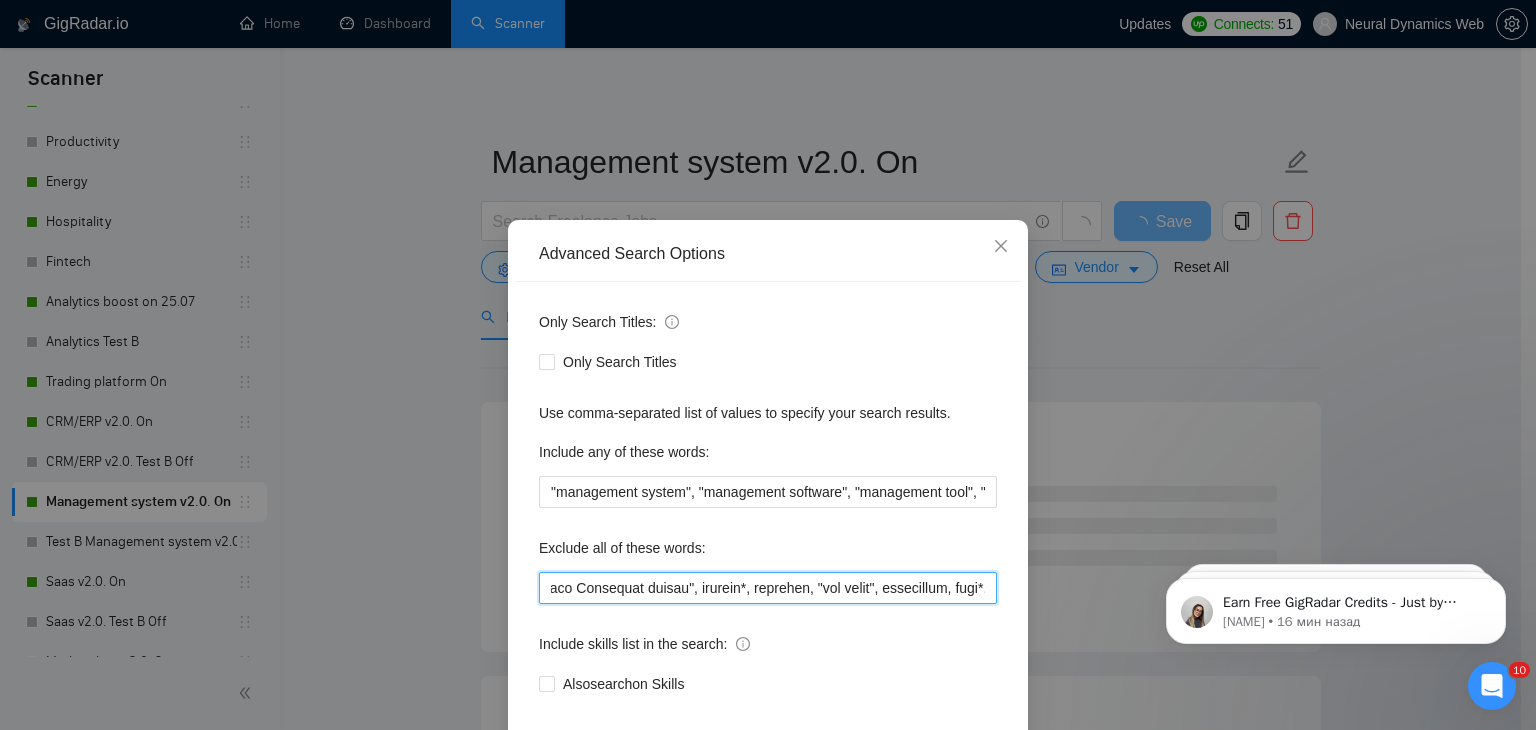 drag, startPoint x: 784, startPoint y: 591, endPoint x: 748, endPoint y: 597, distance: 36.496574 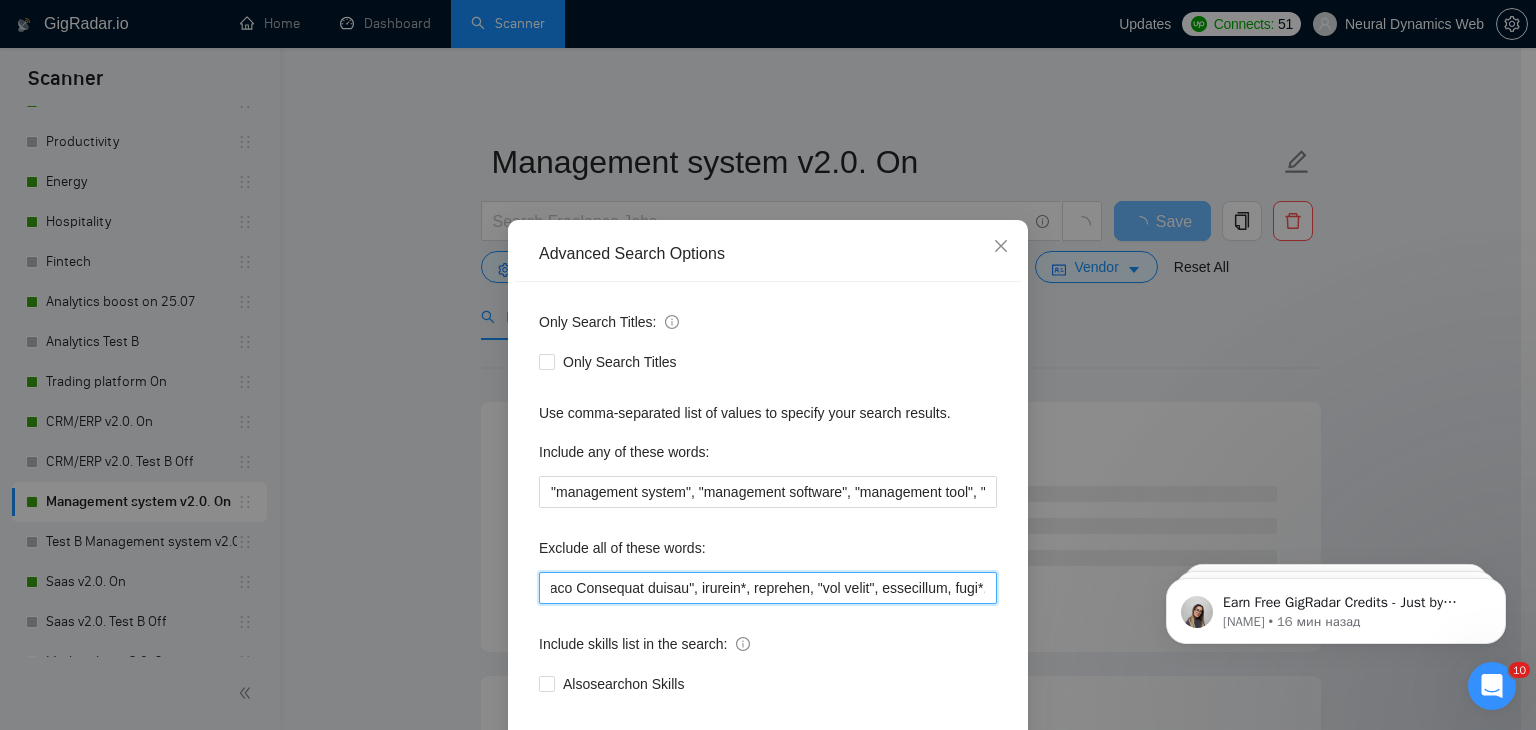 drag, startPoint x: 745, startPoint y: 594, endPoint x: 786, endPoint y: 593, distance: 41.01219 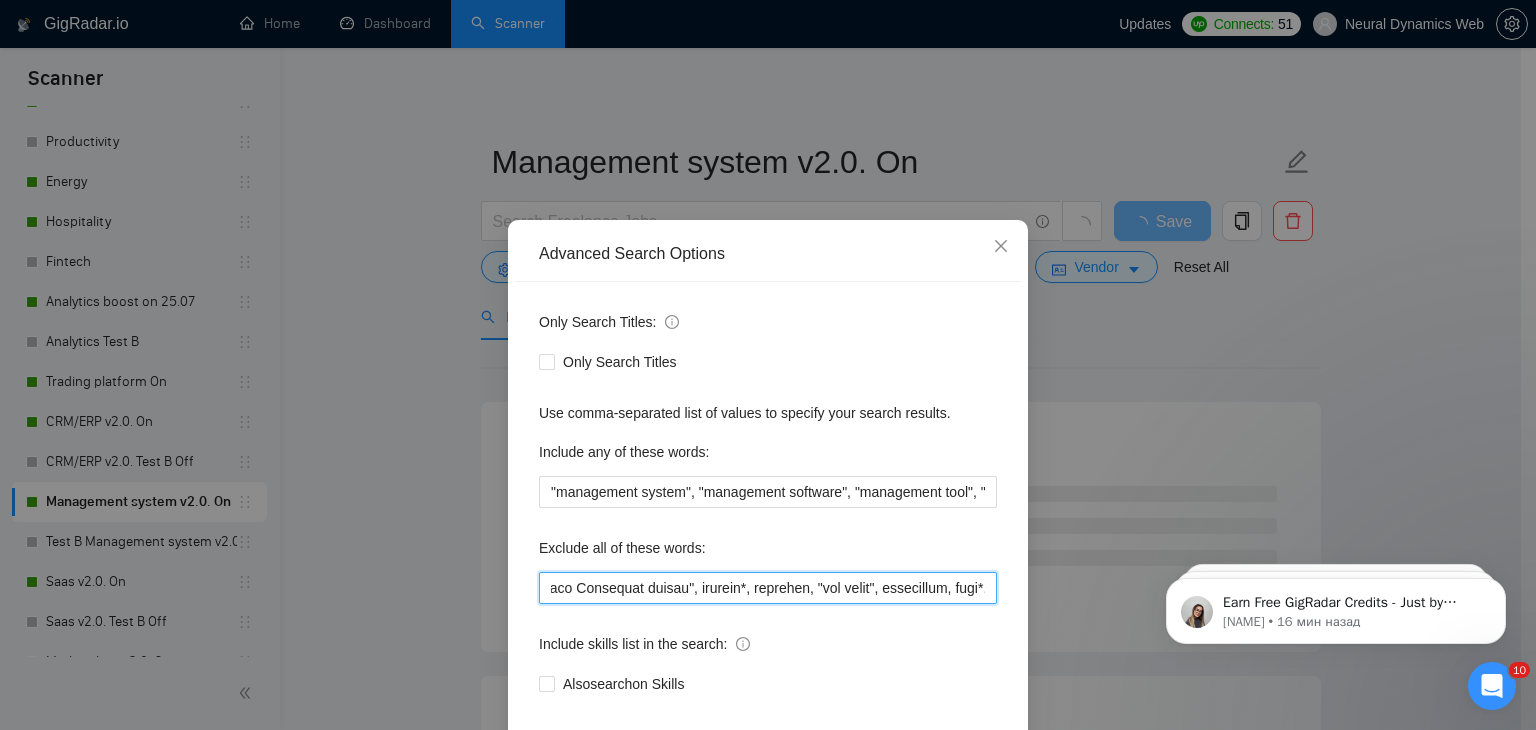 click at bounding box center [768, 588] 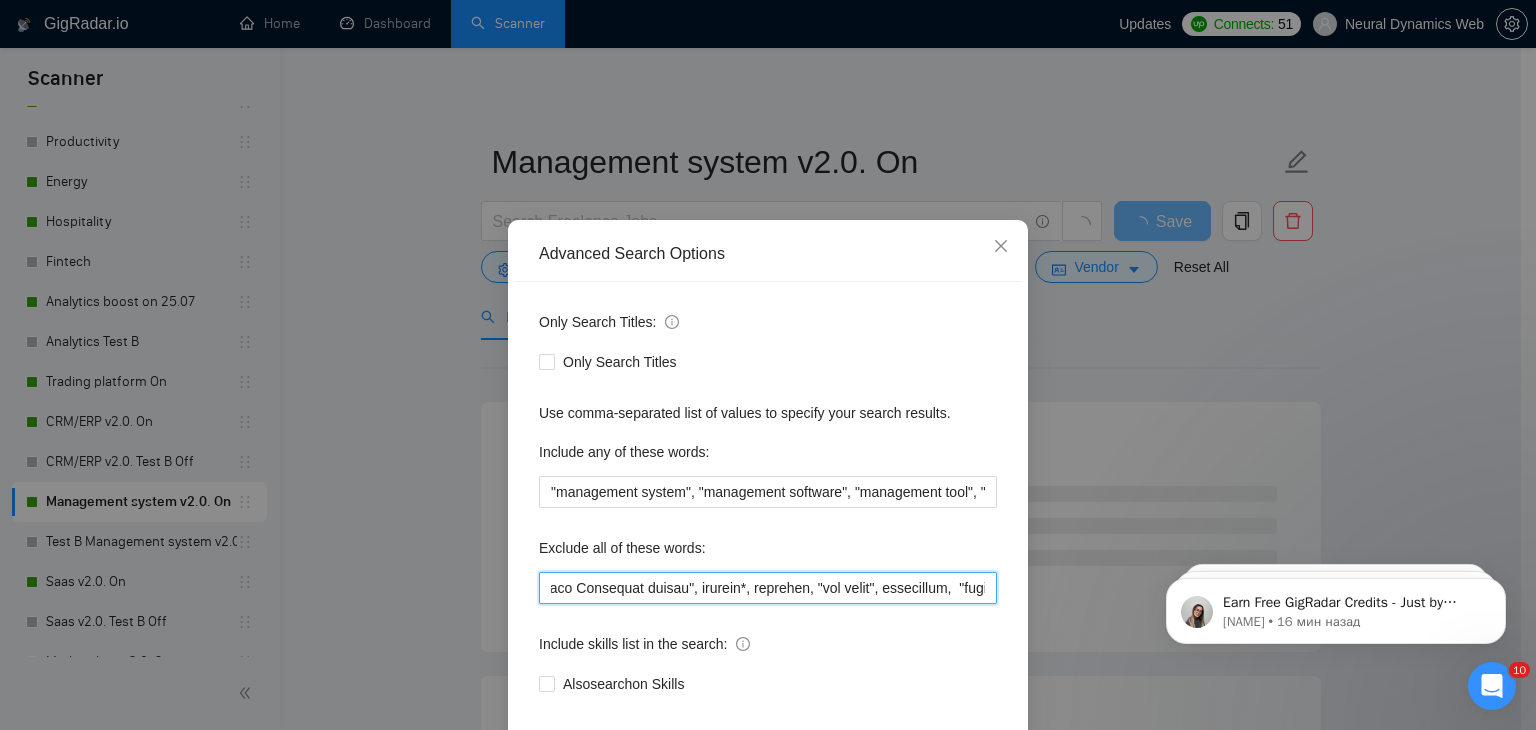 click at bounding box center [768, 588] 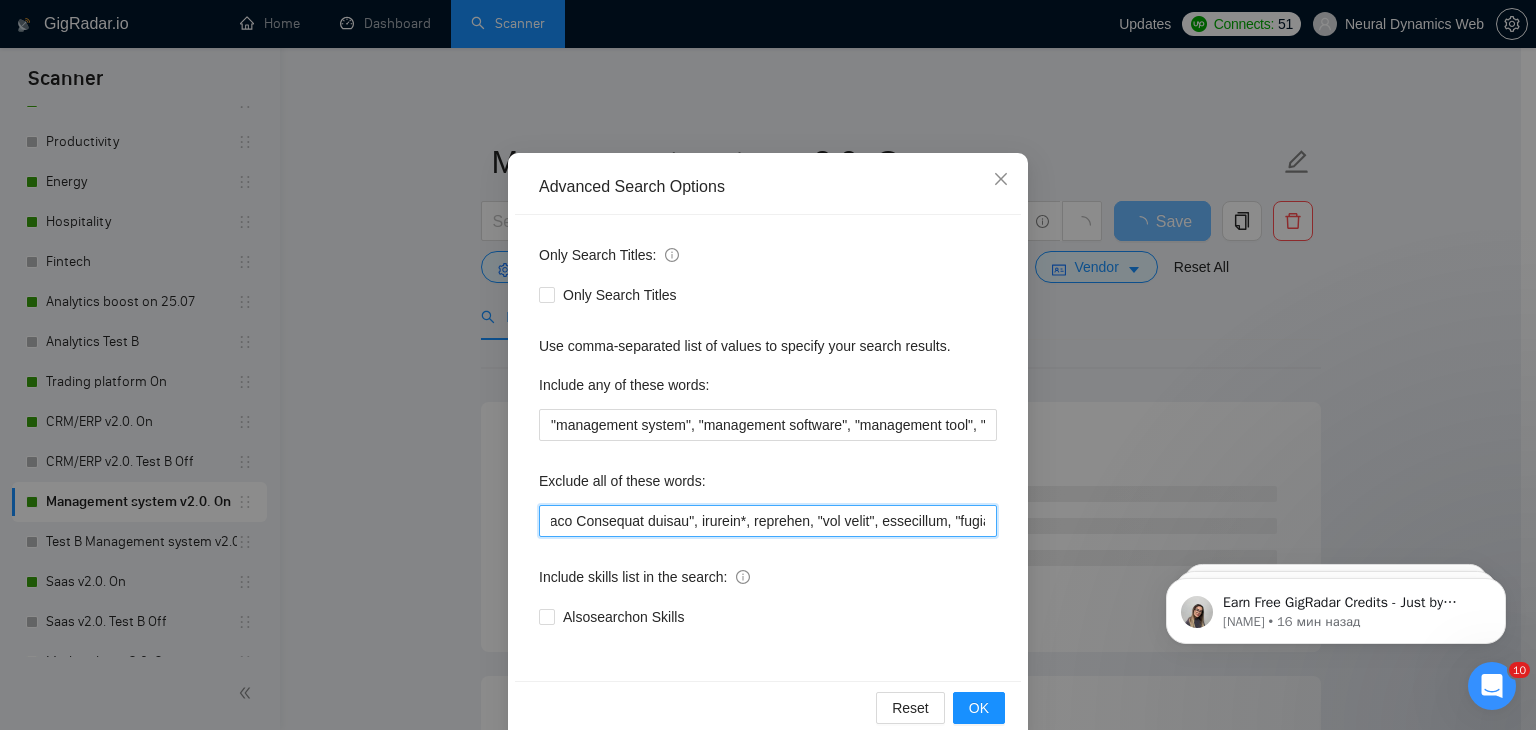 scroll, scrollTop: 102, scrollLeft: 0, axis: vertical 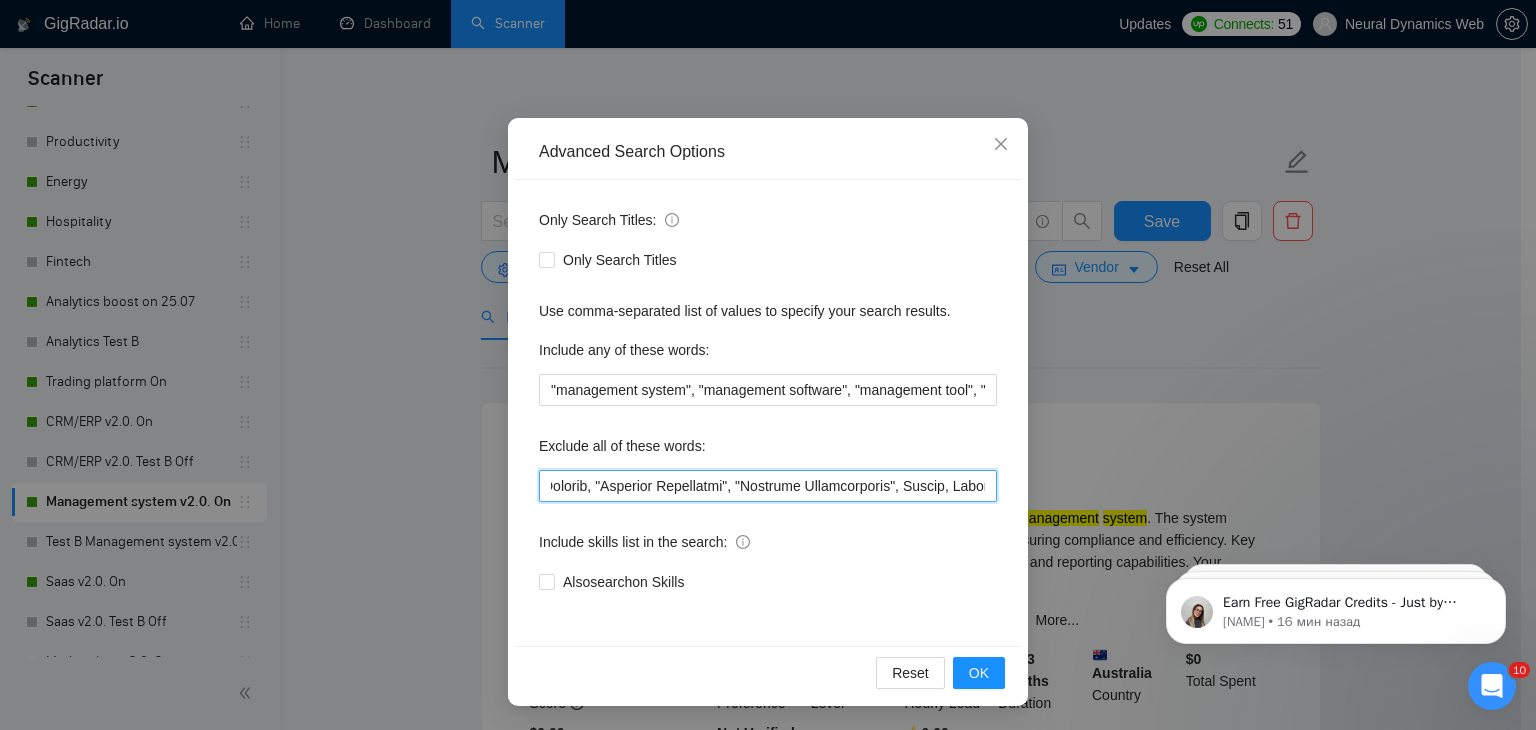 drag, startPoint x: 796, startPoint y: 483, endPoint x: 737, endPoint y: 485, distance: 59.03389 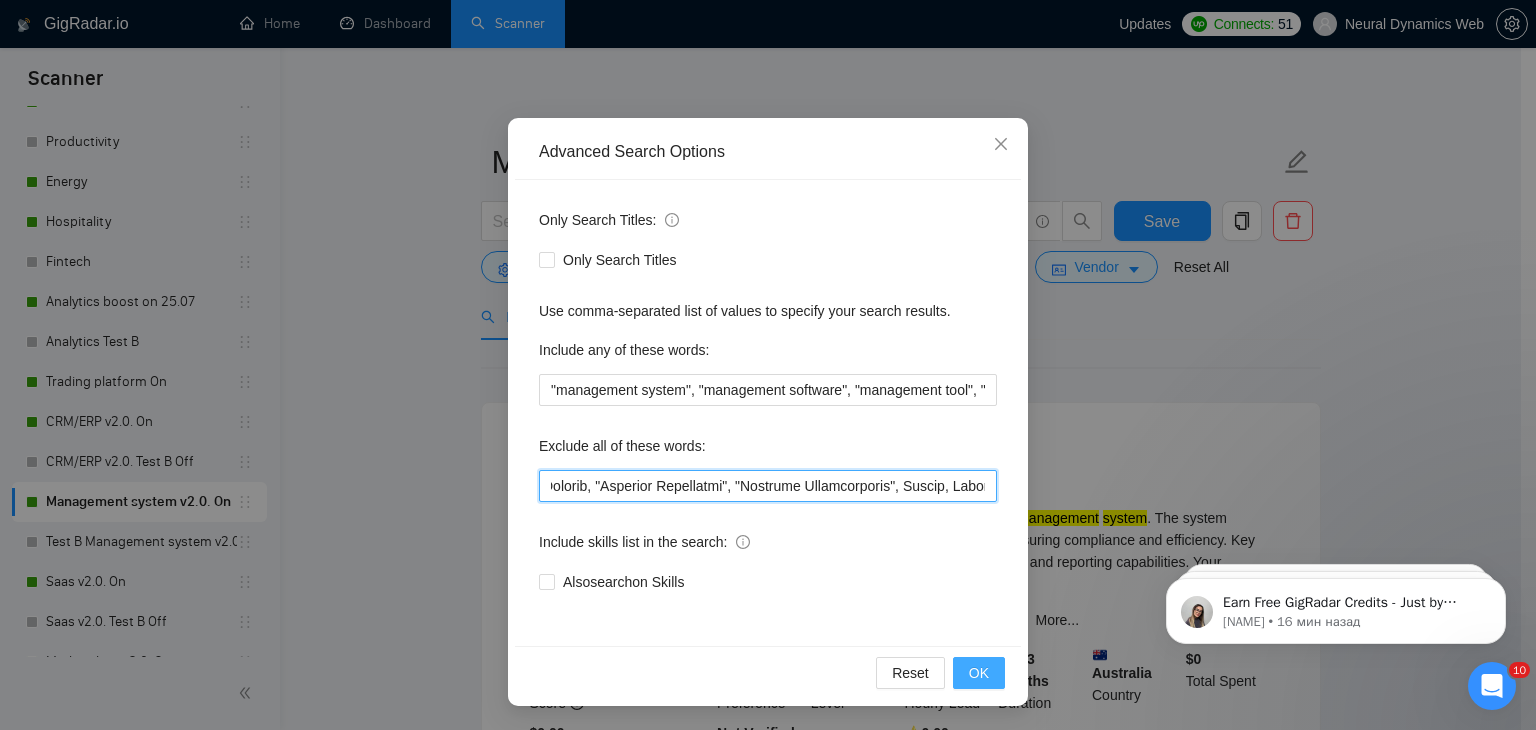 type on "biosensor, epicor, vantage, pygame, pymunk, frontify, medusa, medusajs, "medusa js", "medusa.js", ros, "Robot Operating System", "(ros)", podia, showit, axon, minecraft, "A(TAK)", "bolt.new", "bolt new", clickup, "click up", "refine.dev", refine, "power pages", improvment*, "service titan", zendesk, "UI Integration Specialist", landing, moodle*, "digital ocean", "Dynamics Business Central", "Microsoft Business Central", "low-cost","limited budget", fake, "Amplitude Analytics", "Amplitude Data Analytics", minor, rentman, "tally form", "tally,io", logto, clerk, coaching, "affiliate pro", "affiliate-pro", "affiliate script", "Ship Theory", "website update", "website updates", "website setup", "websites setup", posthog, squareup, "square up", "wild apricot", wildapricot, starchapter, VR/AR, "Google Platform Expert ", Tempolabs*, "tempo labs", Langgraph, hiring, koa*, "koa js", "Microsoft developer', ongoing position, "MS Dynamics CRM", "Apache Superset", blockchain*, "adobe coldfusion", arduino, voiceflow, "ep..." 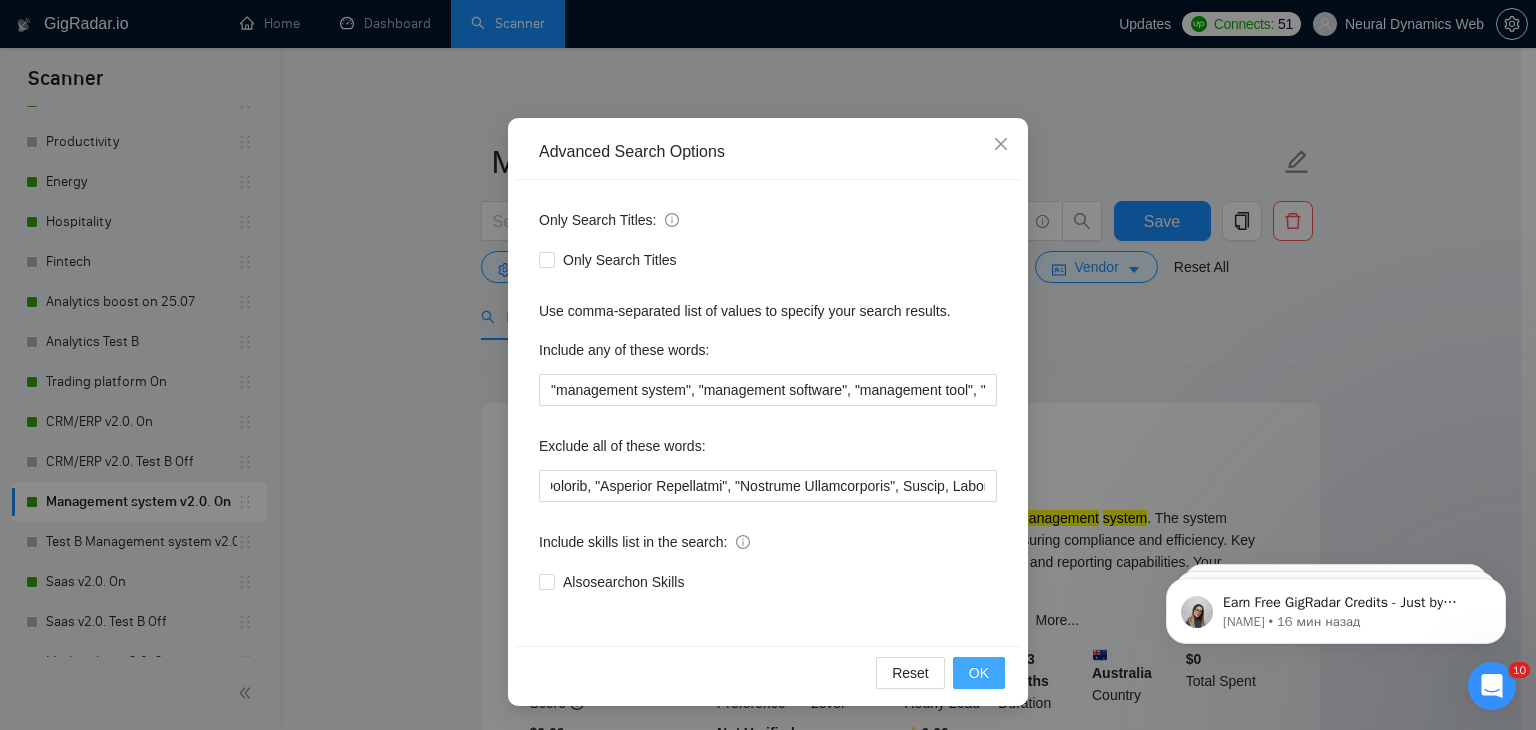 click on "OK" at bounding box center [979, 673] 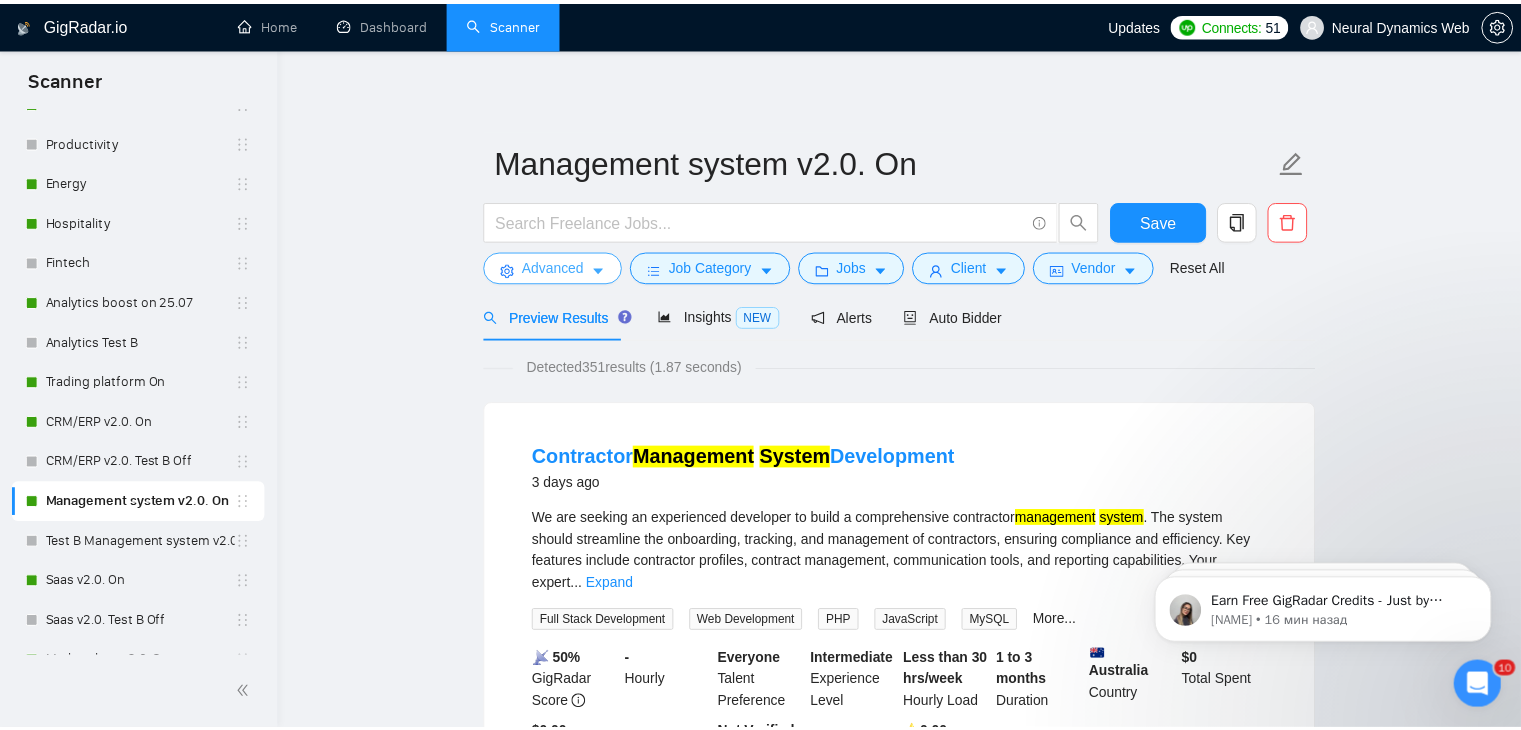 scroll, scrollTop: 0, scrollLeft: 0, axis: both 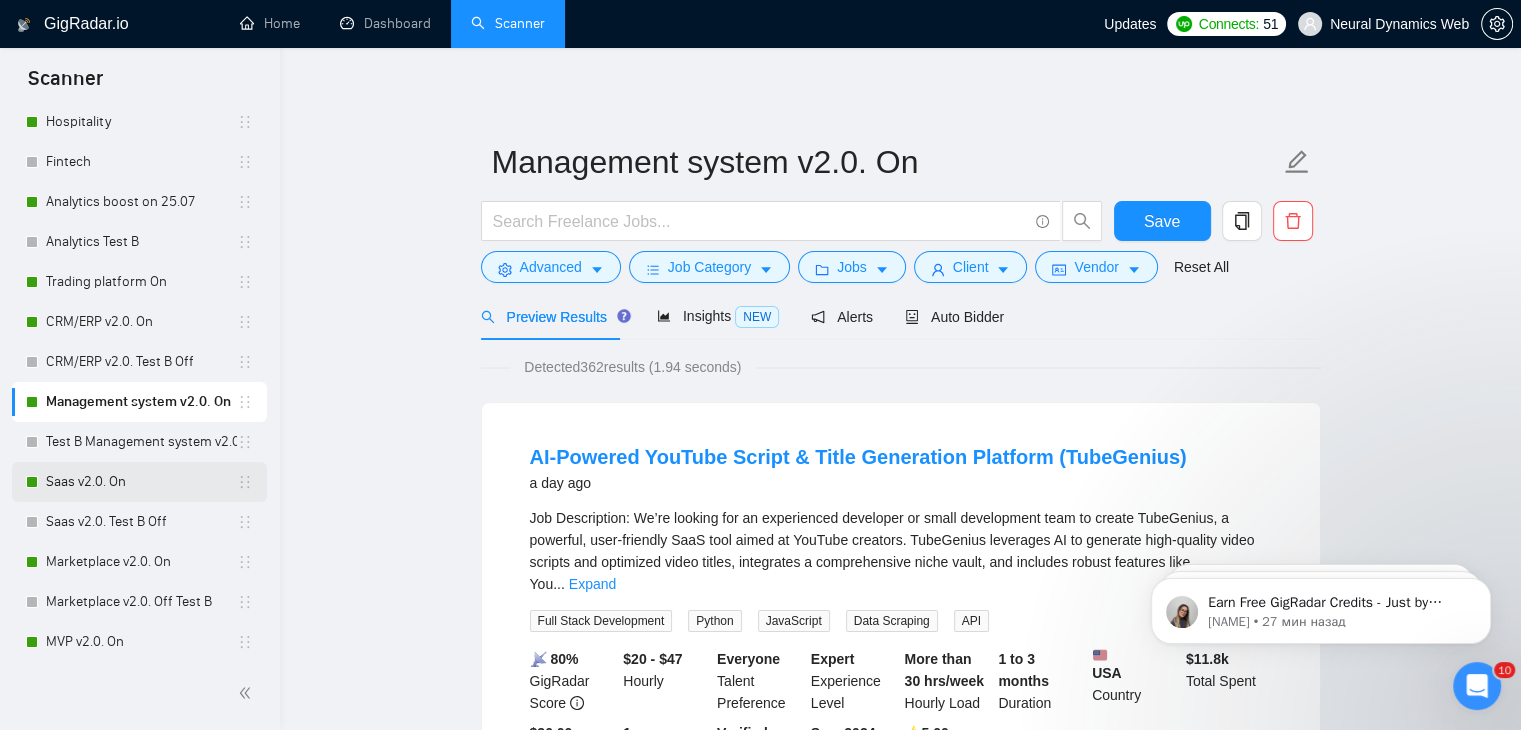 click on "Saas v2.0.  On" at bounding box center (141, 482) 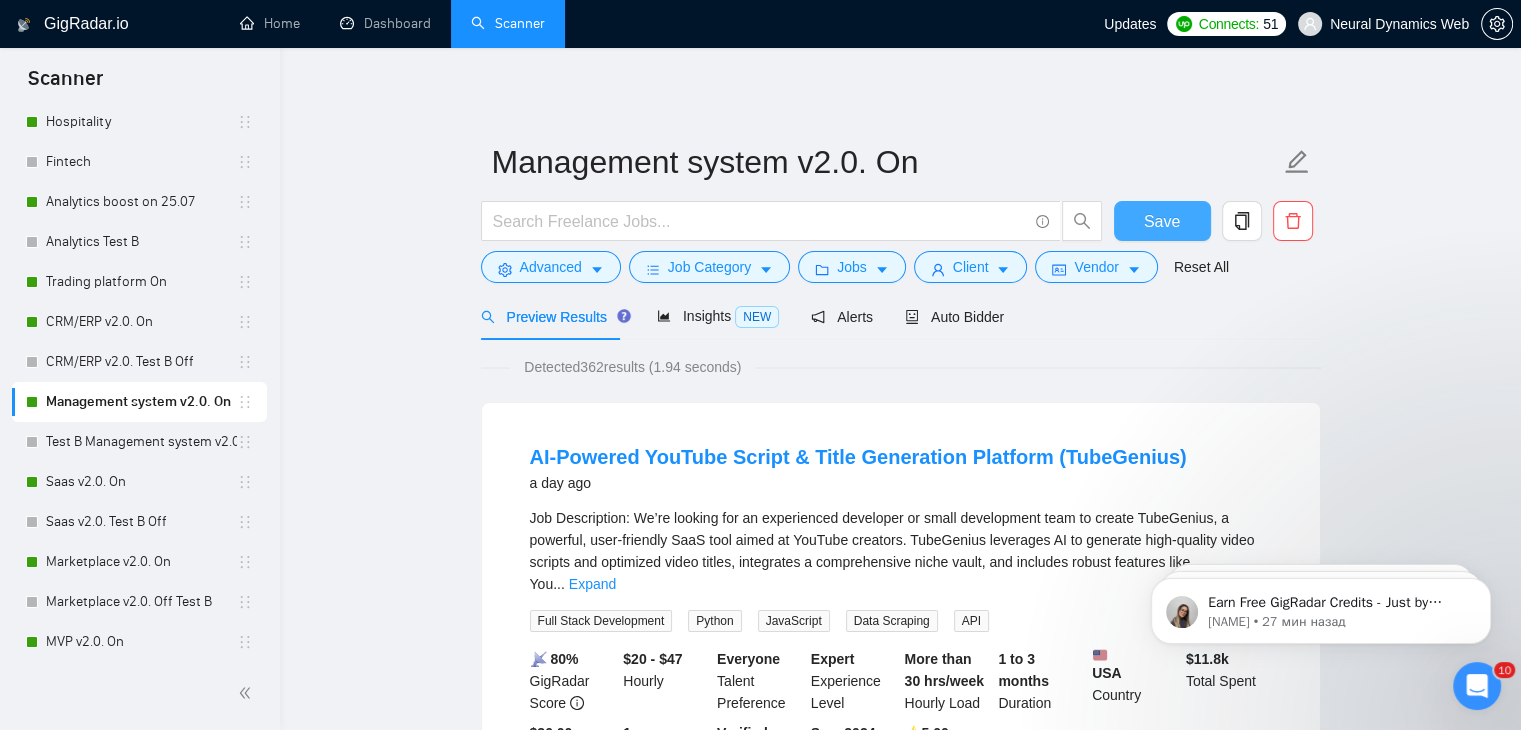 click on "Save" at bounding box center (1162, 221) 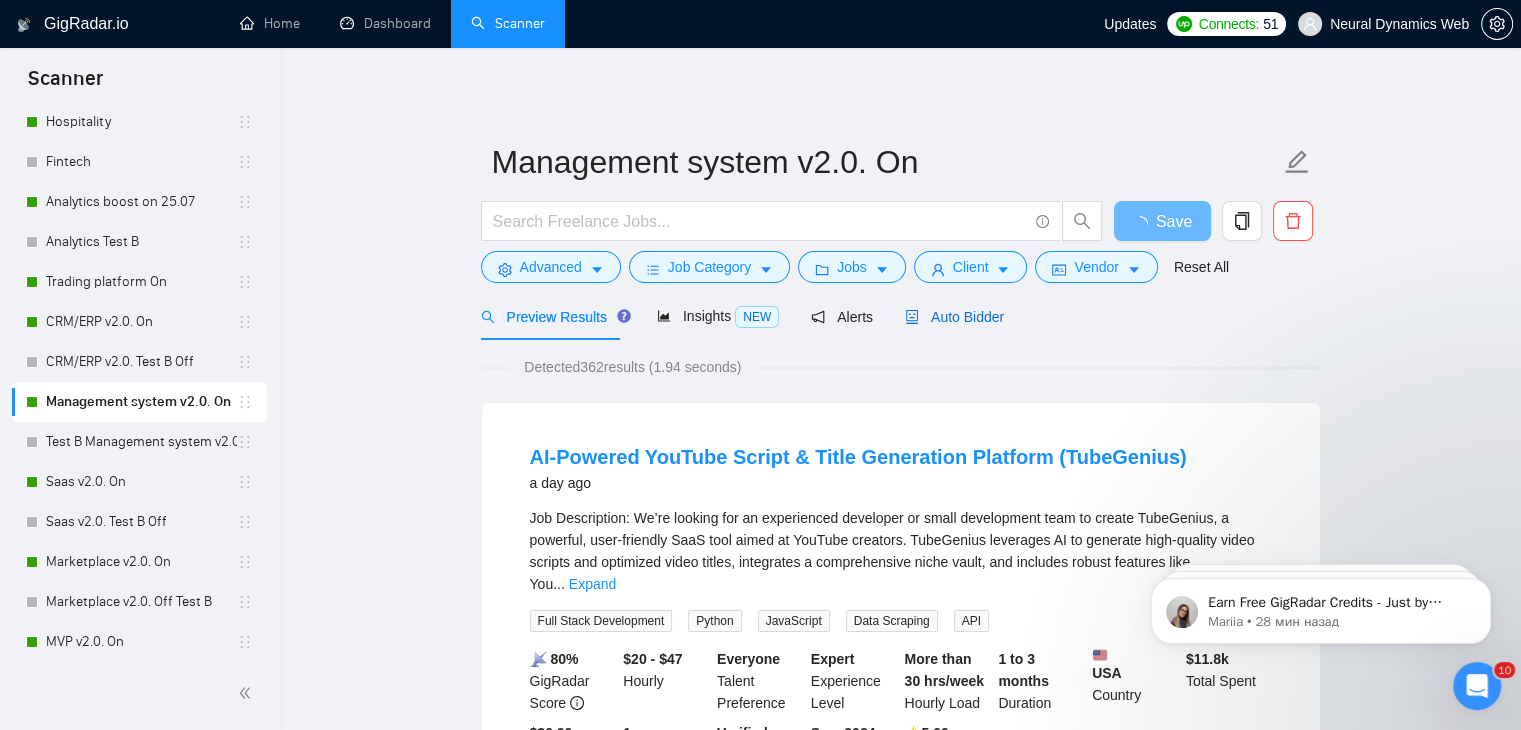 click on "Auto Bidder" at bounding box center (954, 317) 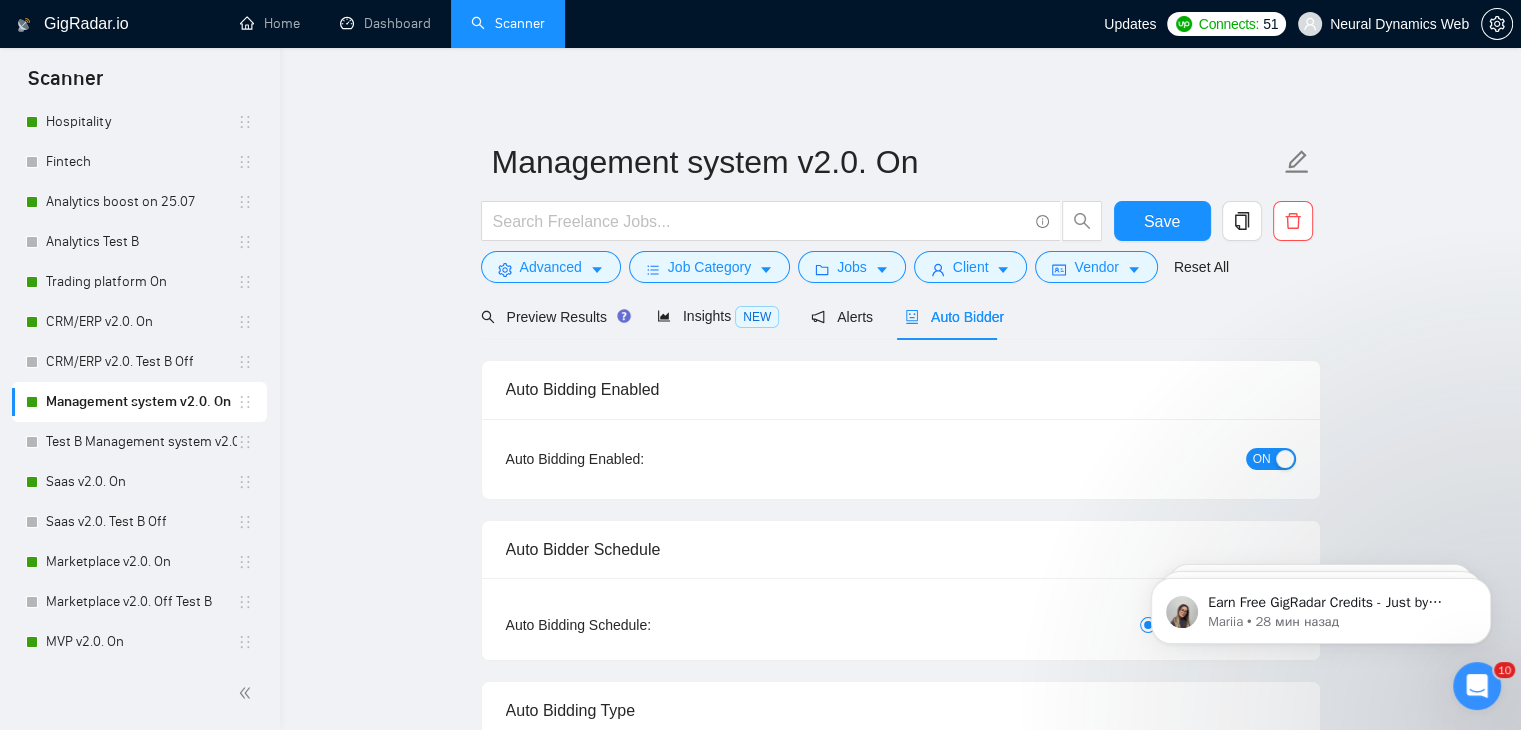 type 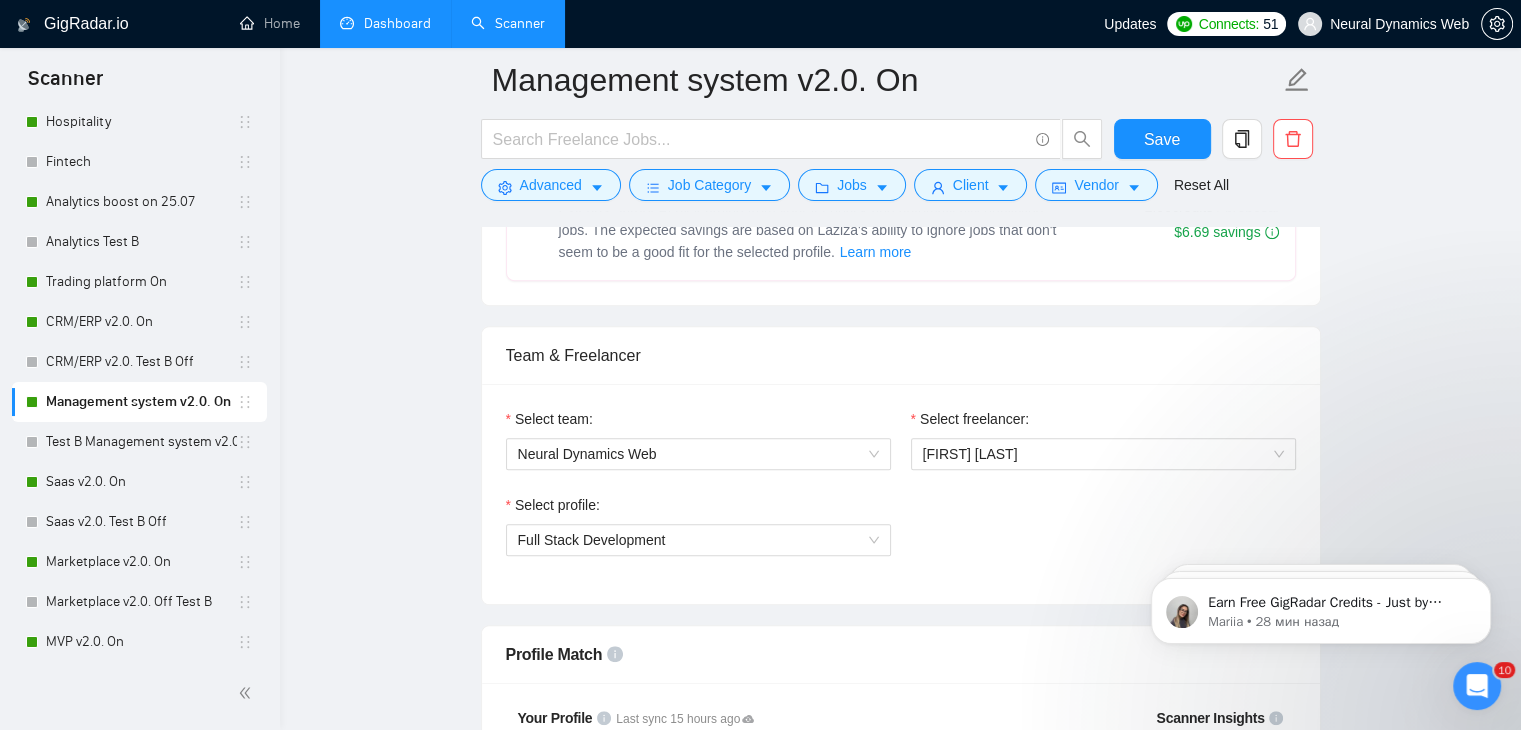scroll, scrollTop: 900, scrollLeft: 0, axis: vertical 